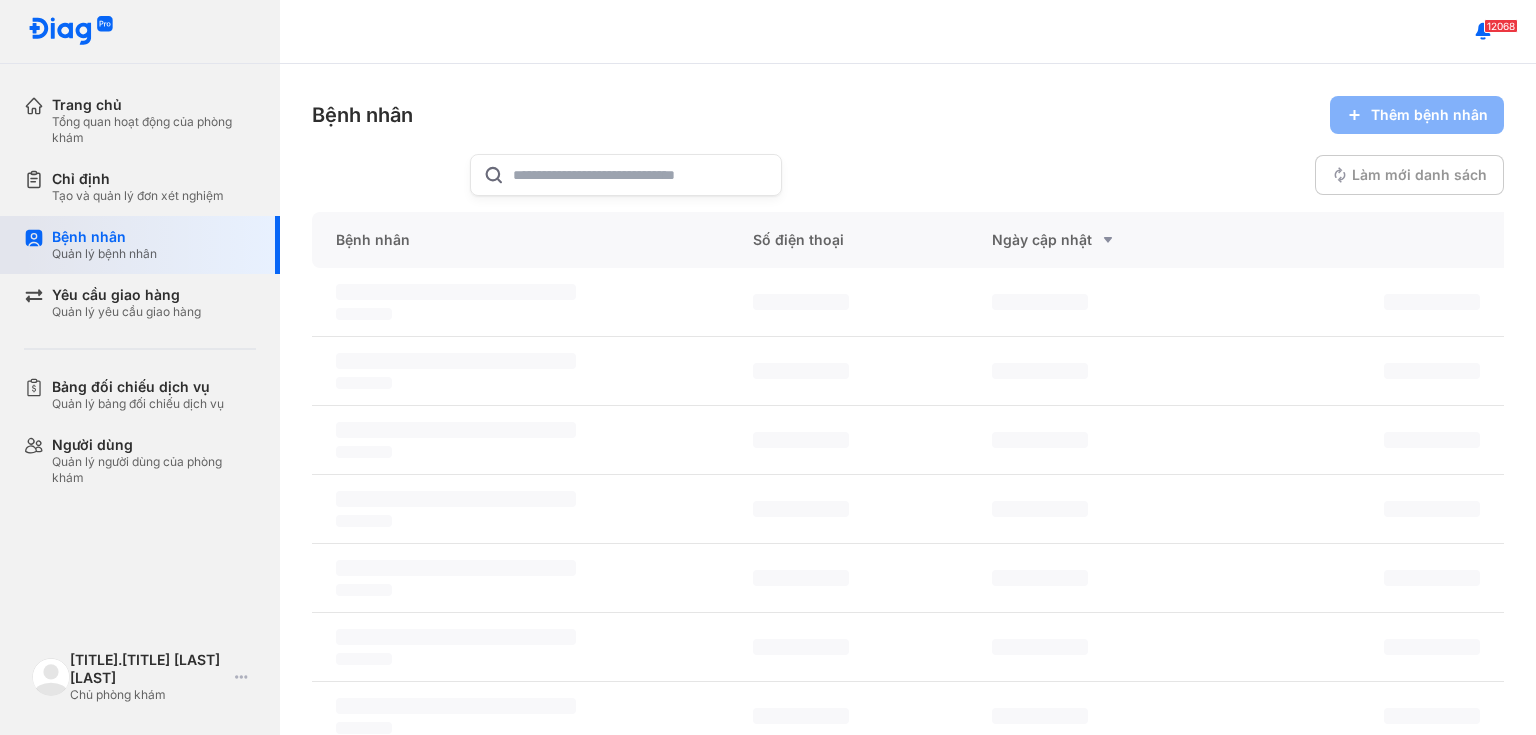 scroll, scrollTop: 0, scrollLeft: 0, axis: both 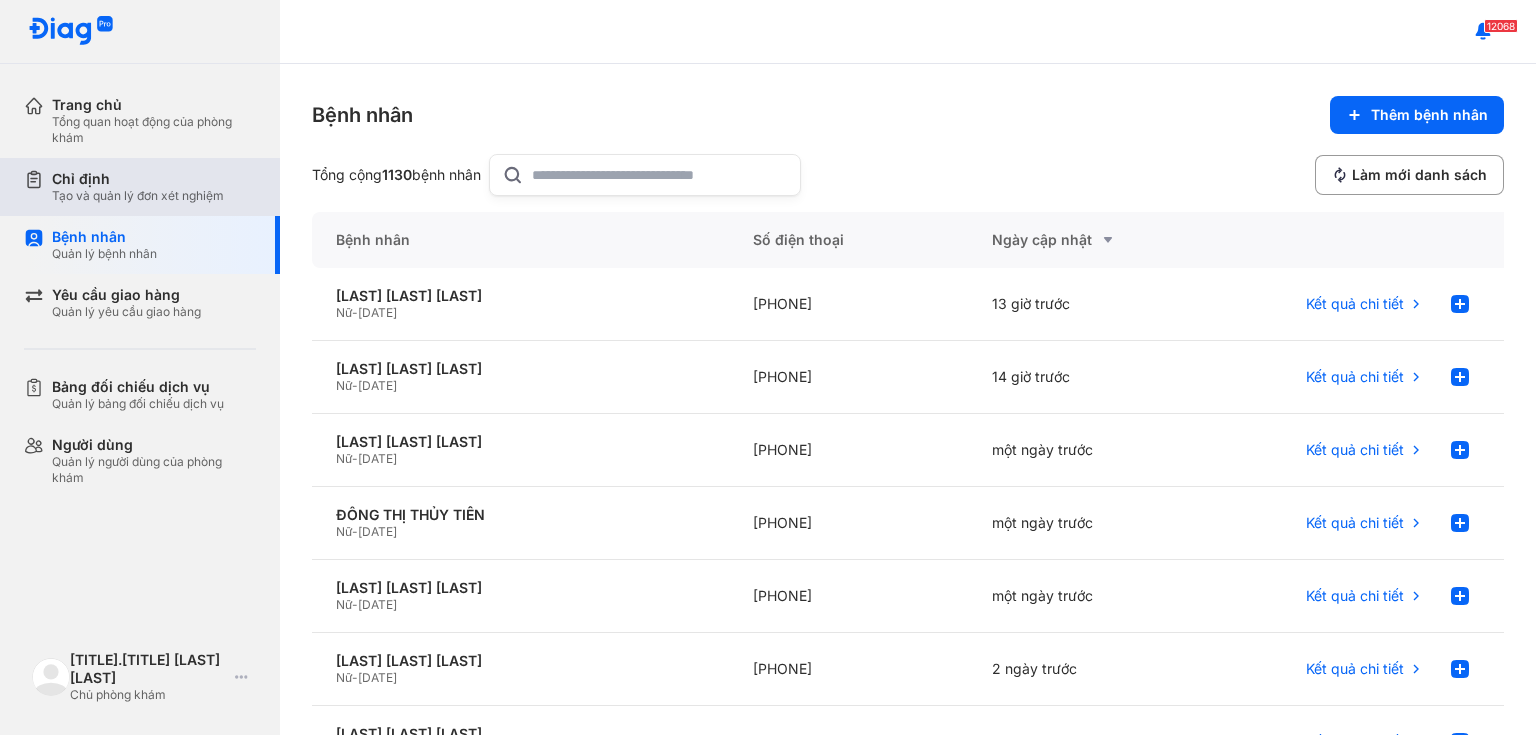 click on "Chỉ định" at bounding box center [138, 179] 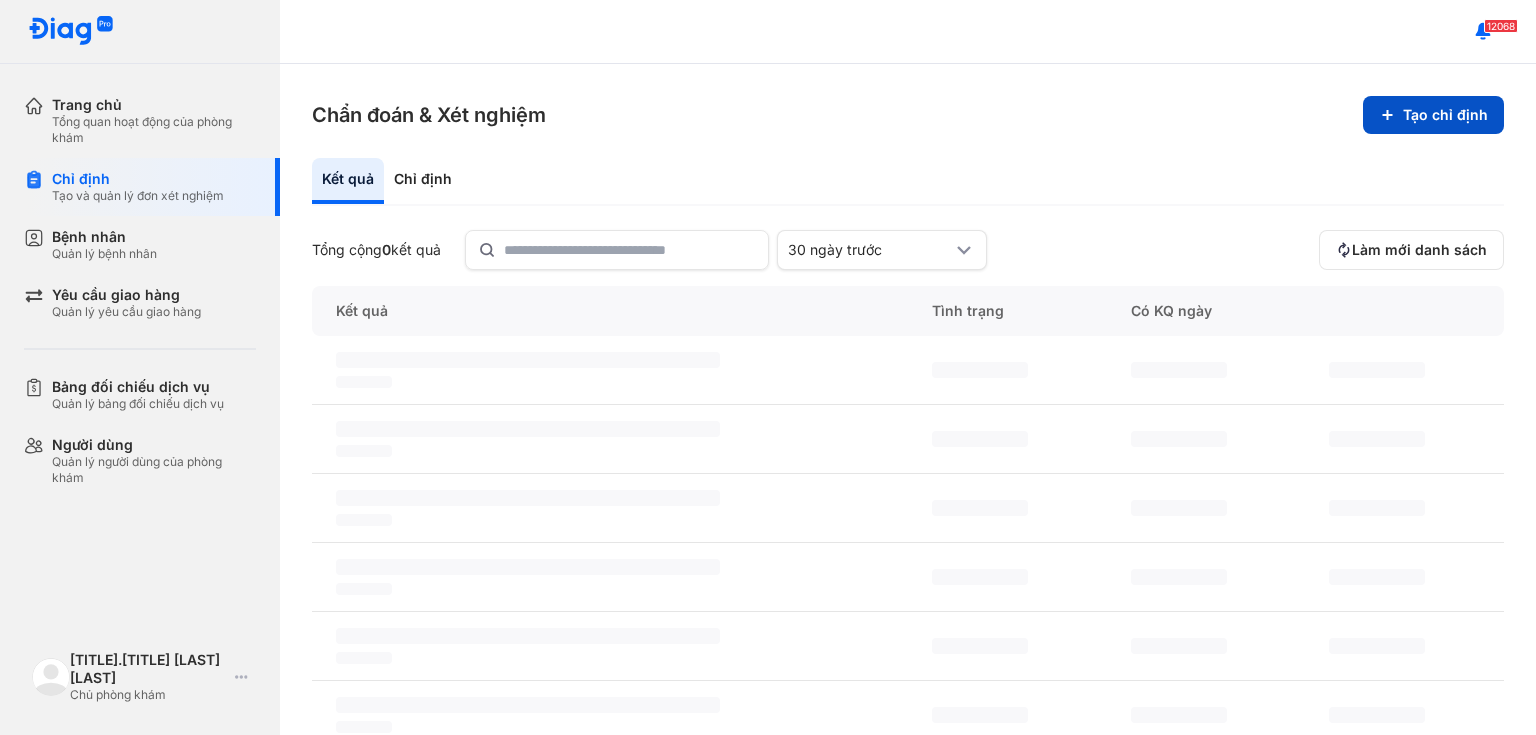 click on "Tạo chỉ định" at bounding box center (1433, 115) 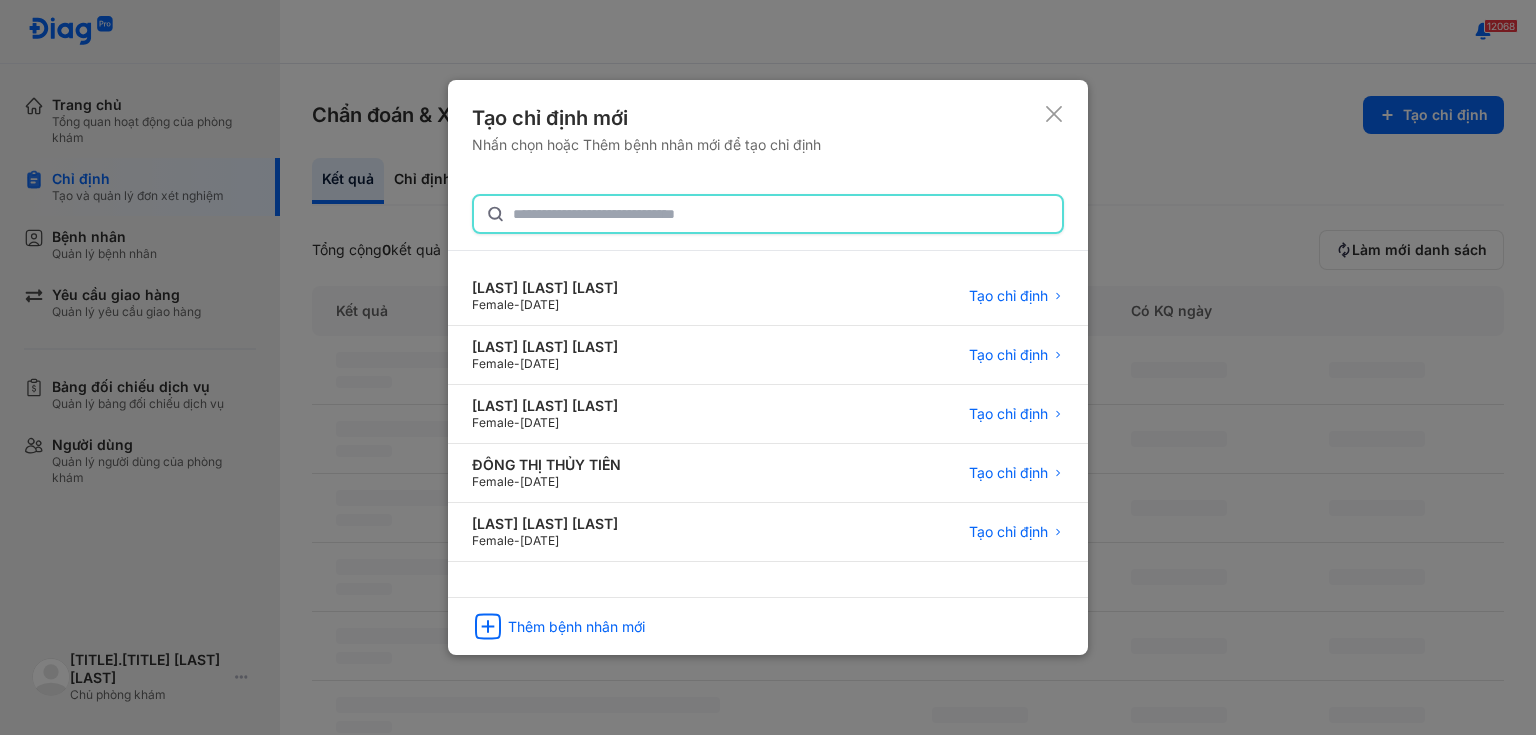 click 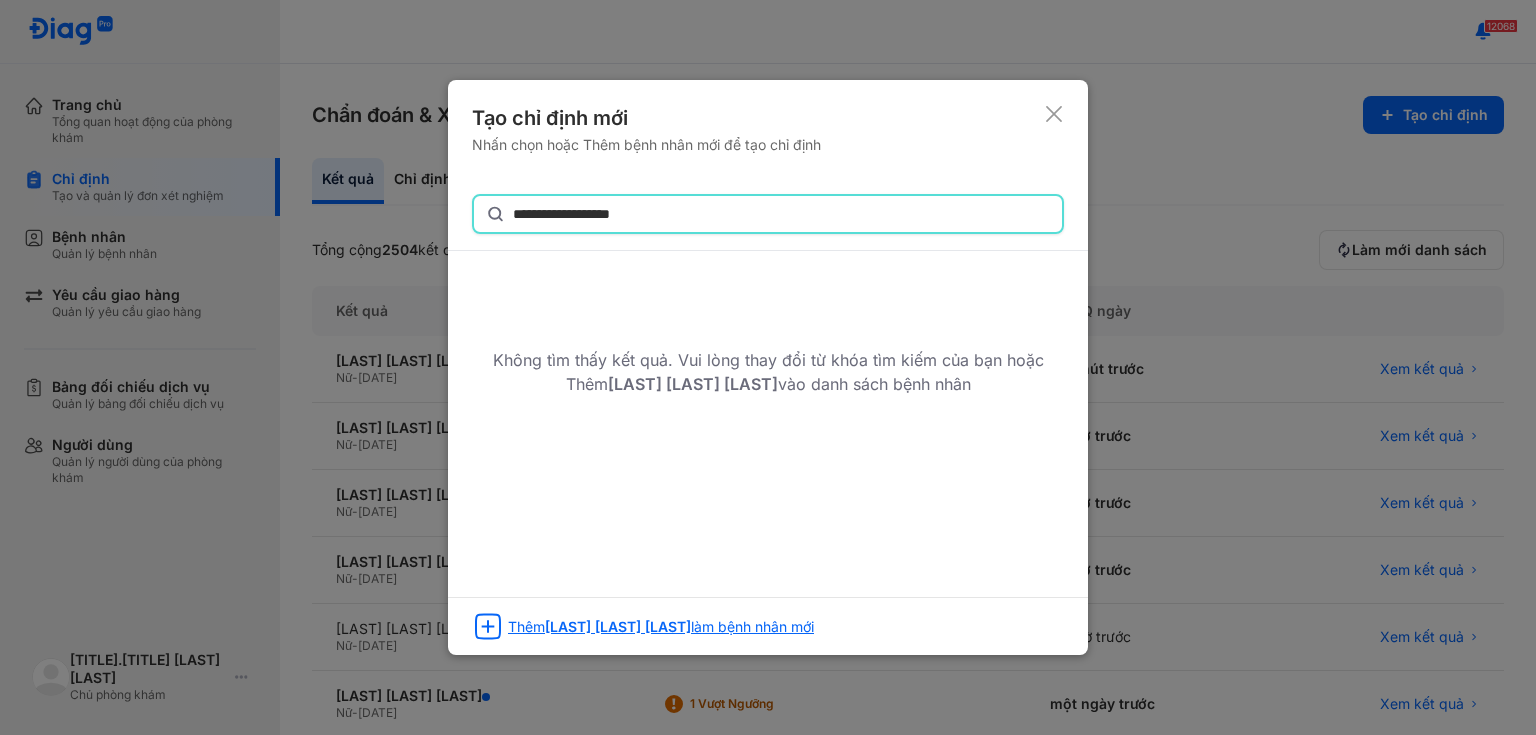 type on "**********" 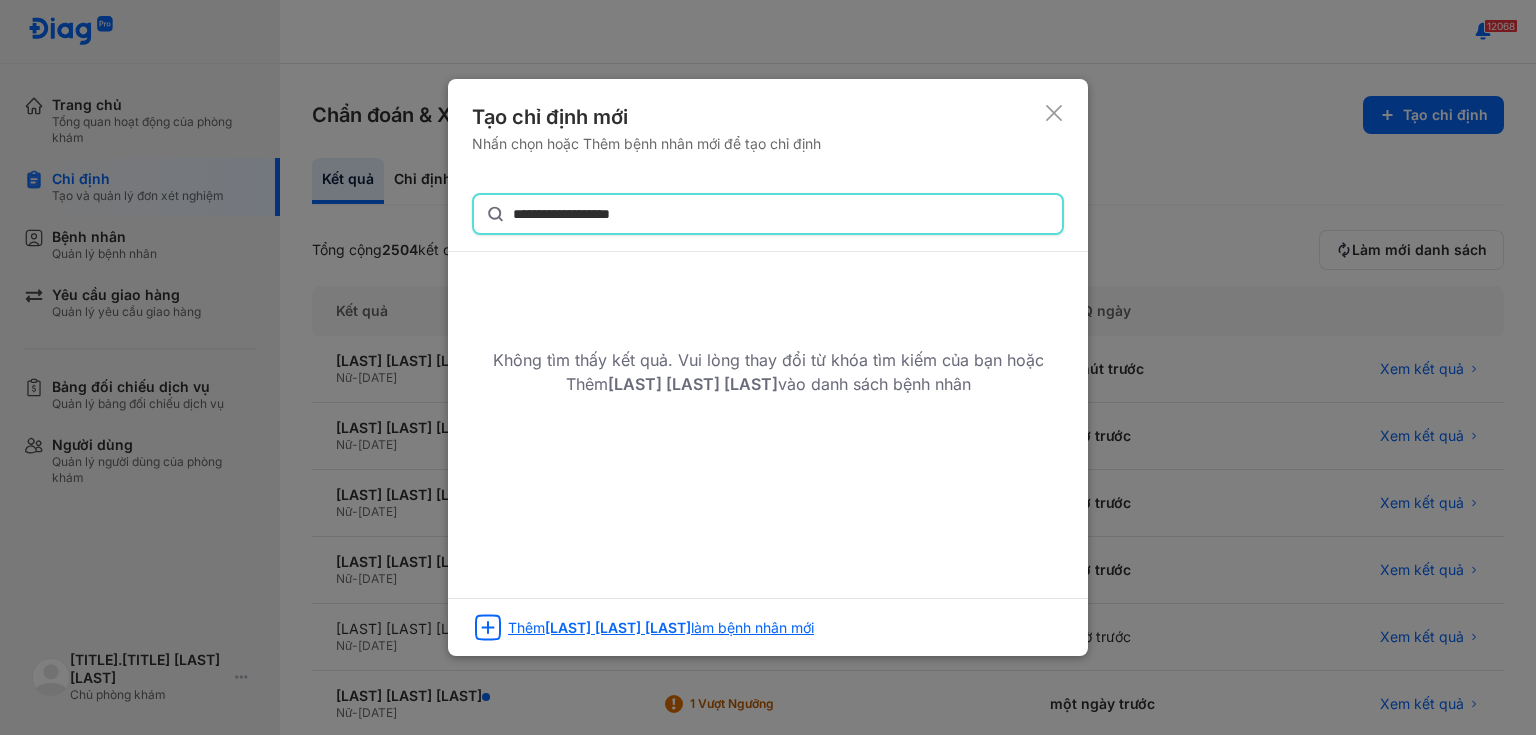 click on "NGUYỄN THỊ KIM NGỌC" at bounding box center [618, 627] 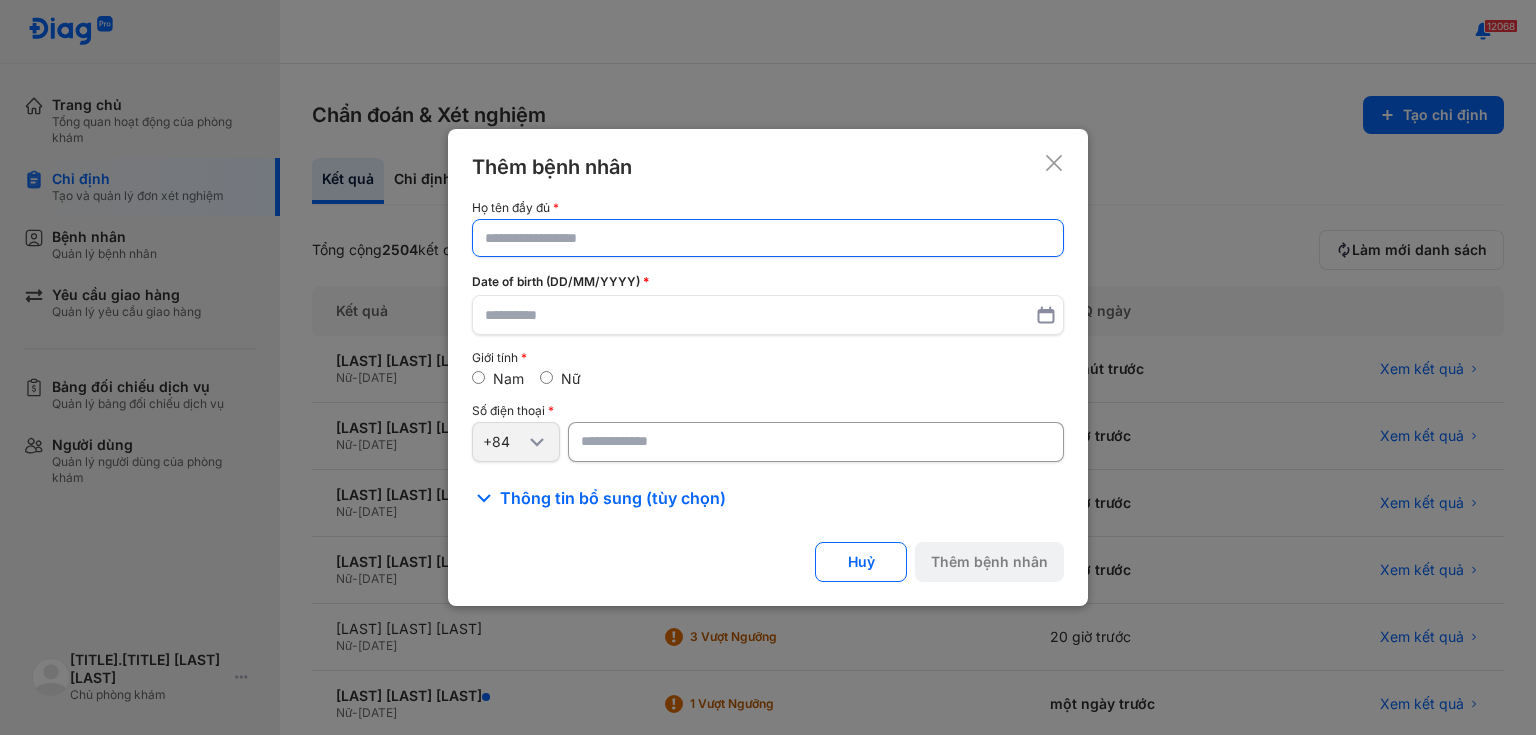 click 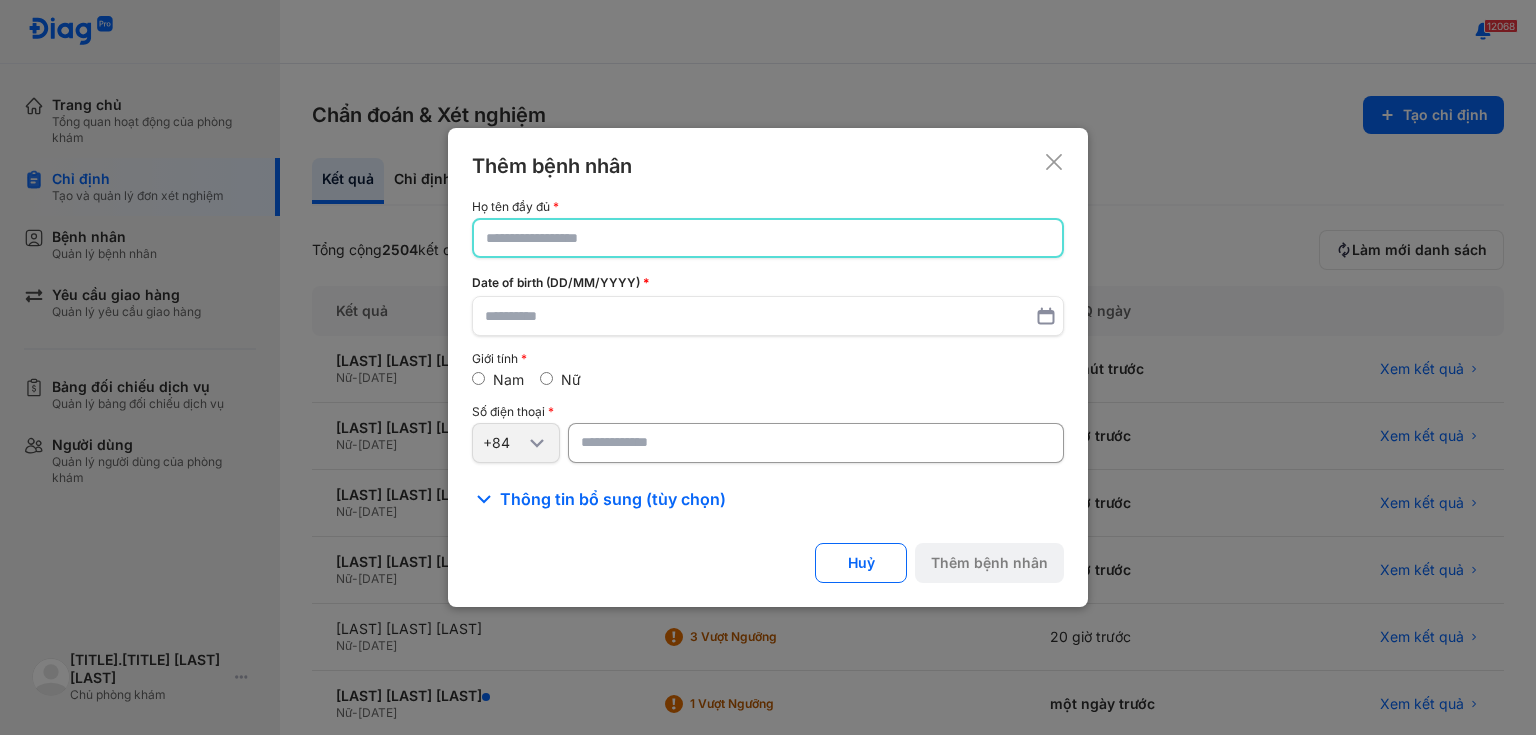 paste on "**********" 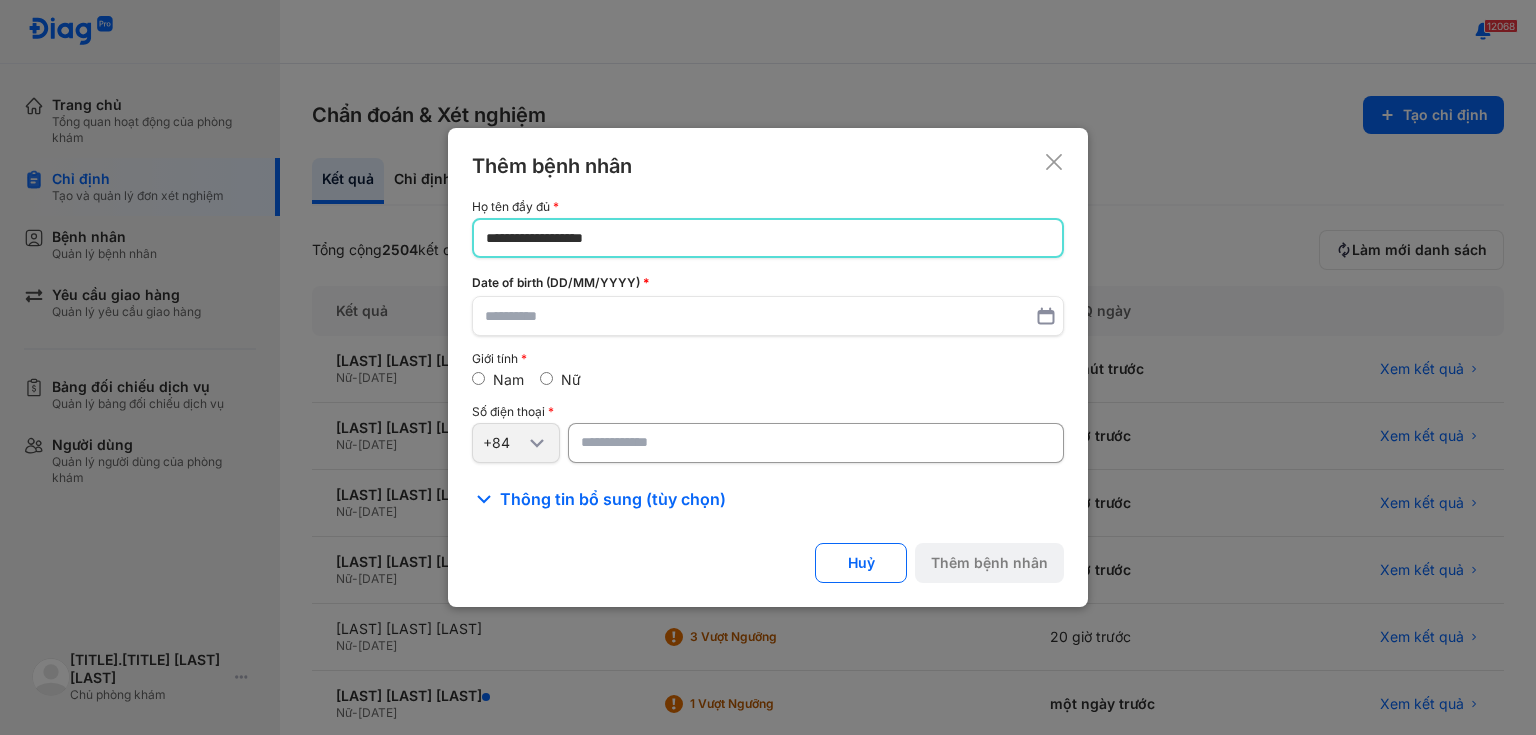 type on "**********" 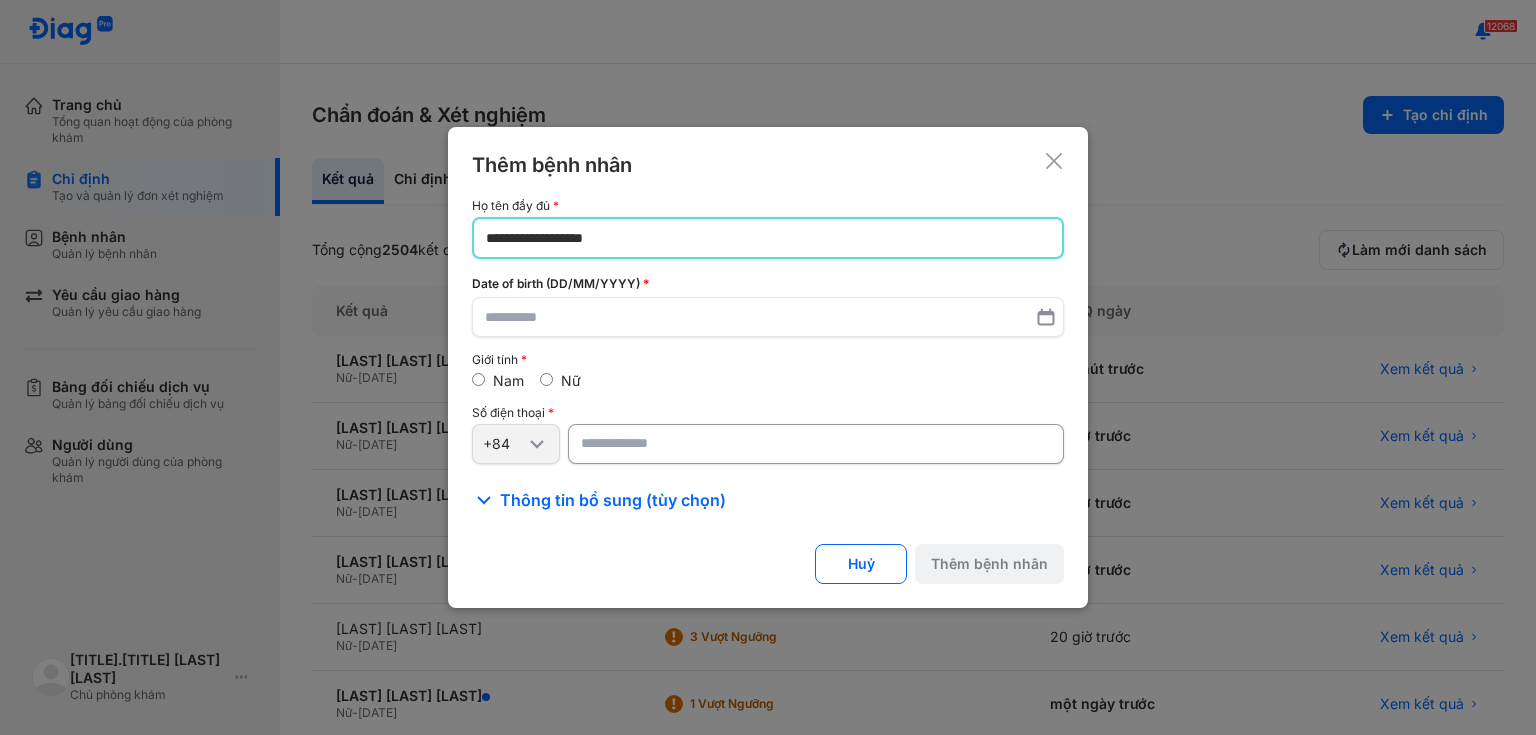 click on "**********" at bounding box center (768, 367) 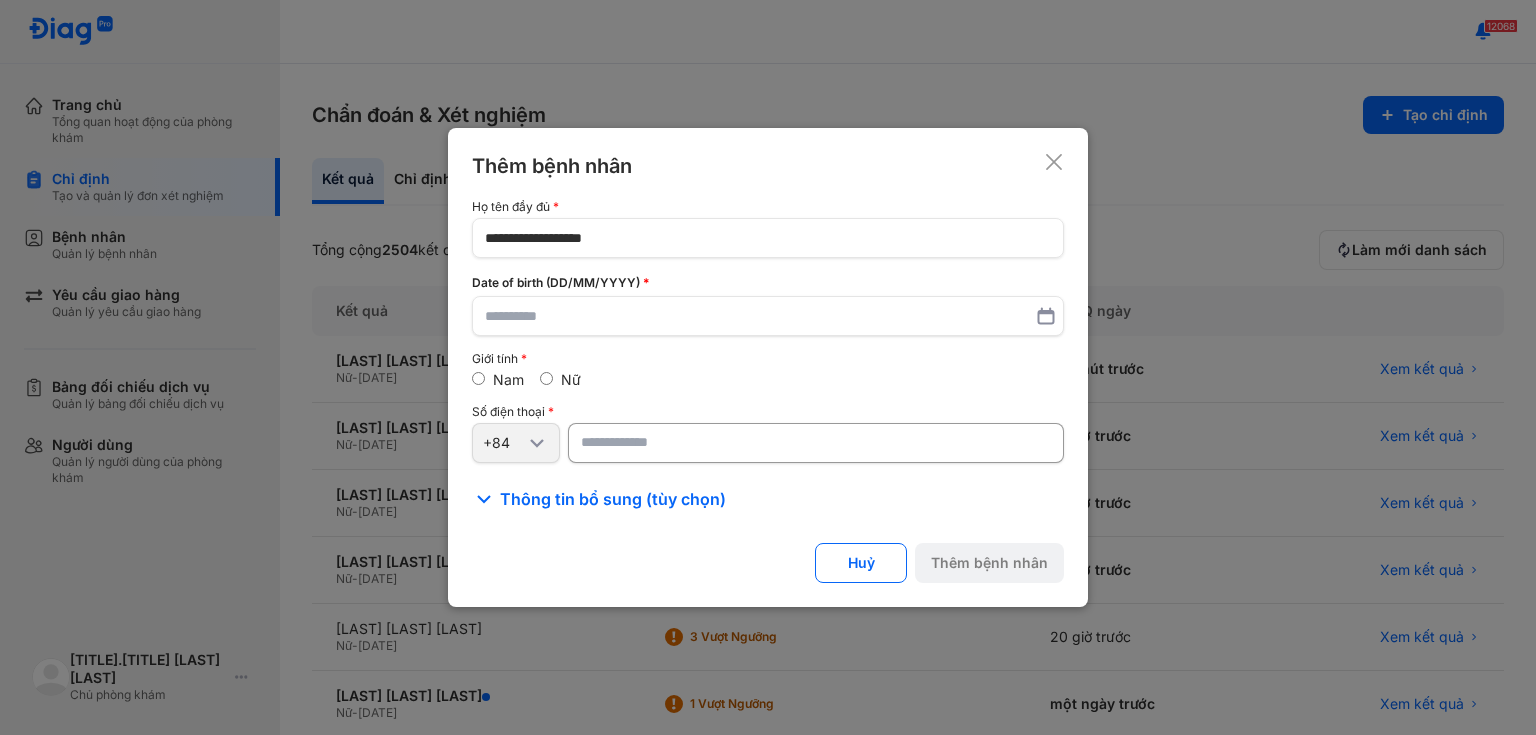click on "Thêm bệnh nhân" at bounding box center [768, 166] 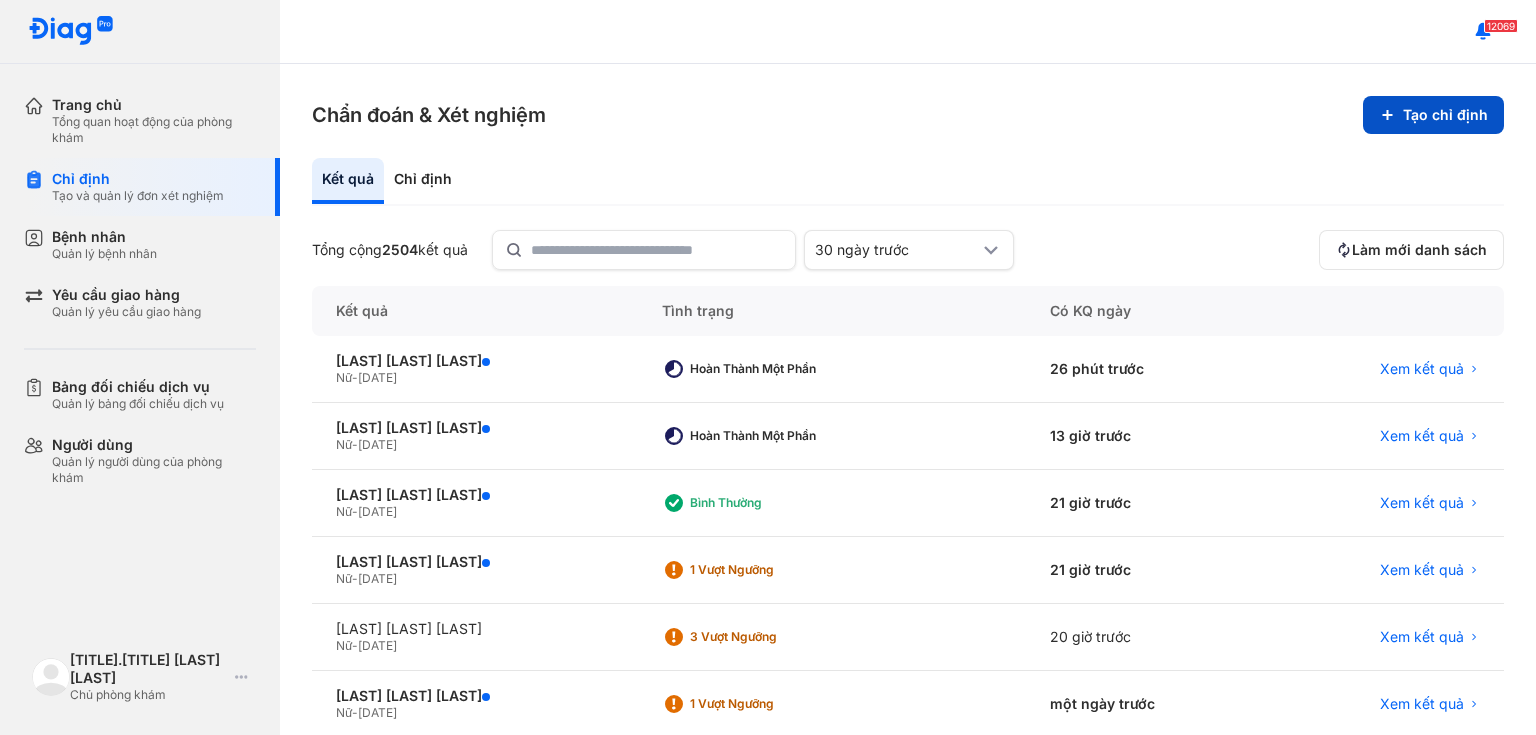 click 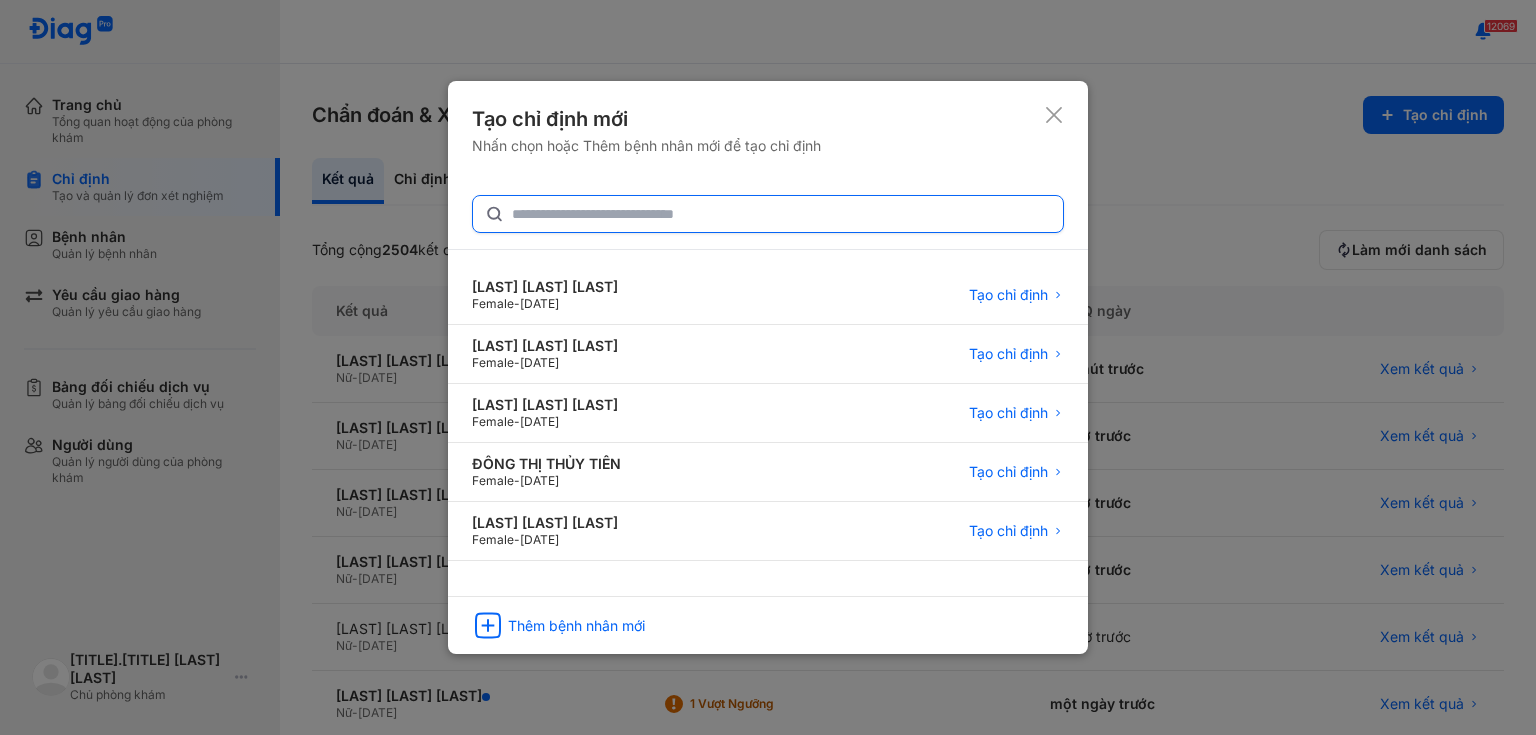 click 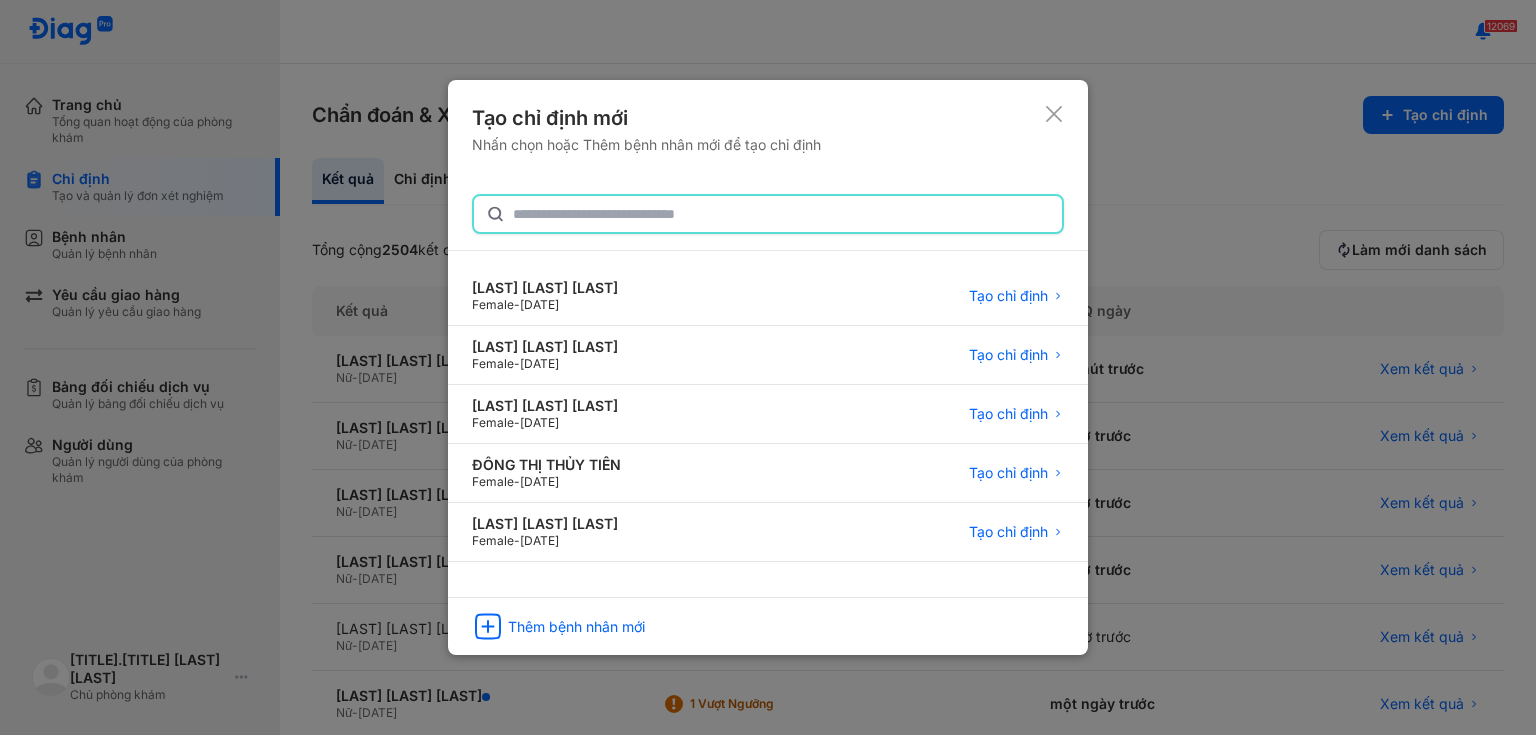 paste on "**********" 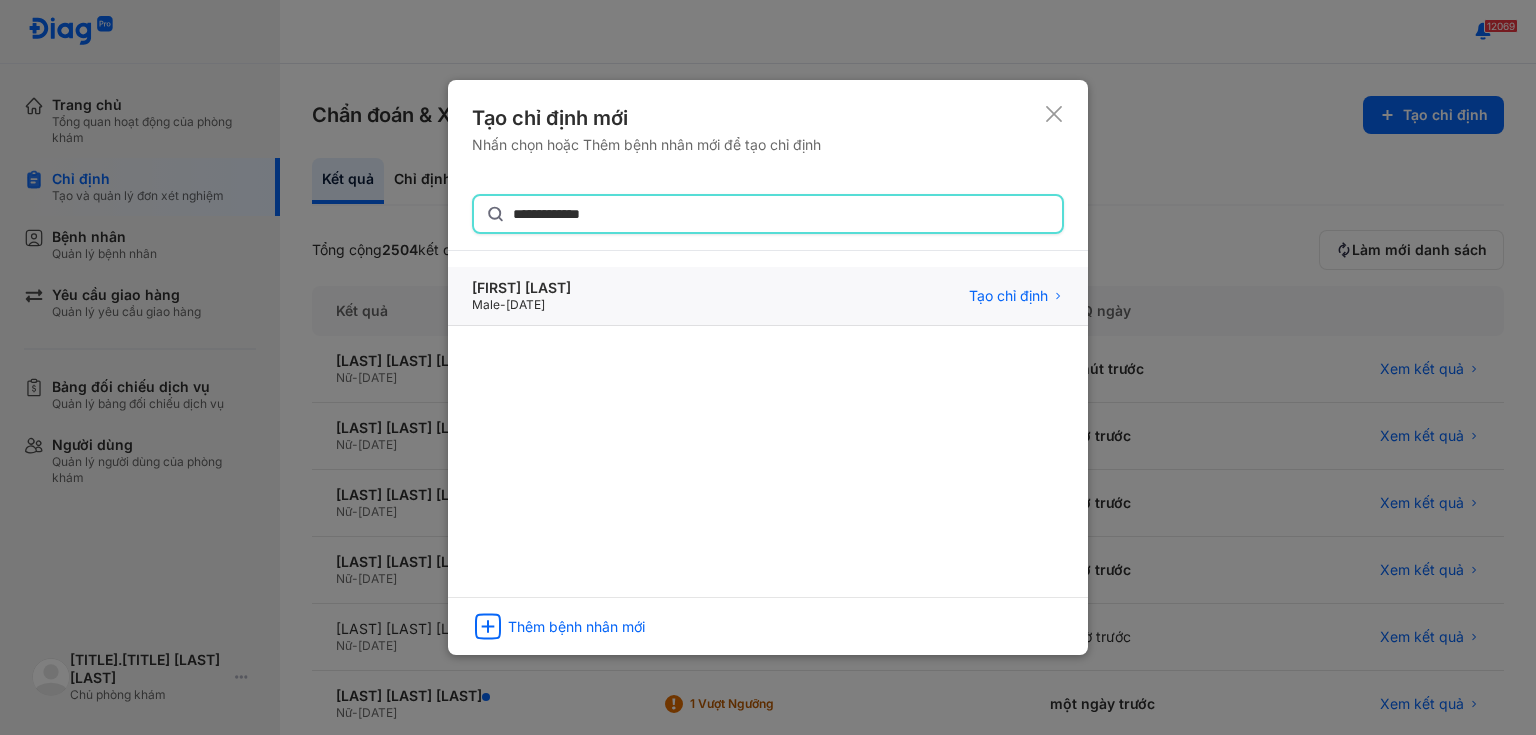 type on "**********" 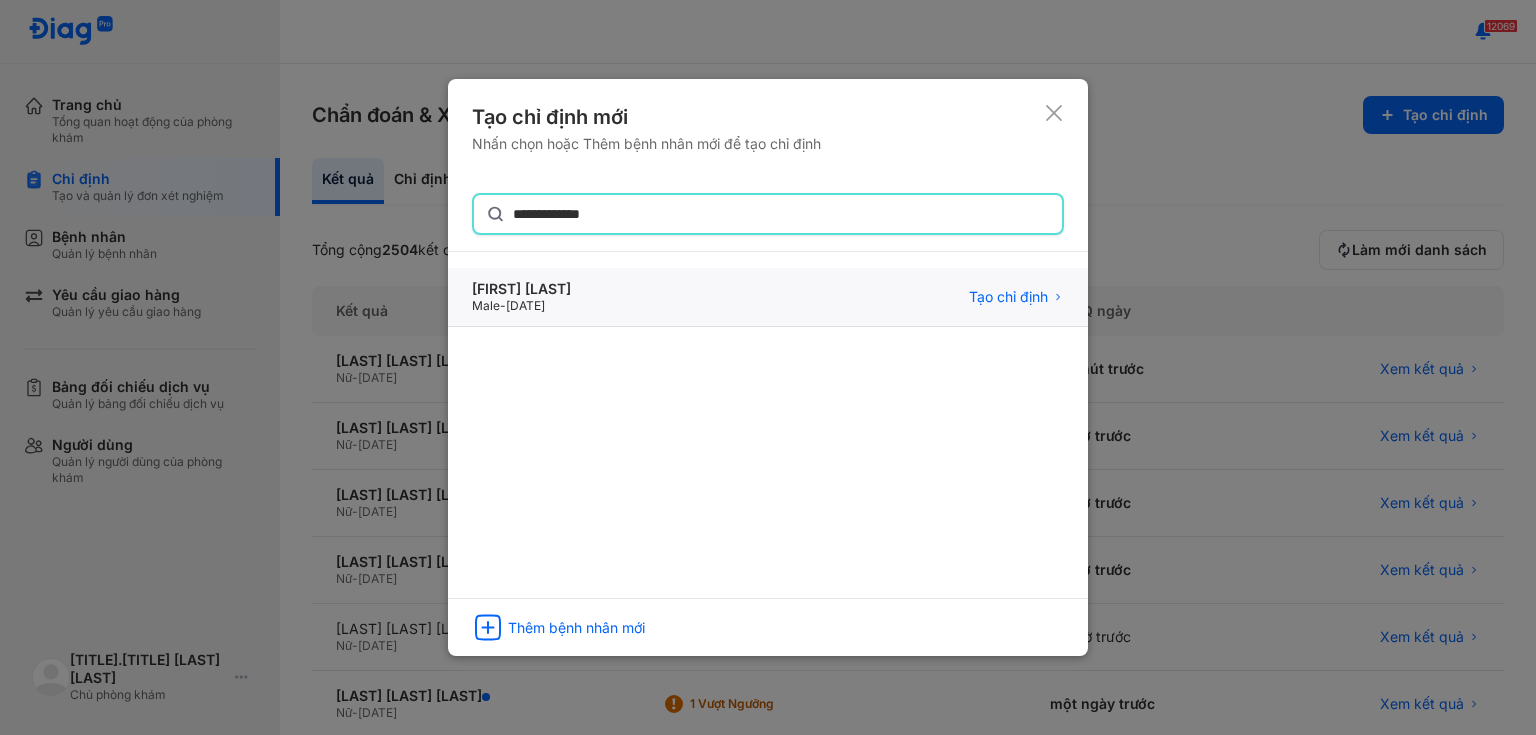 click on "Lê Minh Quang Male  -  13/02/1999 Tạo chỉ định" 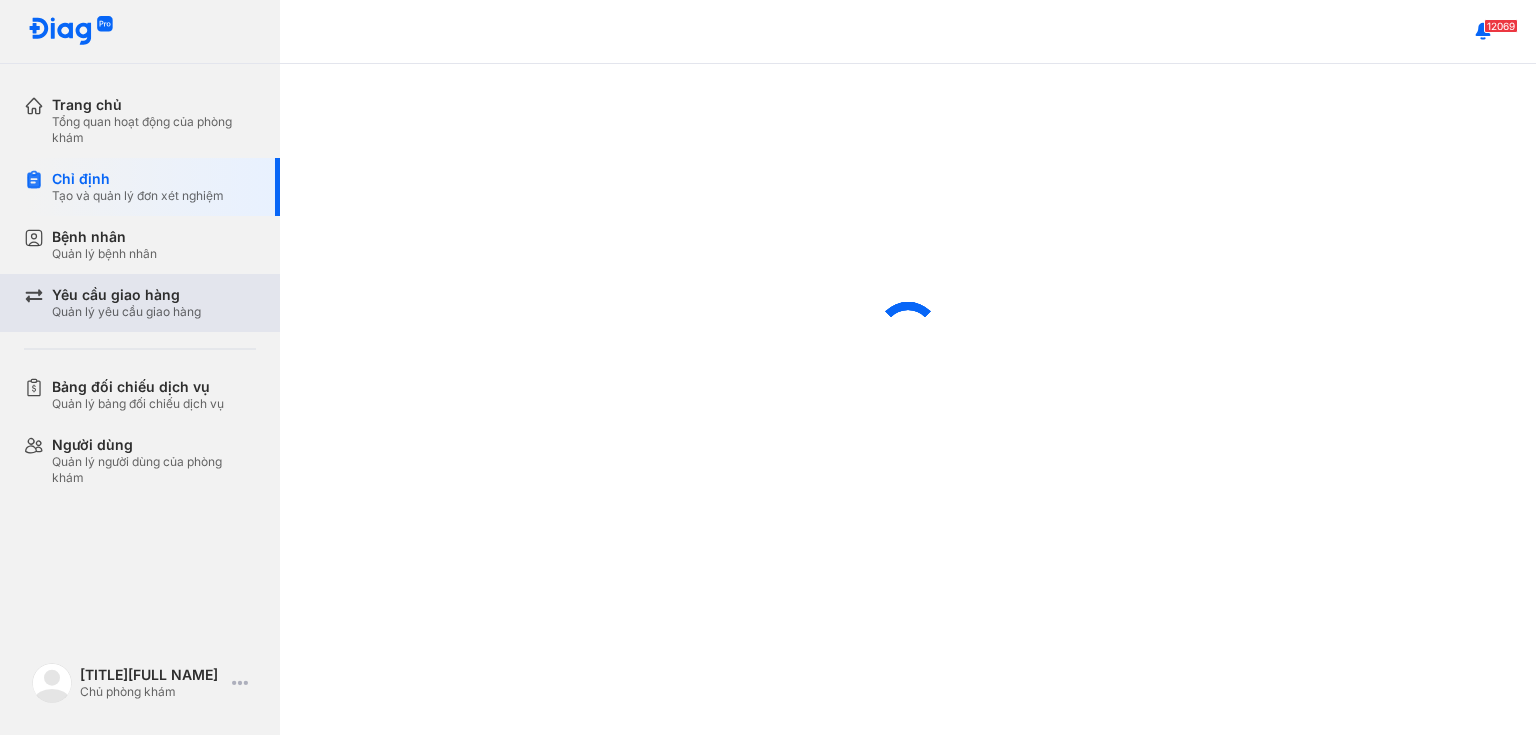 scroll, scrollTop: 0, scrollLeft: 0, axis: both 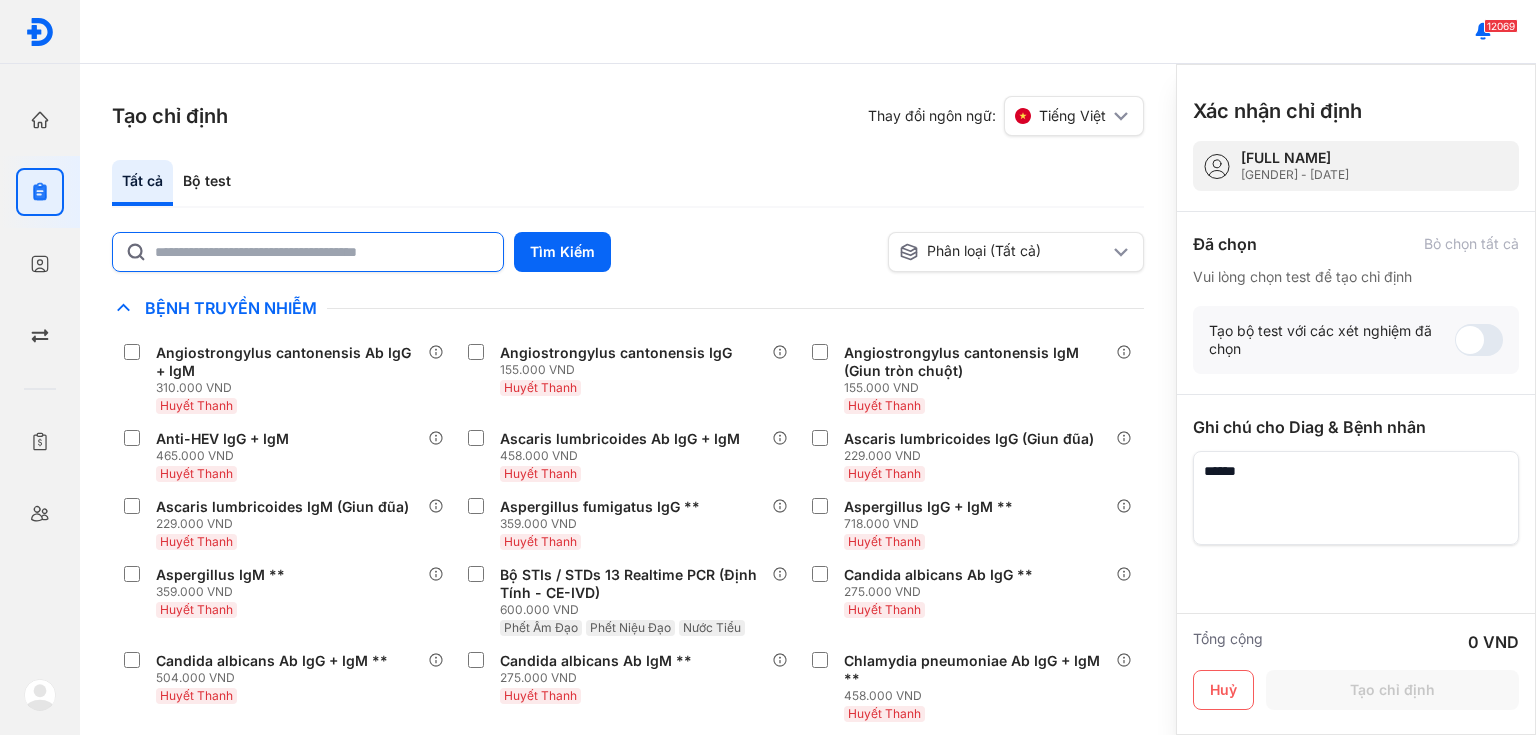 click on "Tìm Kiếm" at bounding box center (496, 252) 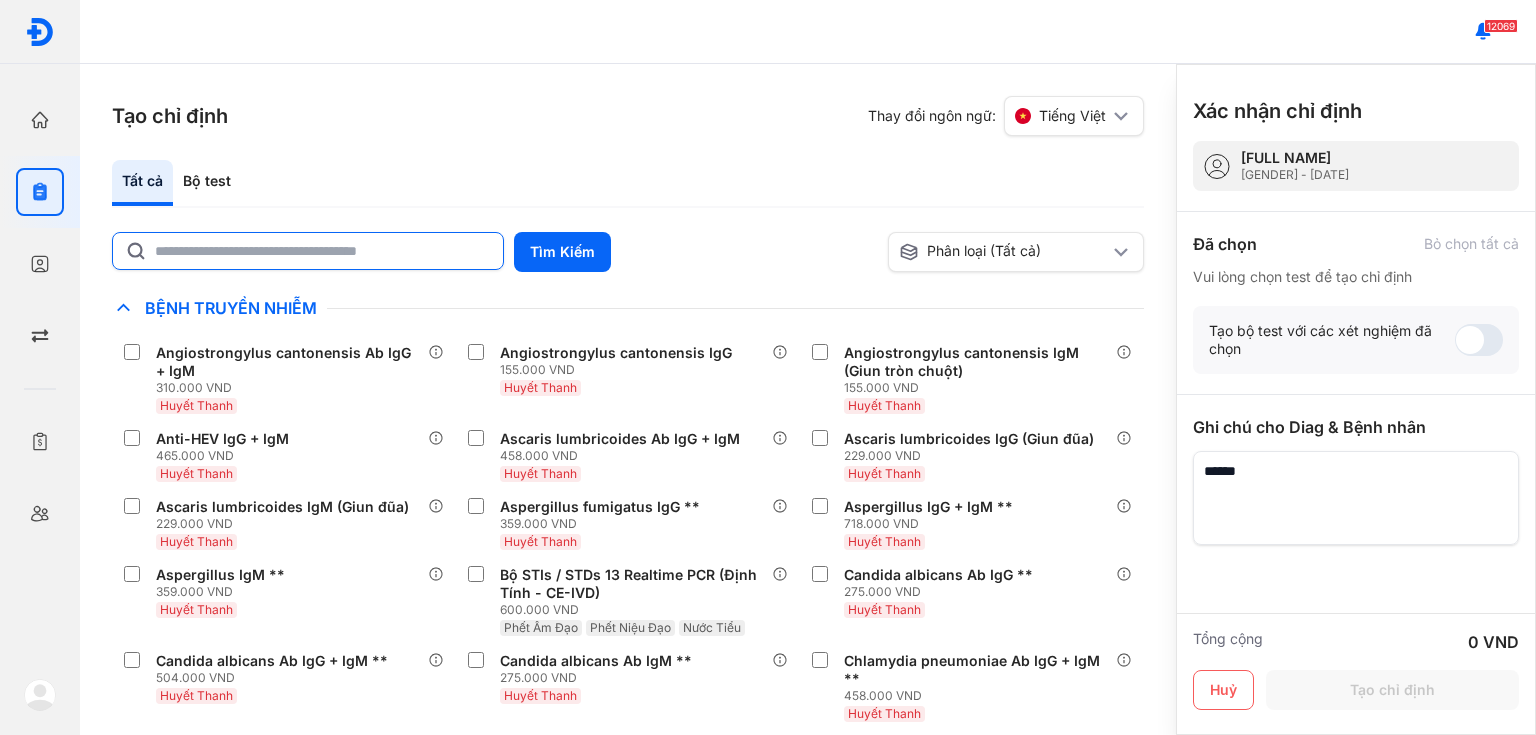 click 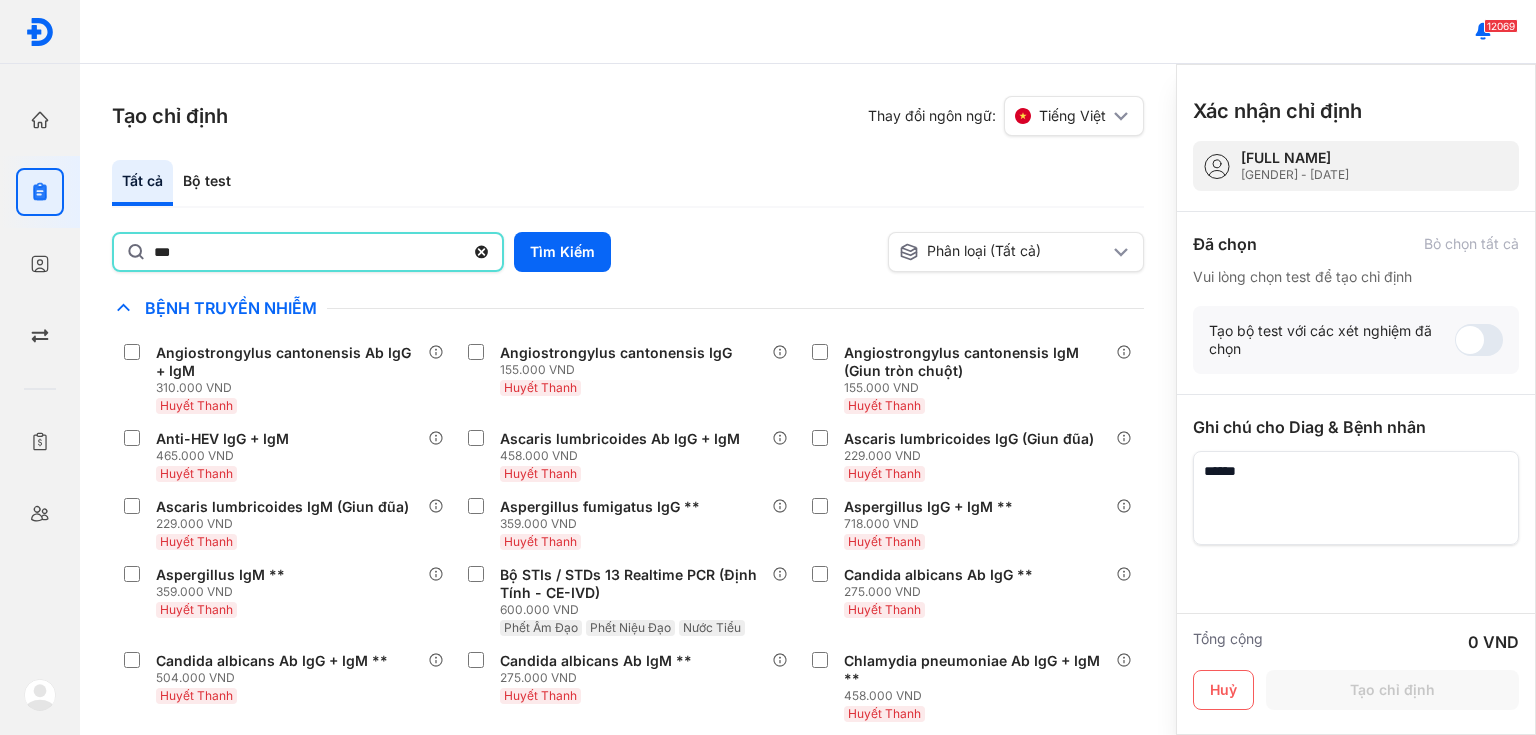 type on "***" 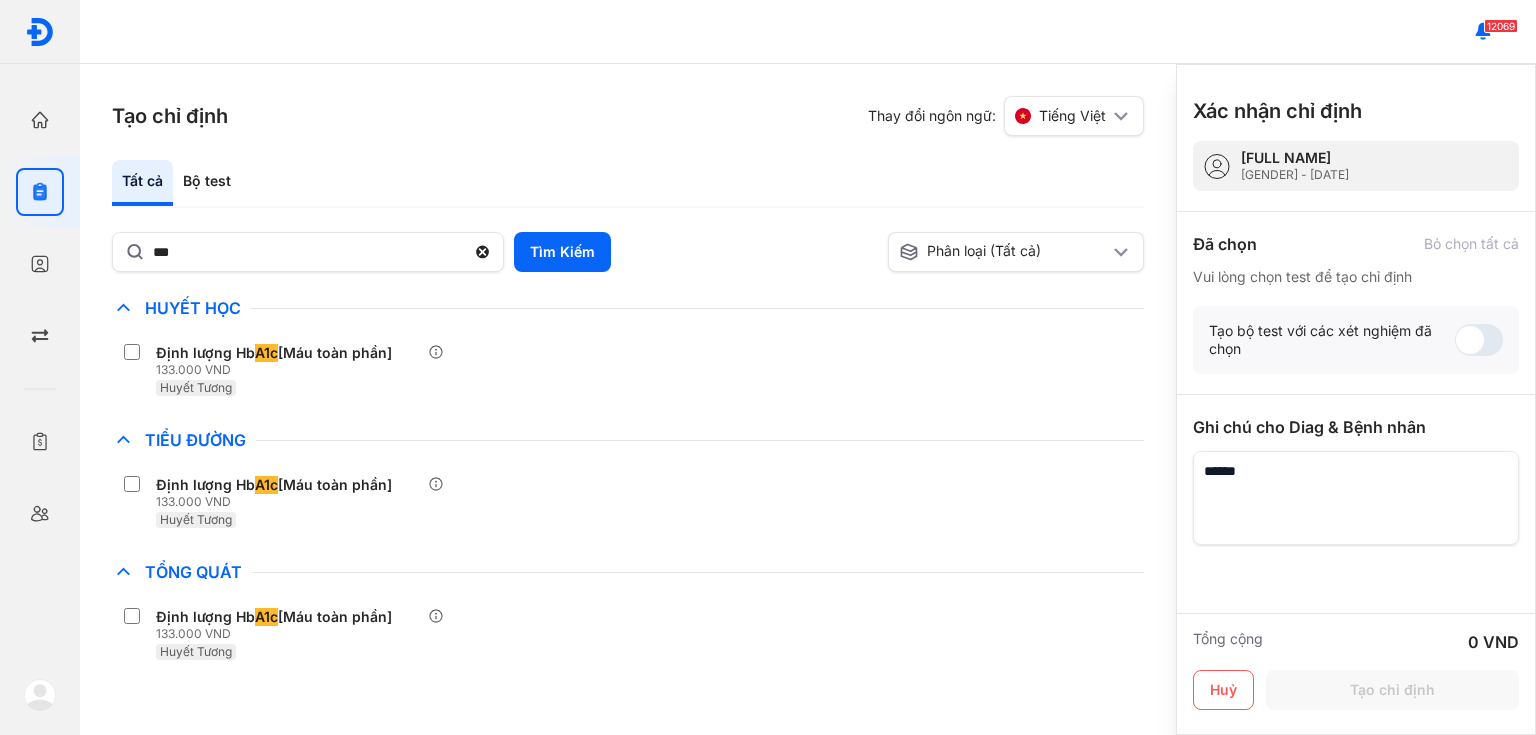 click on "Chỉ định nhiều nhất Bệnh Truyền Nhiễm Chẩn Đoán Hình Ảnh Chất Gây Nghiện COVID Di Truyền Dị Ứng Điện Di Độc Chất Đông Máu Gan Hô Hấp Huyết Học Định lượng Hb A1c  [Máu toàn phần] 133.000 VND Huyết Tương Khác Ký Sinh Trùng Nội Tiết Tố & Hóoc-môn Sản Phụ Khoa Sàng Lọc Tiền Sinh STIs Sức Khỏe Nam Giới Thận Tiểu Đường Định lượng Hb A1c  [Máu toàn phần] 133.000 VND Huyết Tương Tim Mạch Tổng Quát Định lượng Hb A1c  [Máu toàn phần] 133.000 VND Huyết Tương Tự Miễn Tuyến Giáp Ung Thư Vi Chất Vi Sinh Viêm Gan Yếu Tố Viêm" at bounding box center [628, 482] 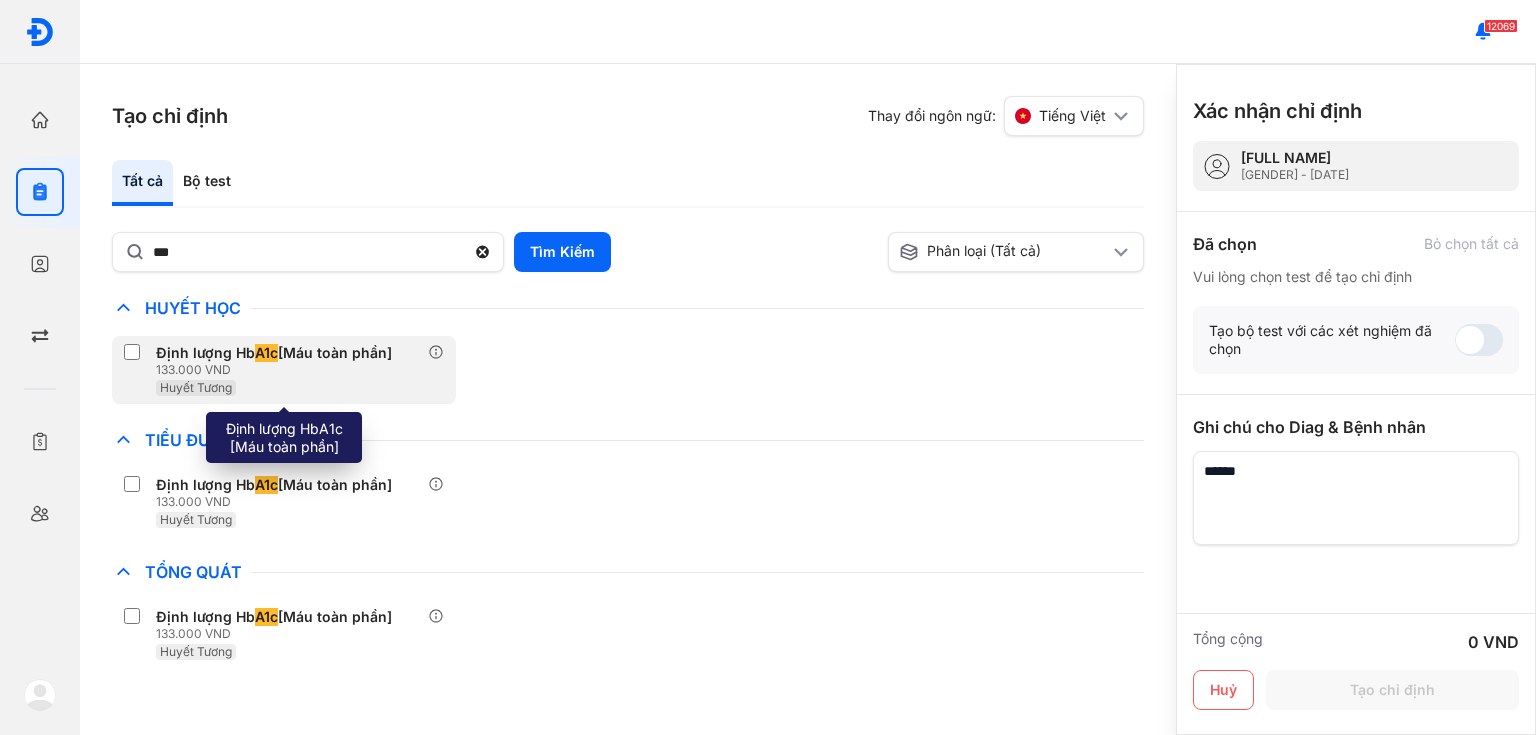 drag, startPoint x: 266, startPoint y: 379, endPoint x: 301, endPoint y: 368, distance: 36.687874 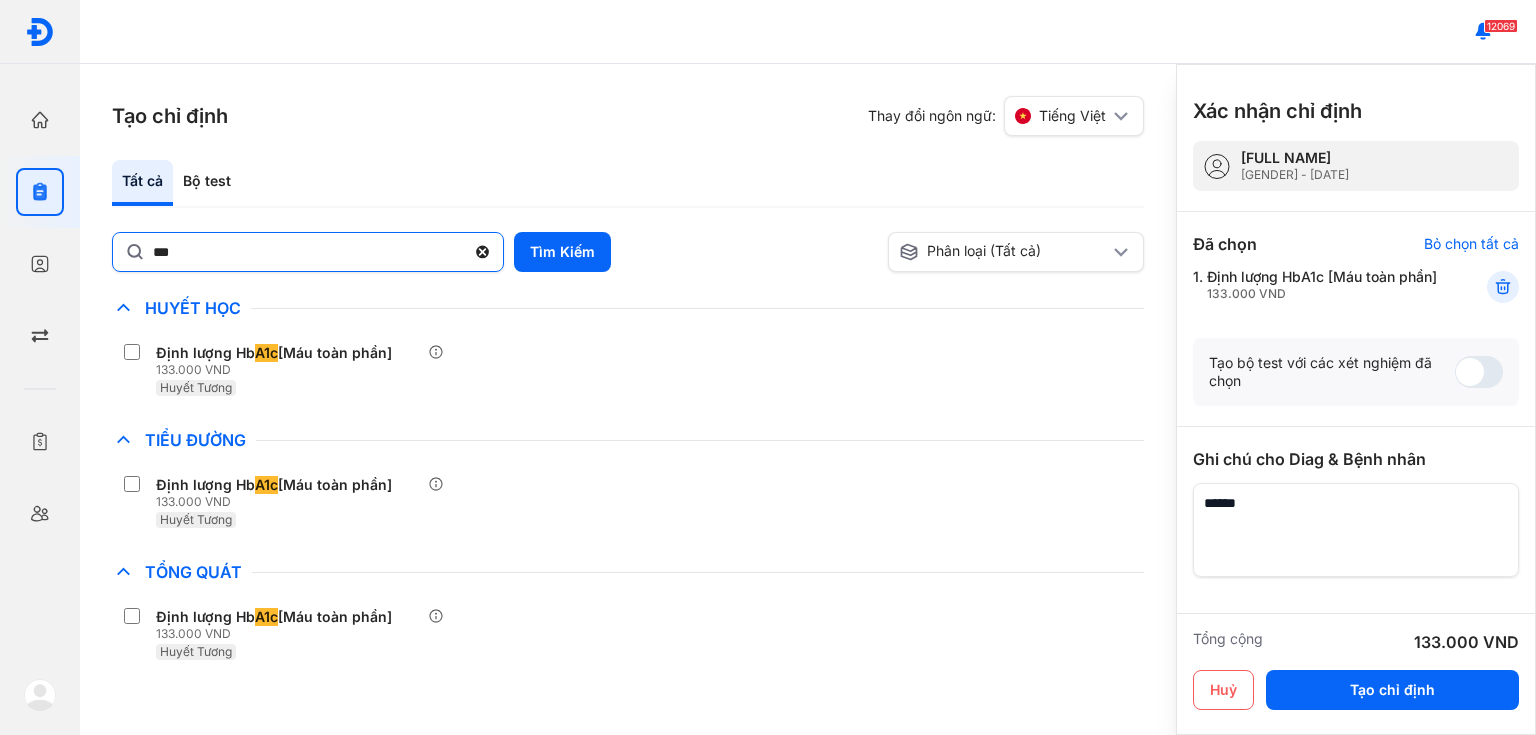 click 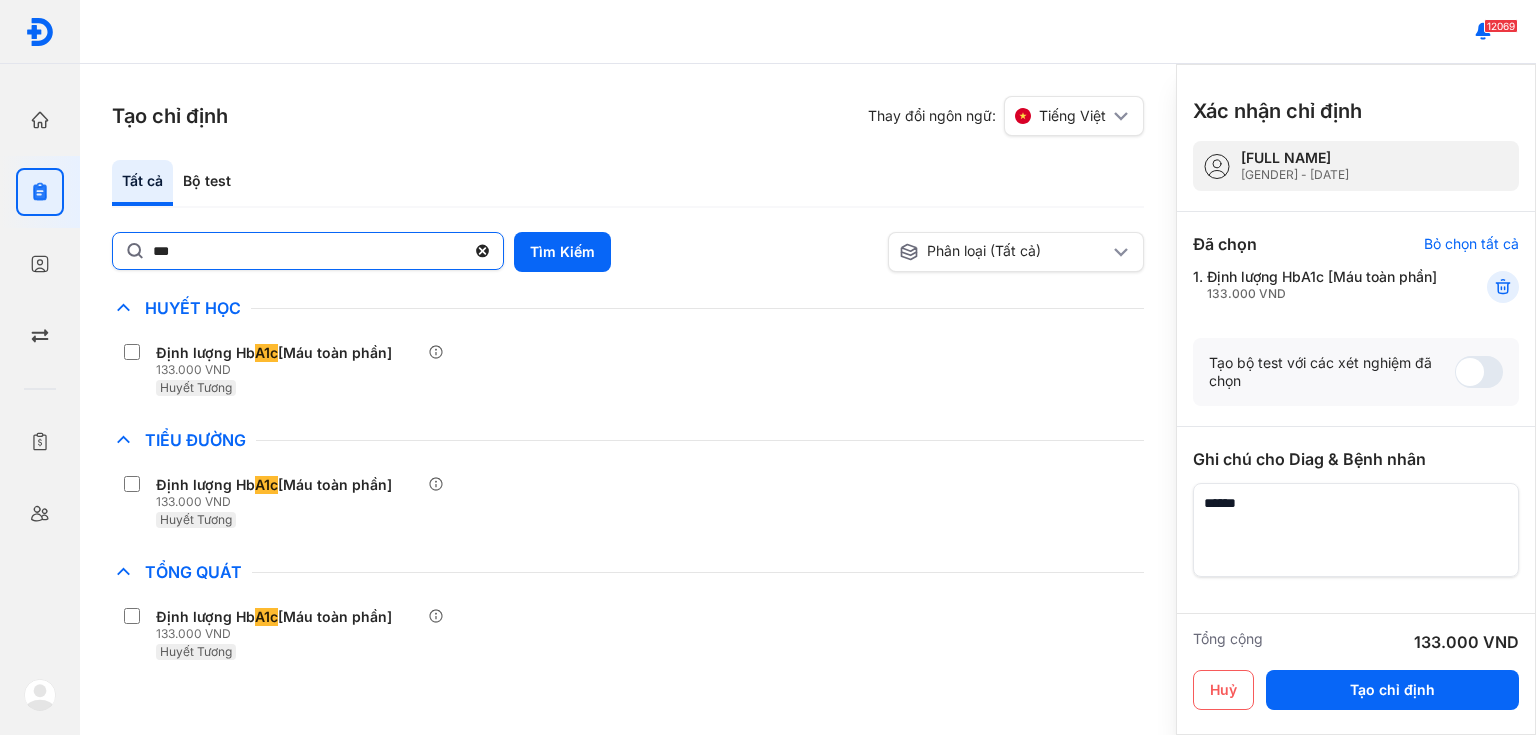 click on "***" 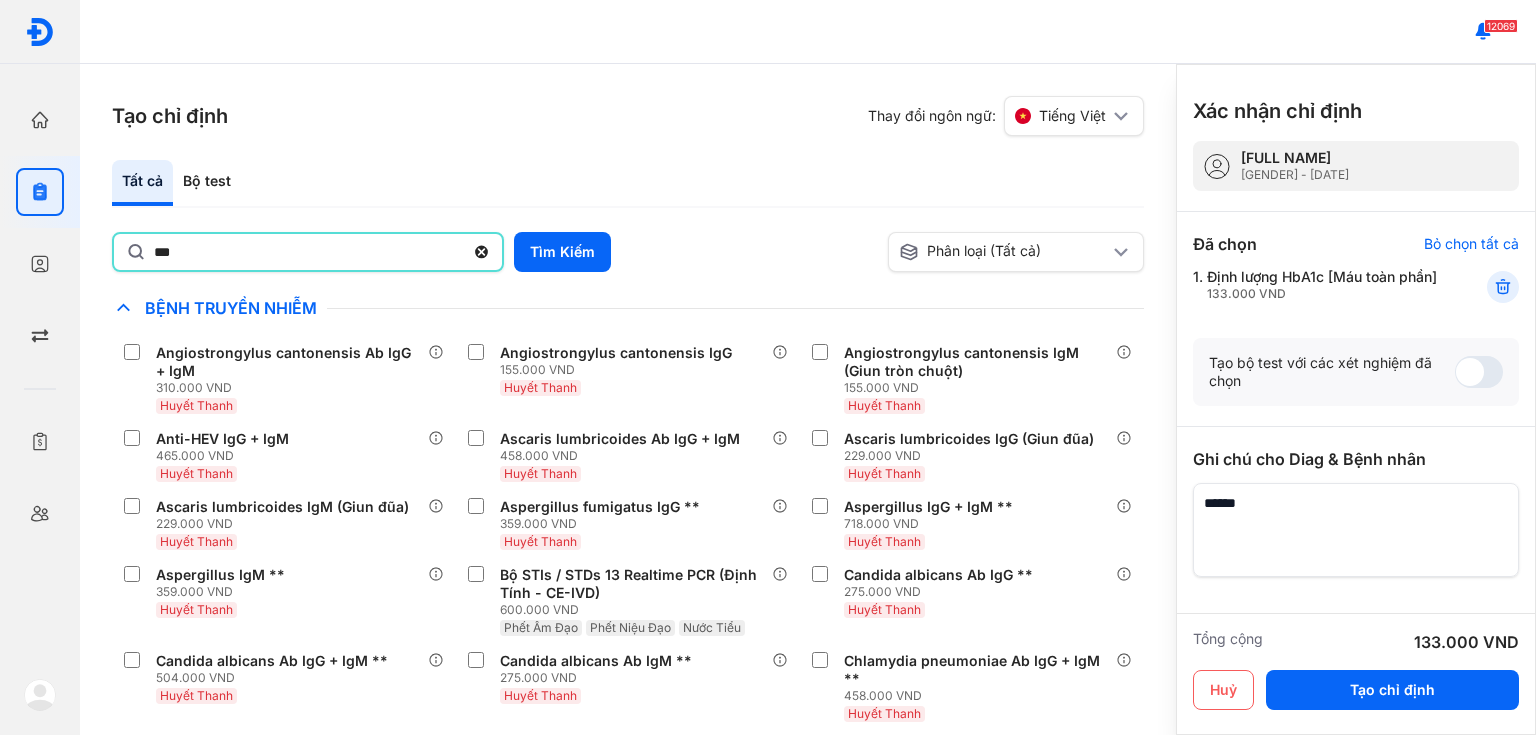 type on "***" 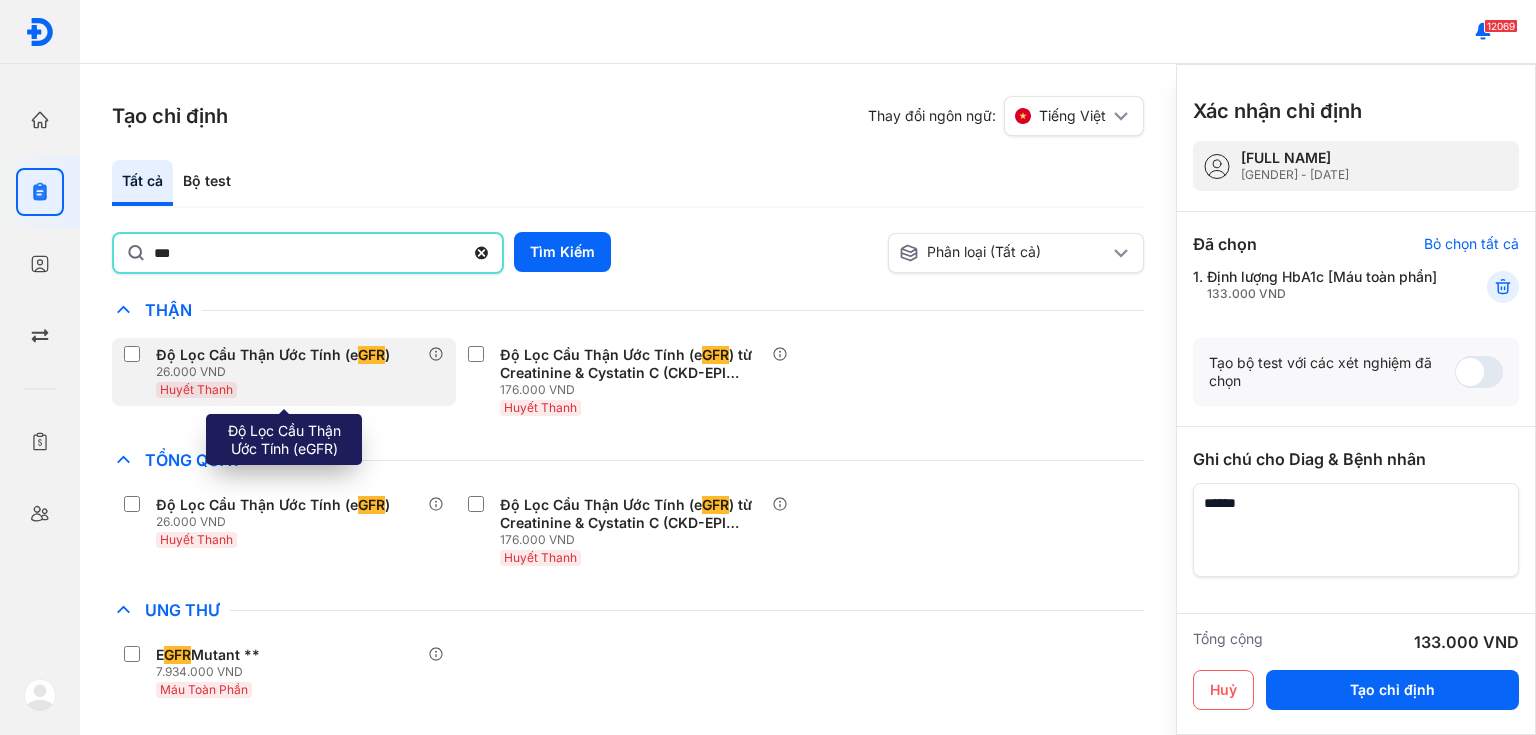 click on "Huyết Thanh" at bounding box center [277, 389] 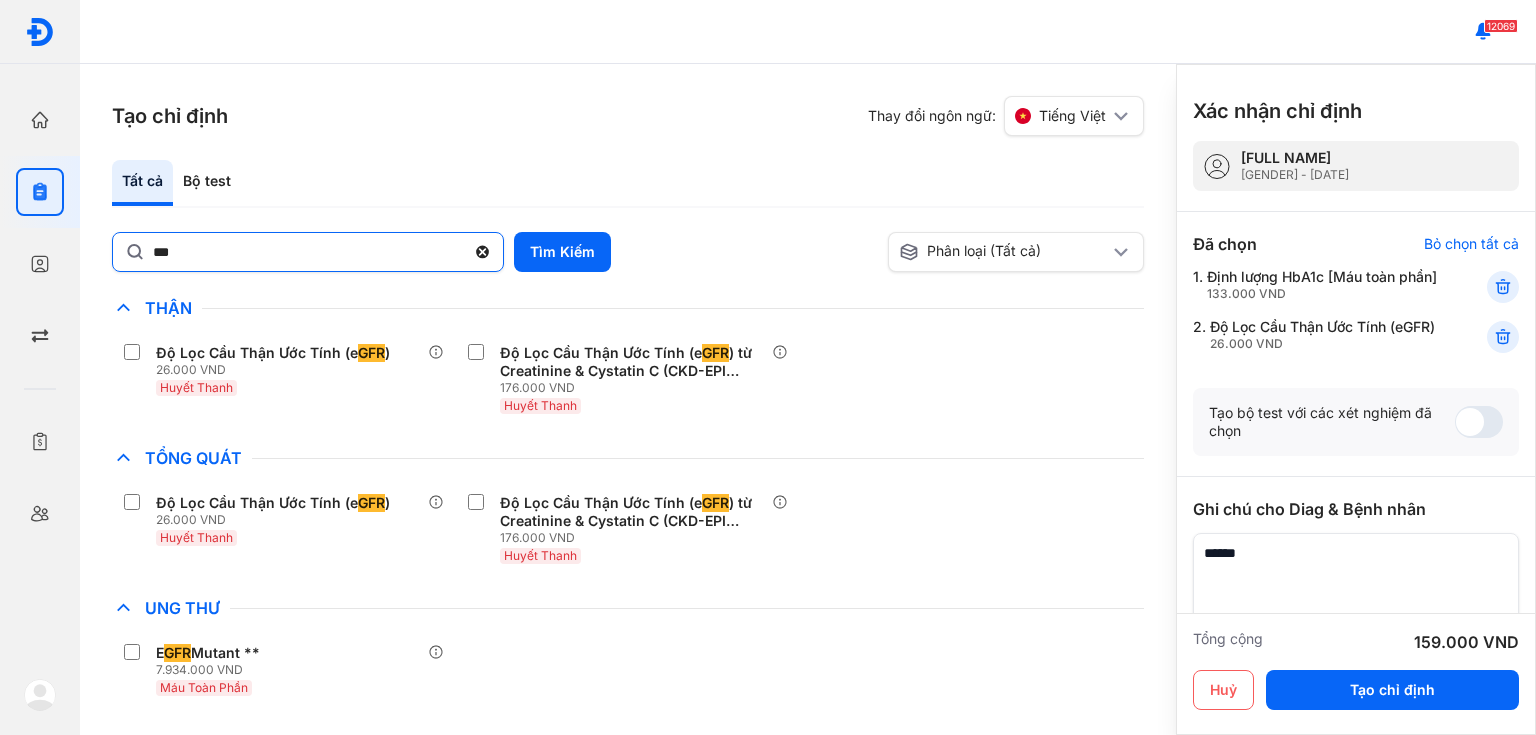 click 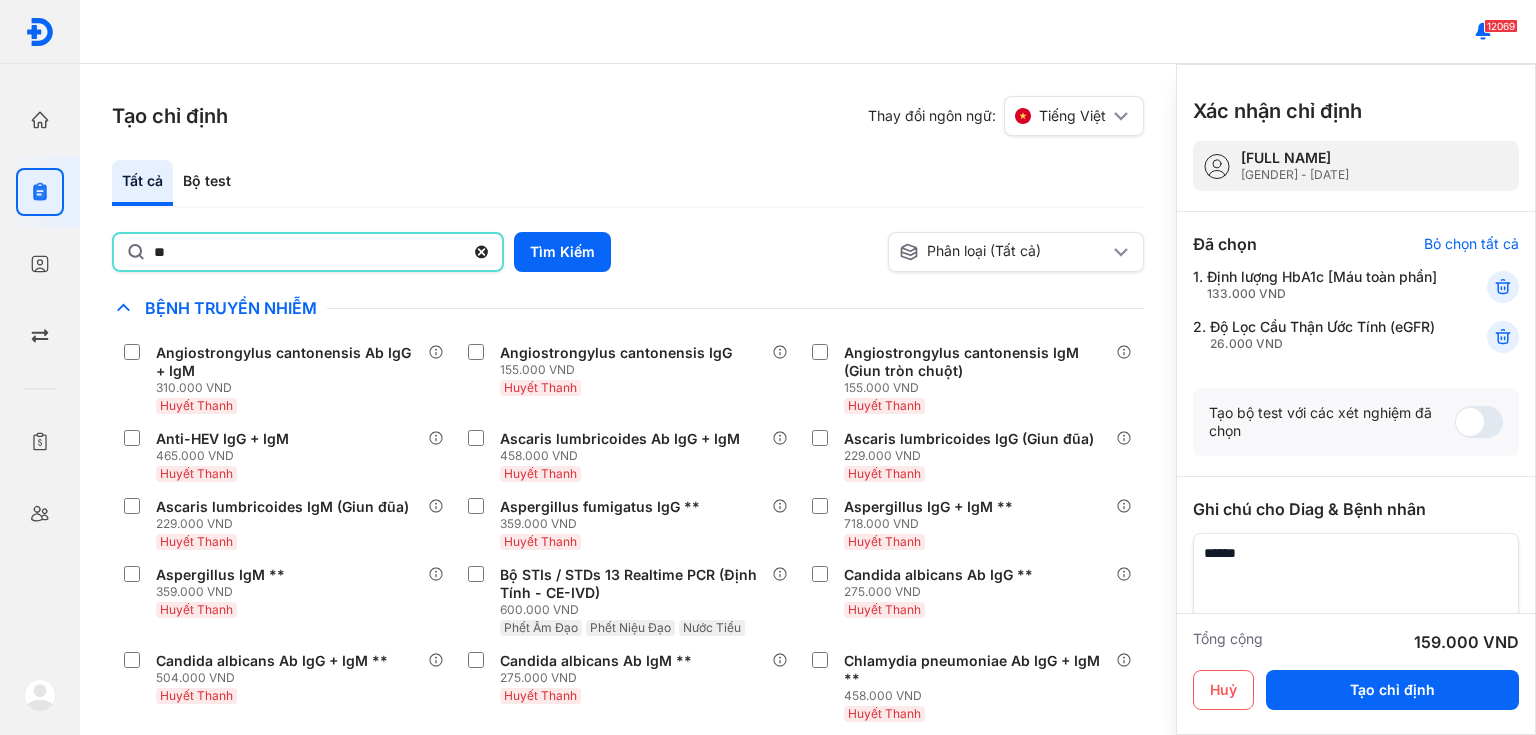 type on "******" 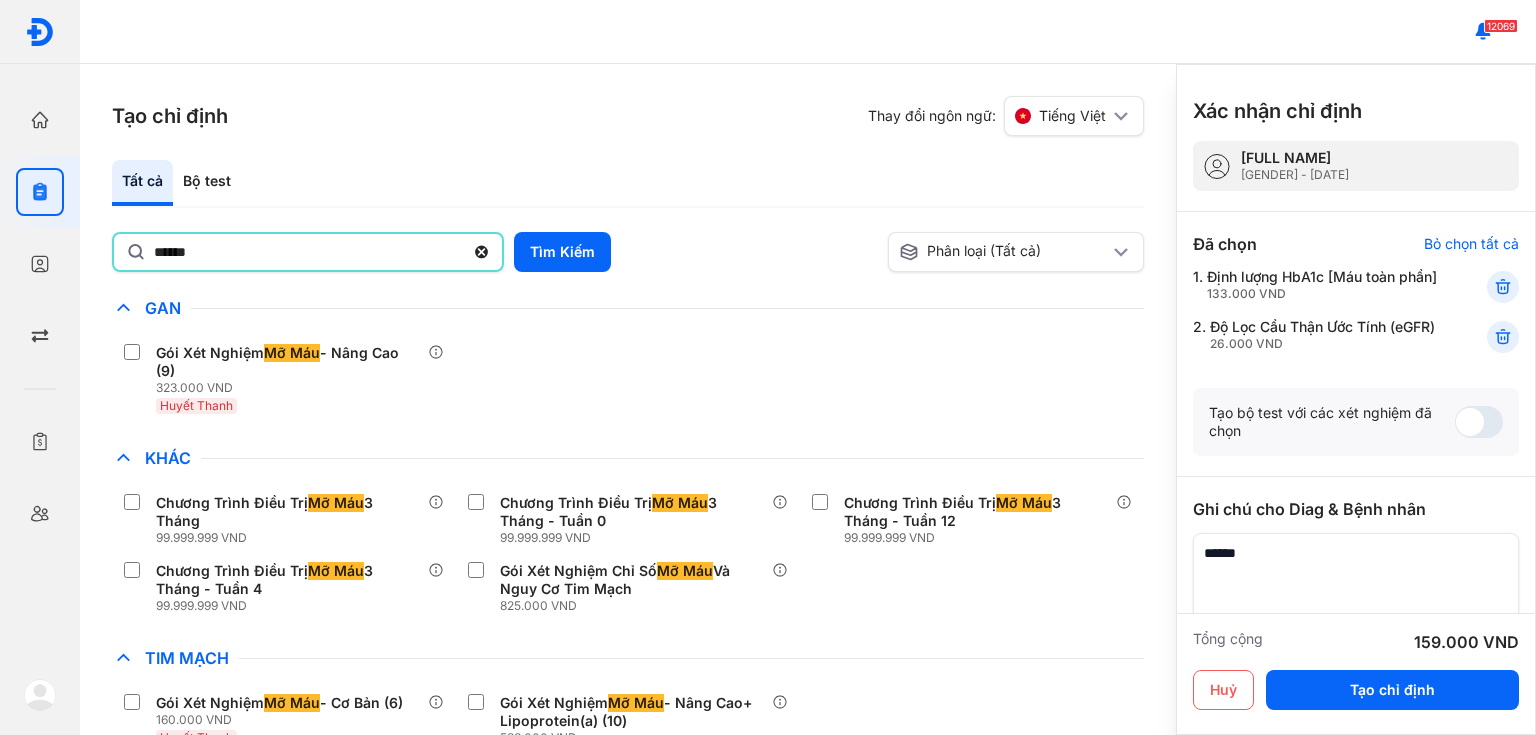 scroll, scrollTop: 160, scrollLeft: 0, axis: vertical 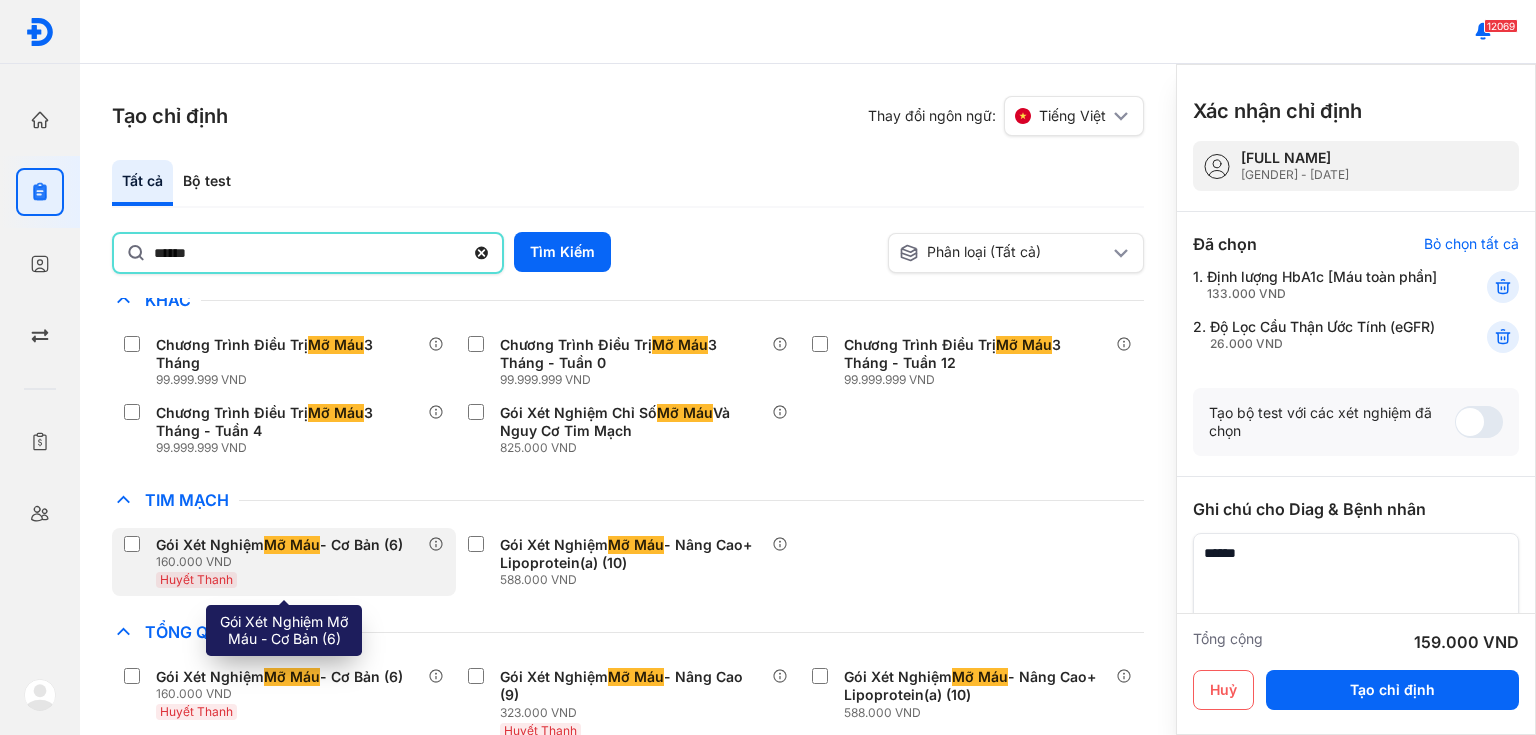 click on "Huyết Thanh" at bounding box center [283, 579] 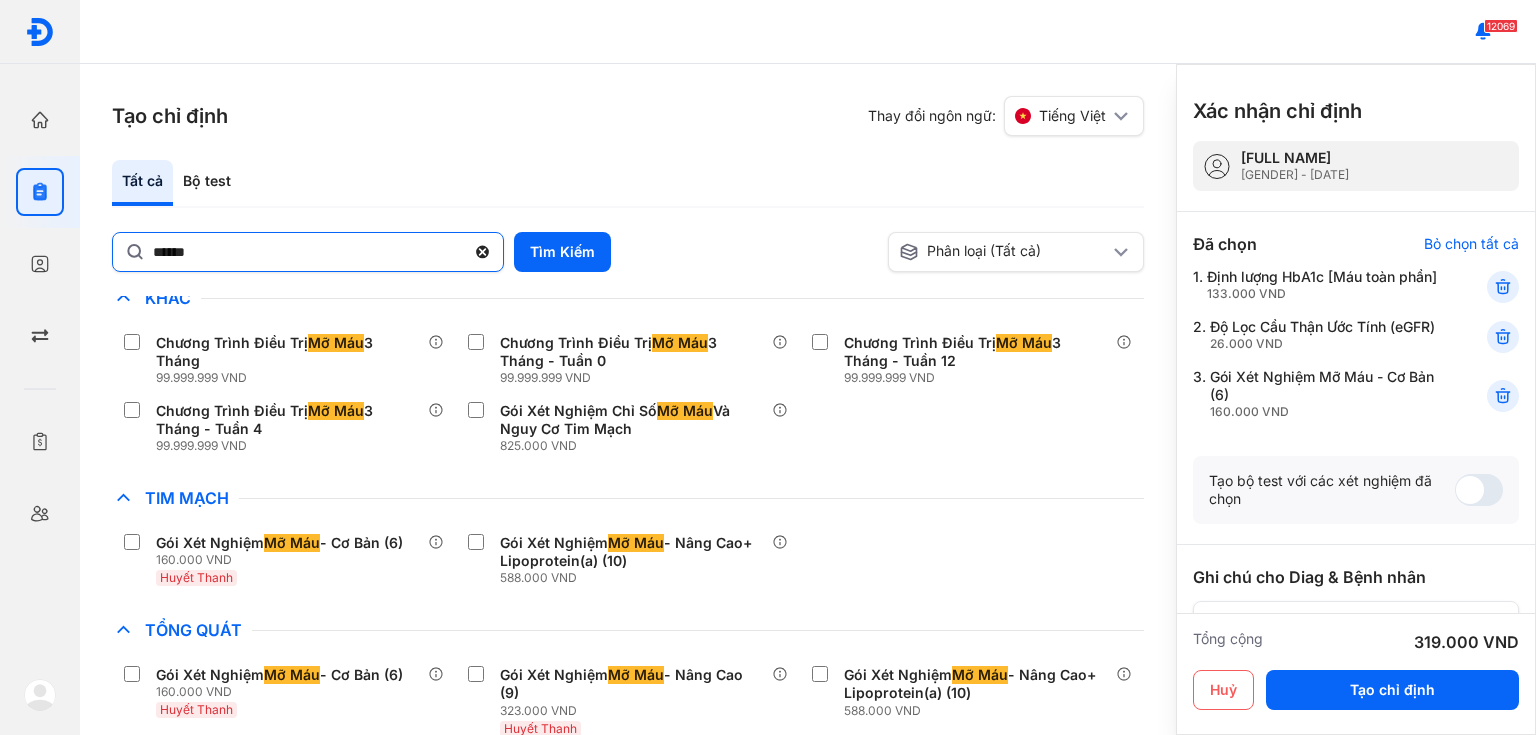 click 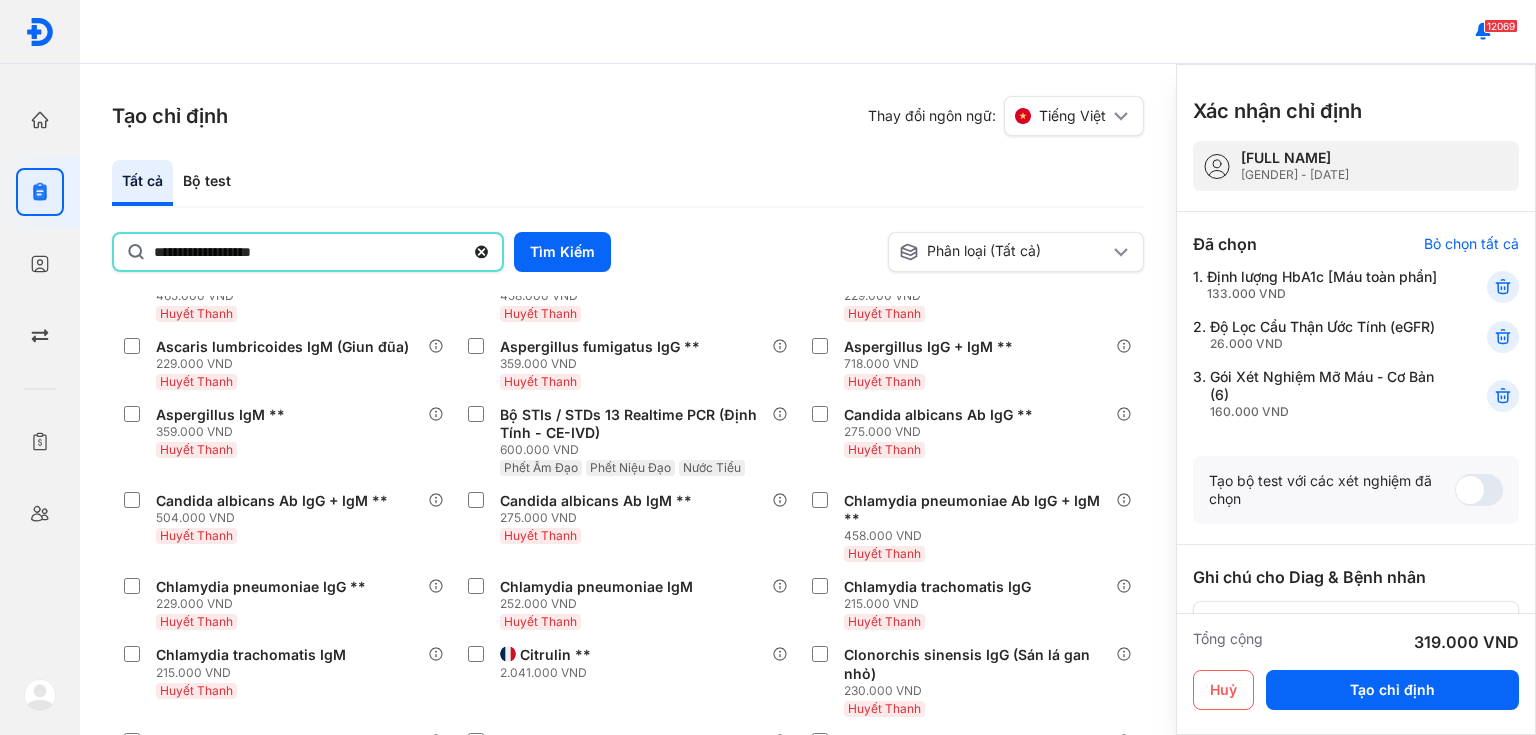 type on "**********" 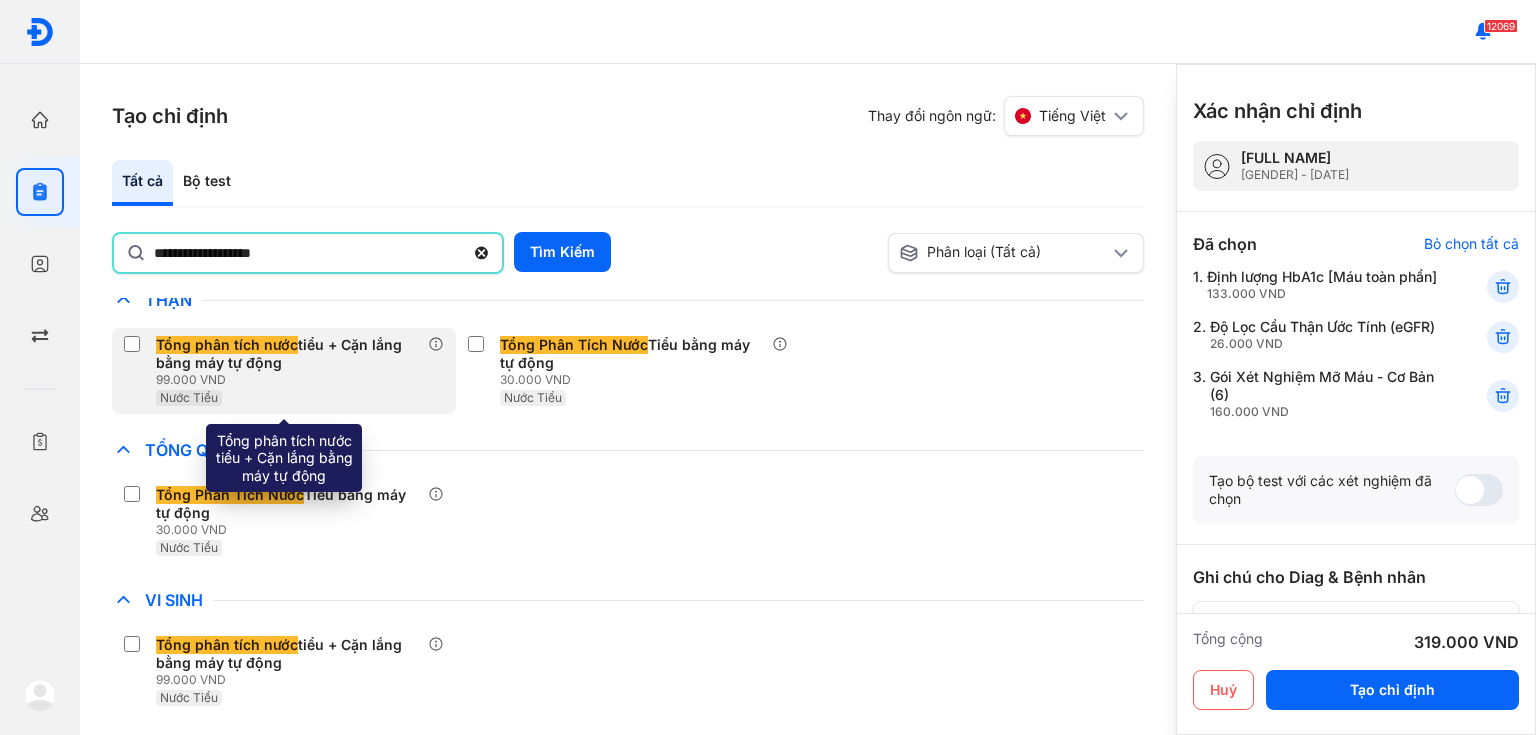 click on "Tổng phân tích nước  tiểu + Cặn lắng bằng máy tự động" at bounding box center (288, 354) 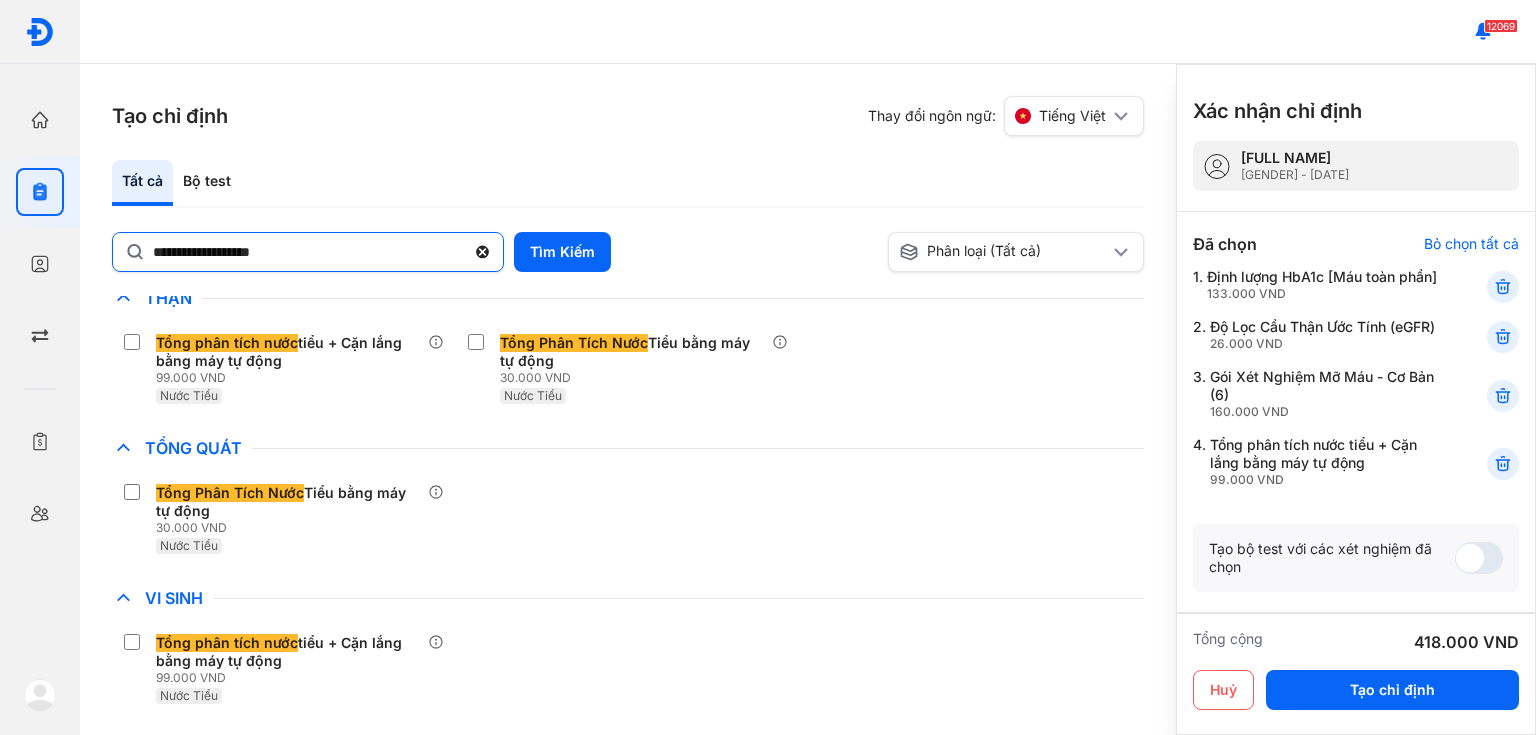 click 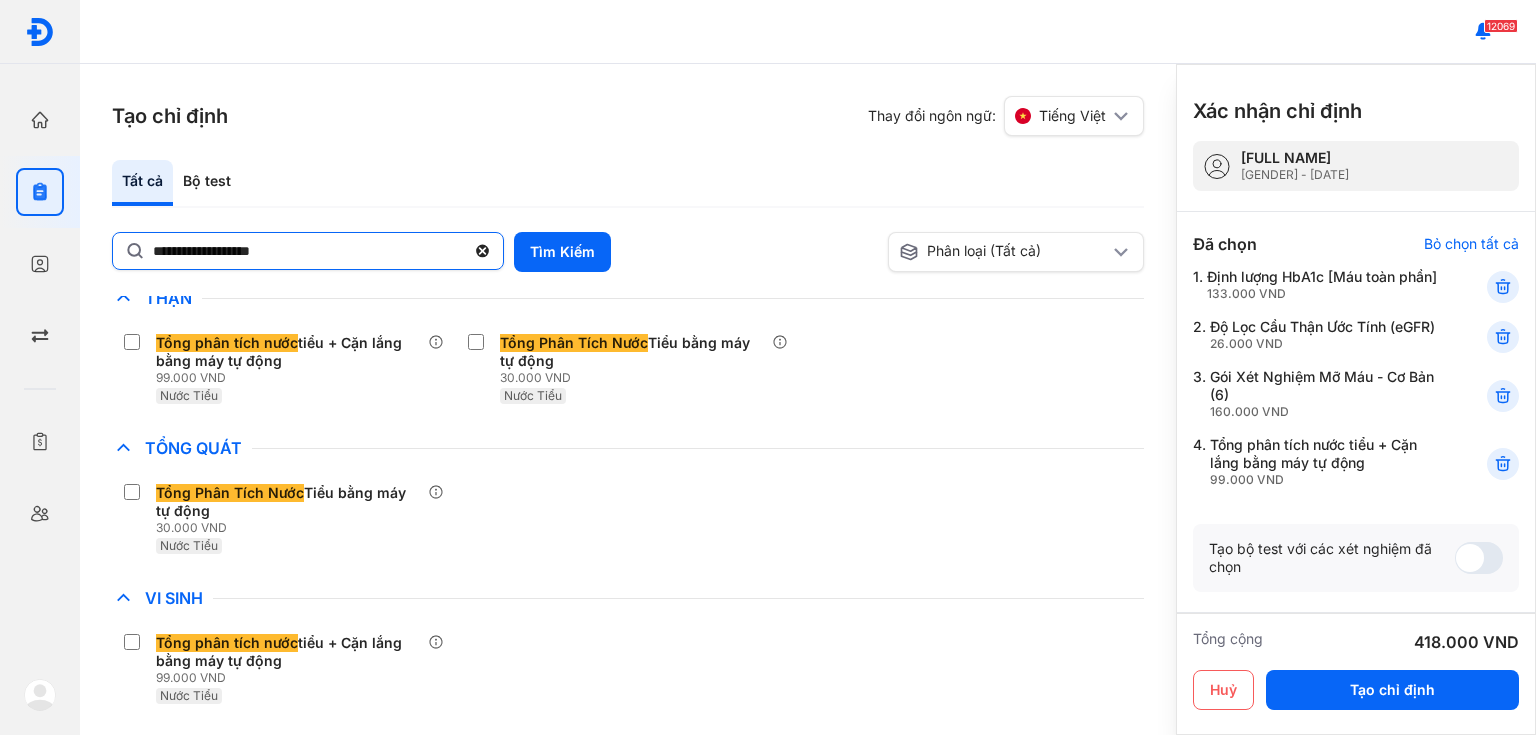 click on "**********" 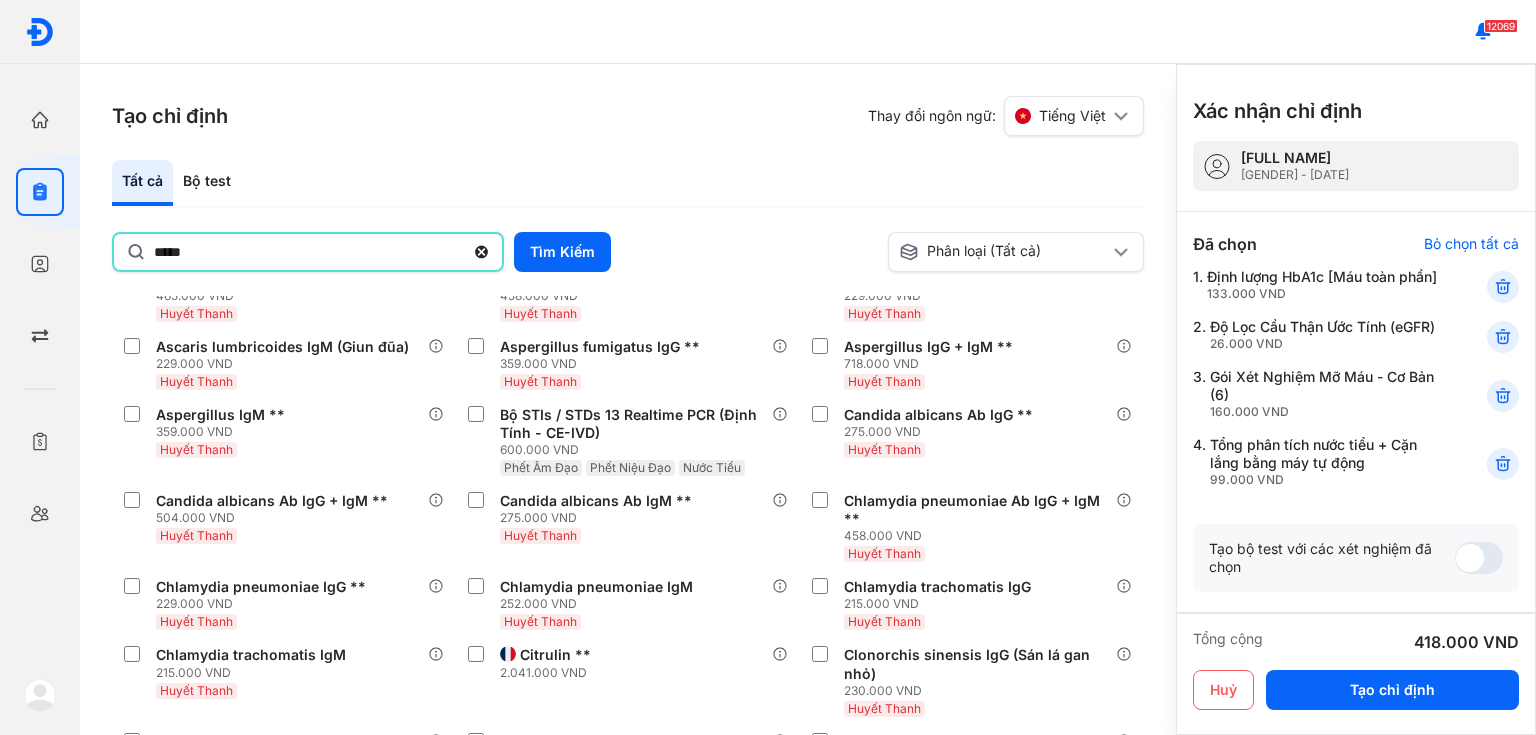 type on "*****" 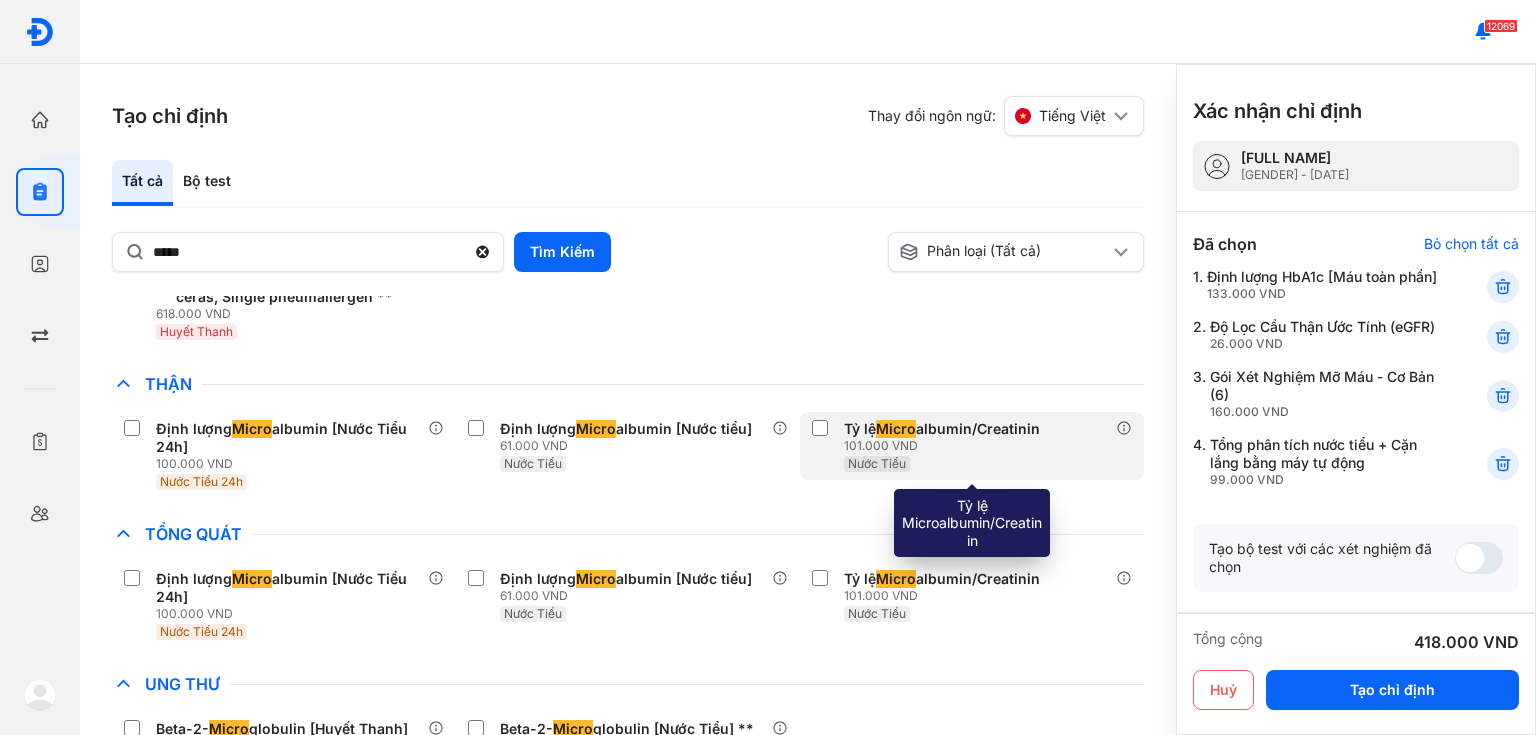 click on "101.000 VND" at bounding box center (946, 446) 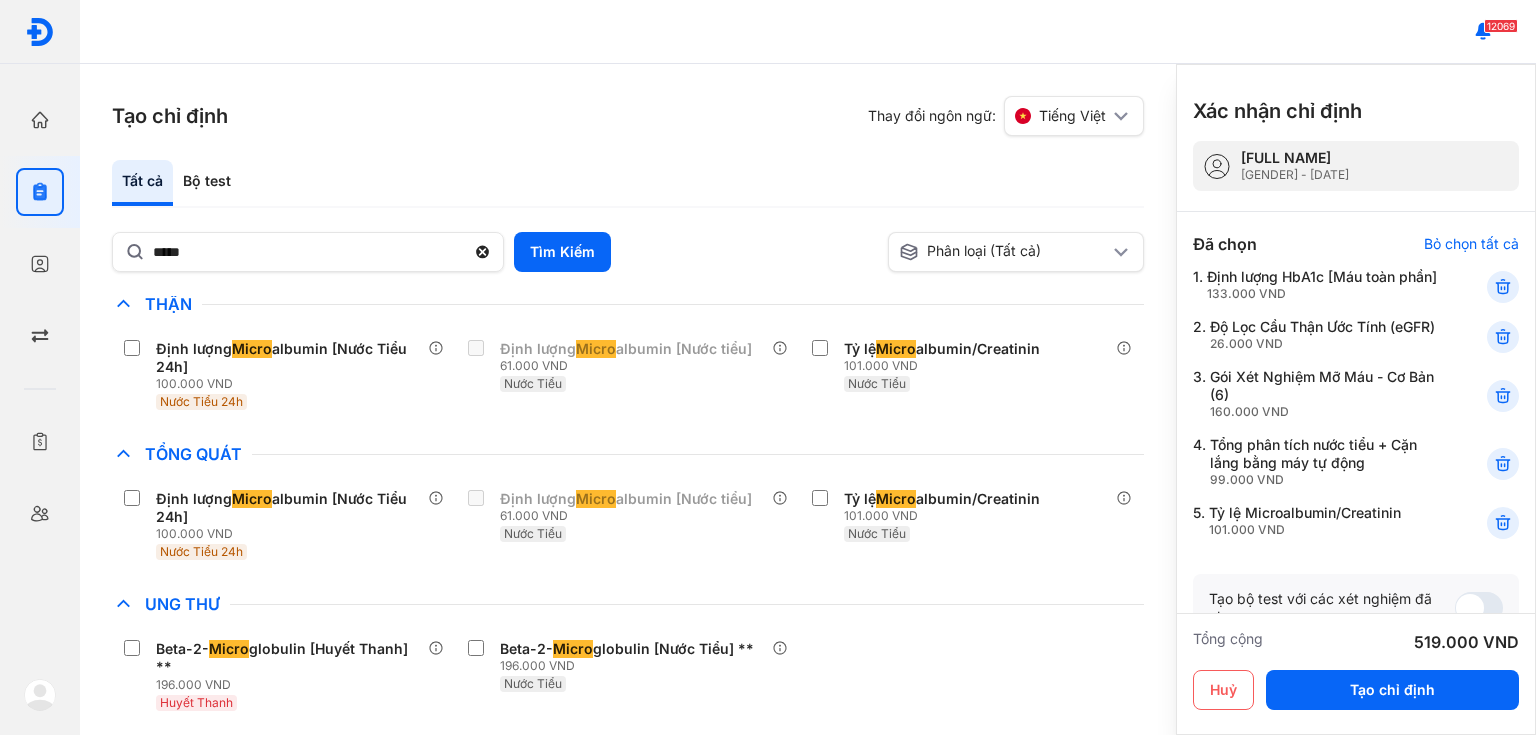 scroll, scrollTop: 0, scrollLeft: 0, axis: both 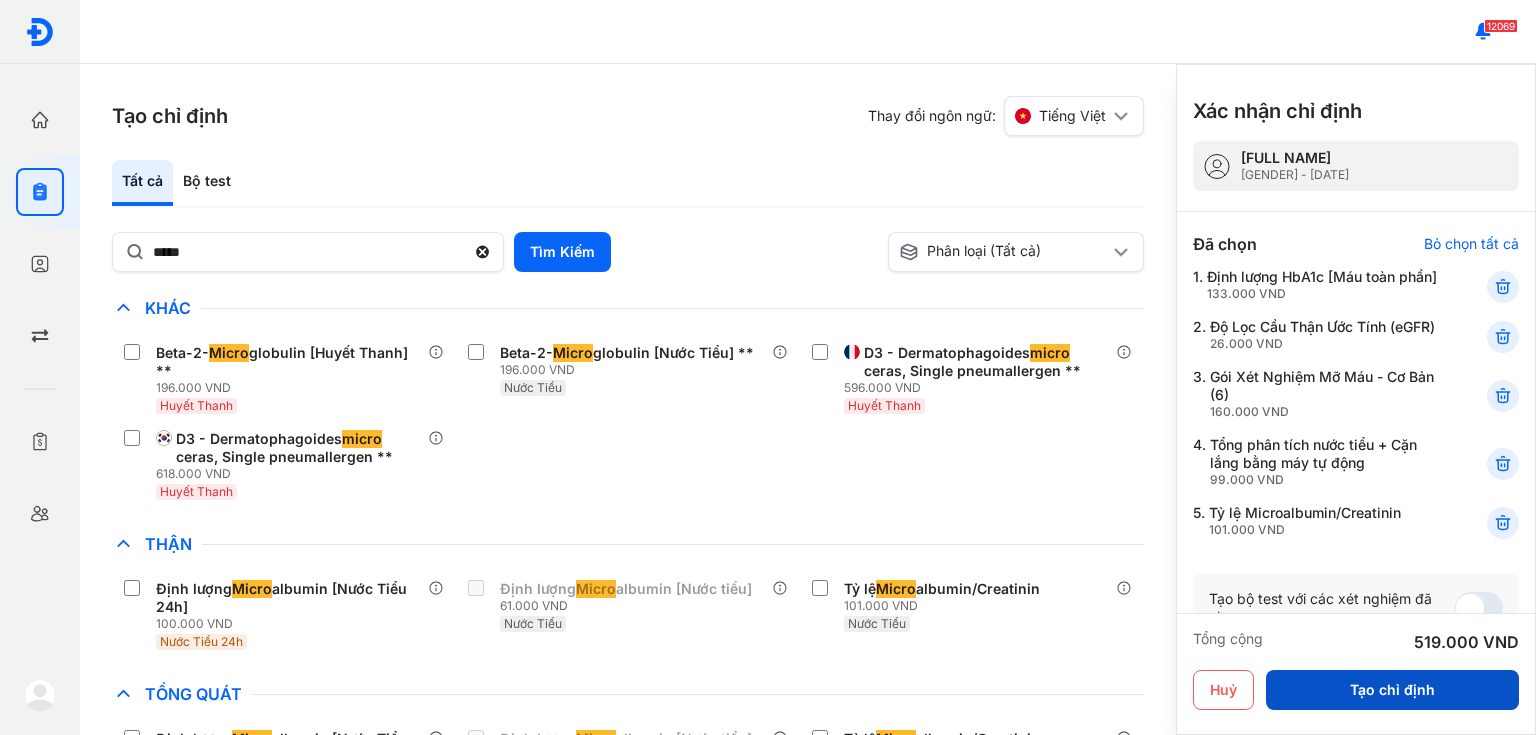 click on "Tạo chỉ định" at bounding box center (1392, 690) 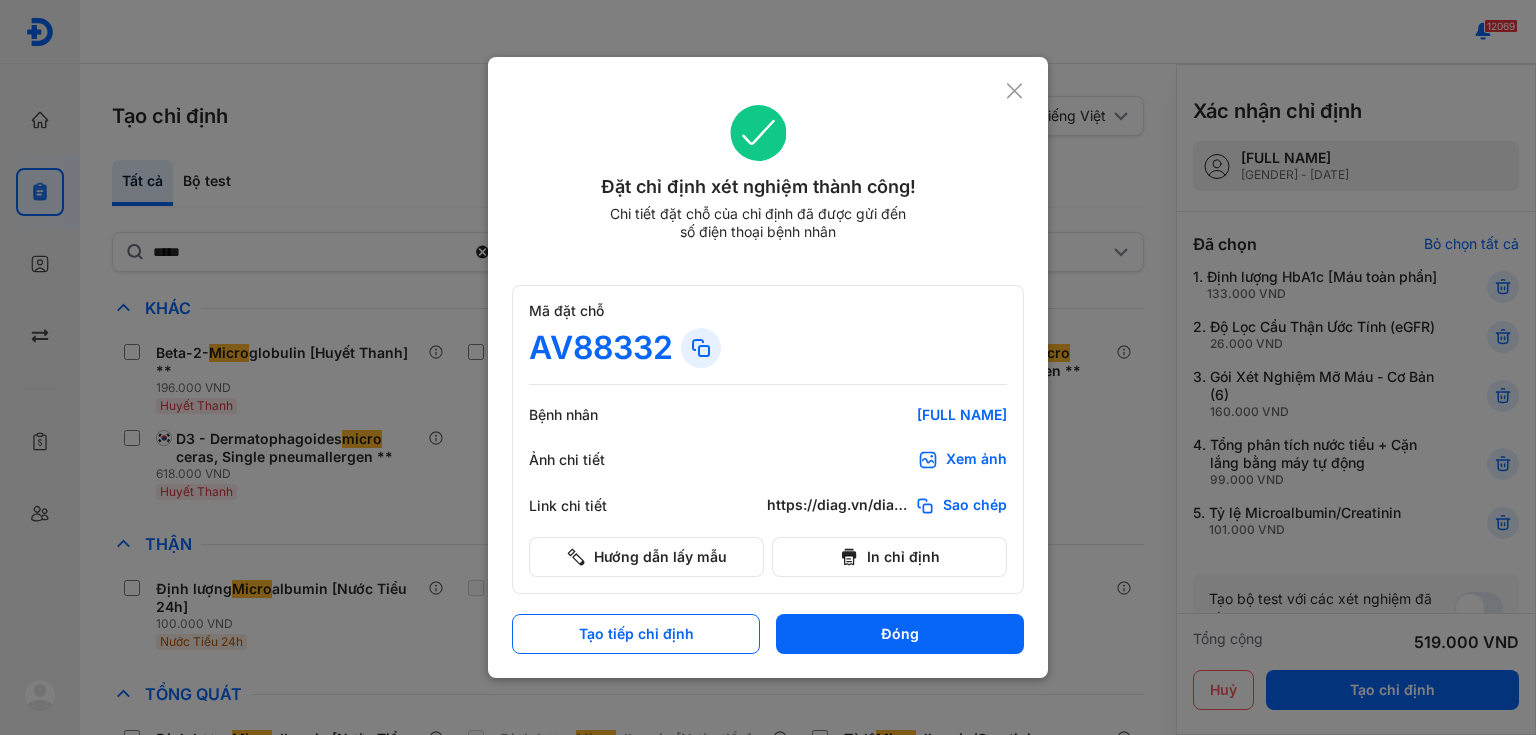 click on "Đặt chỉ định xét nghiệm thành công! Chi tiết đặt chỗ của chỉ định đã được gửi đến số điện thoại bệnh nhân Mã đặt chỗ [REFERENCE_CODE] Bệnh nhân [FULL NAME] Ảnh chi tiết Xem ảnh Link chi tiết [URL] Sao chép Hướng dẫn lấy mẫu In chỉ định Tạo tiếp chỉ định Đóng" at bounding box center (768, 367) 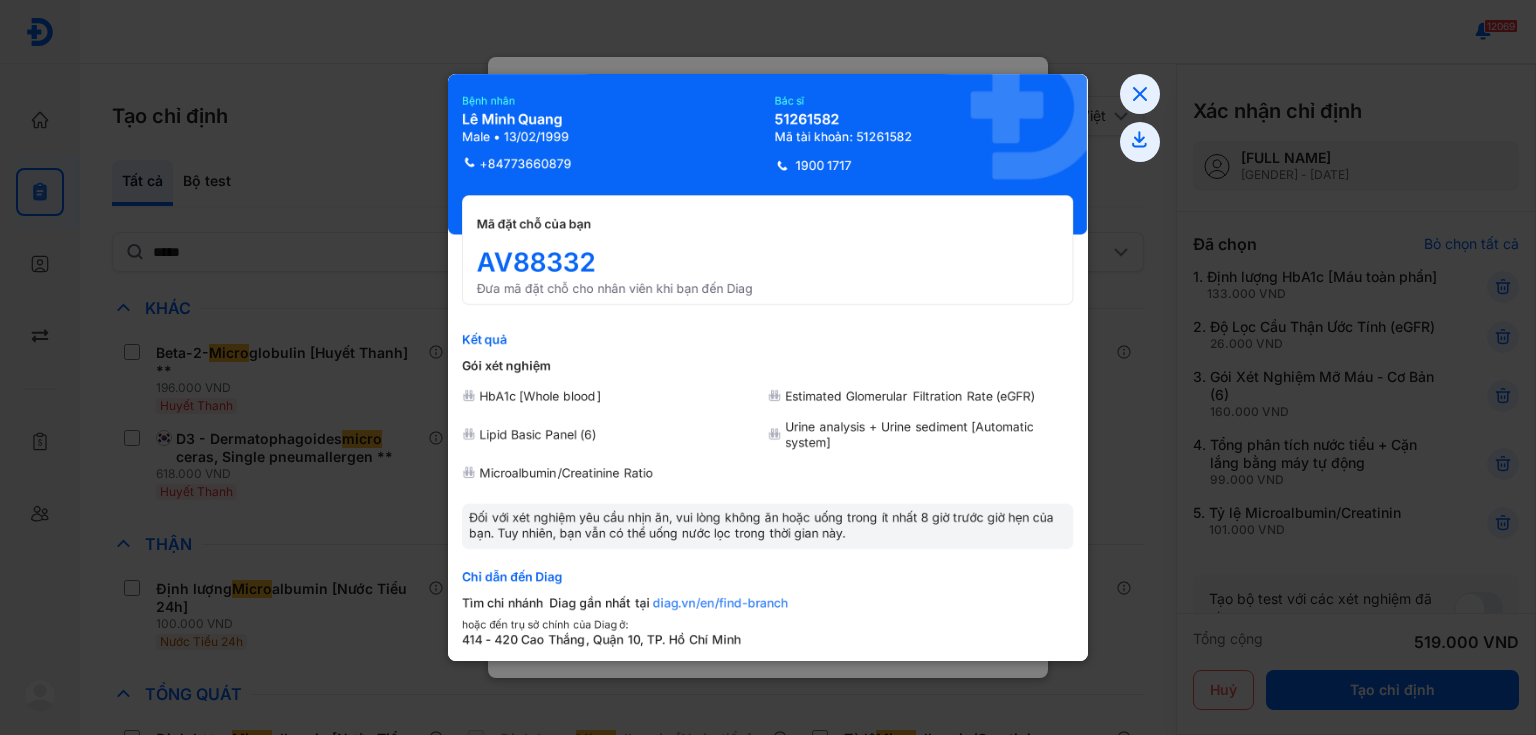 click at bounding box center [768, 367] 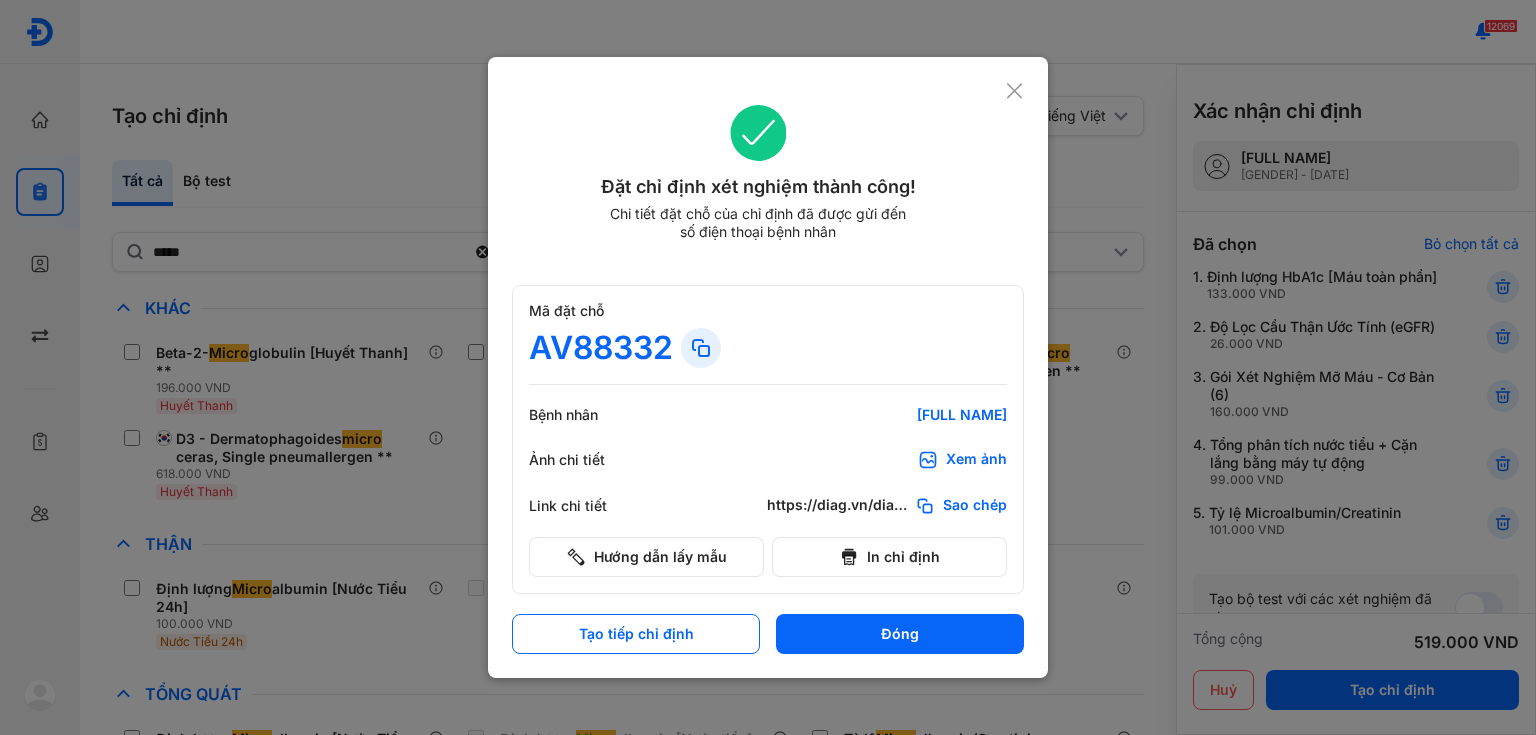 click at bounding box center (768, 367) 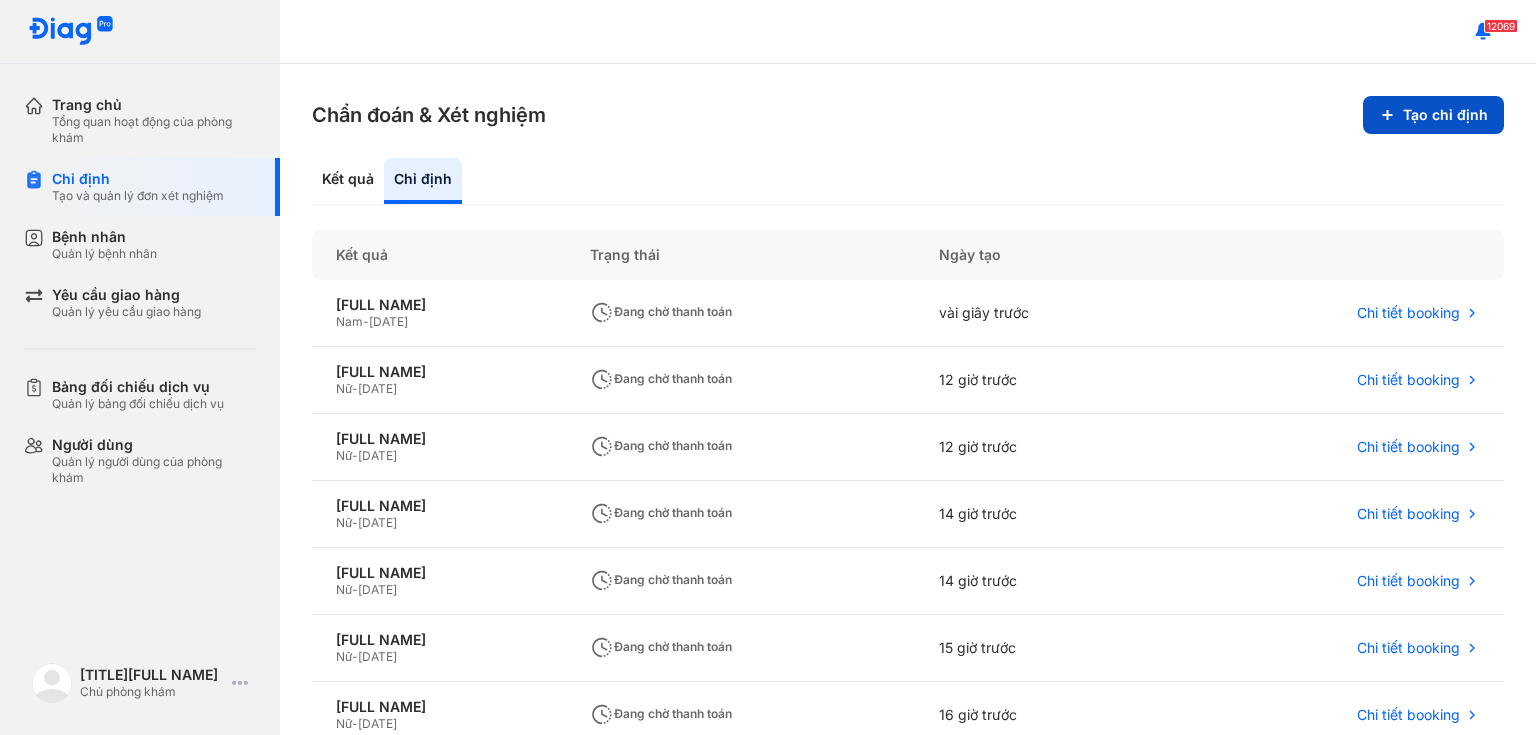 click on "Tạo chỉ định" at bounding box center [1433, 115] 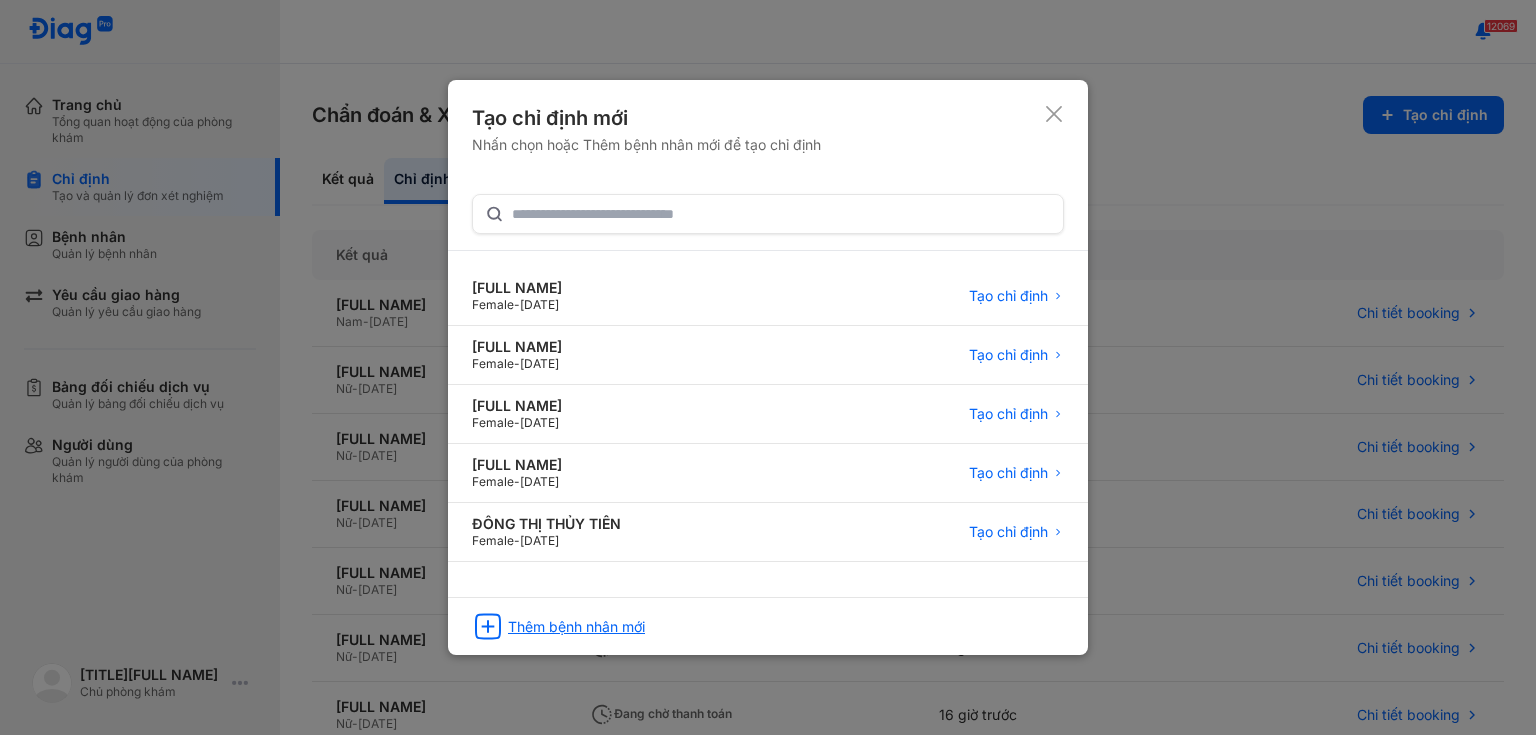 click on "Thêm bệnh nhân mới" at bounding box center [576, 627] 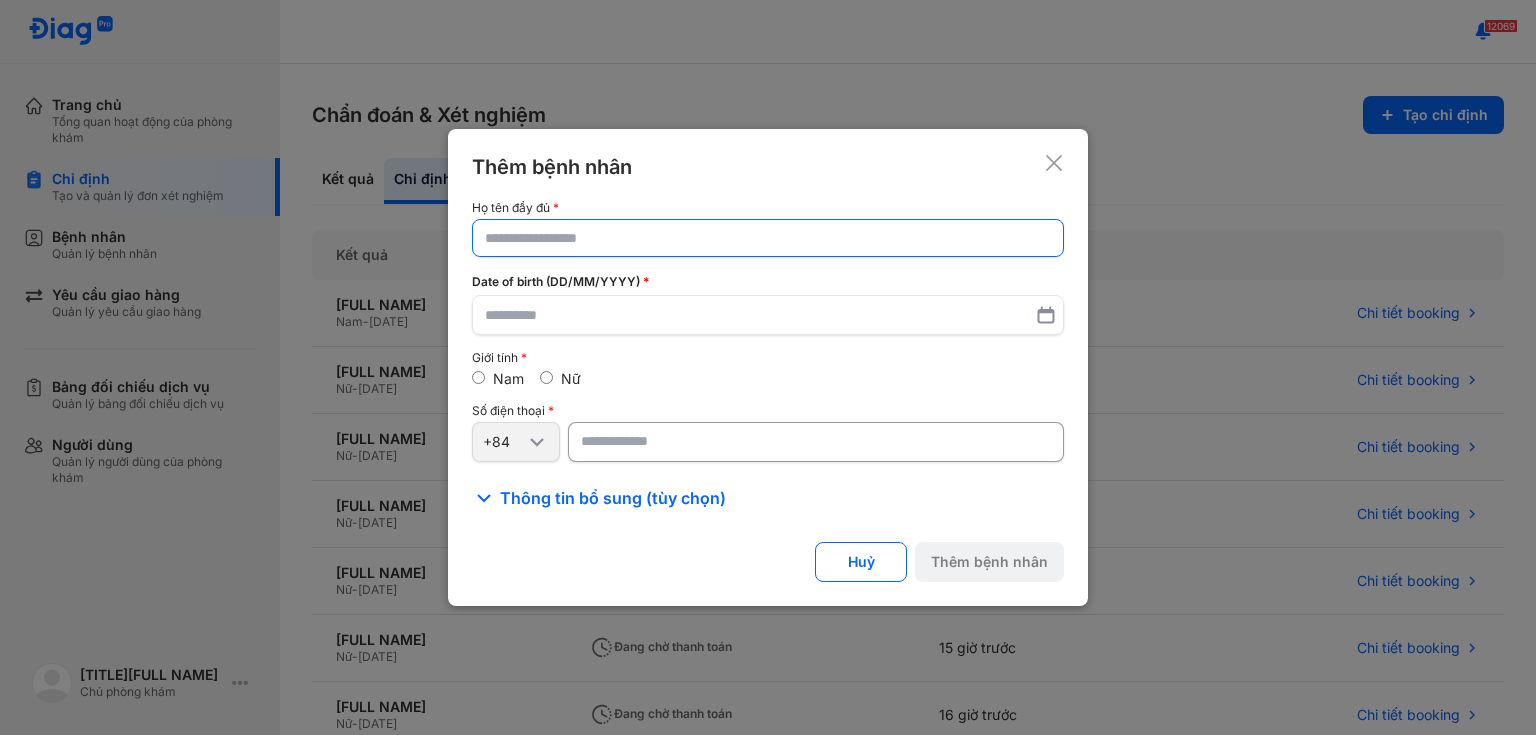 click 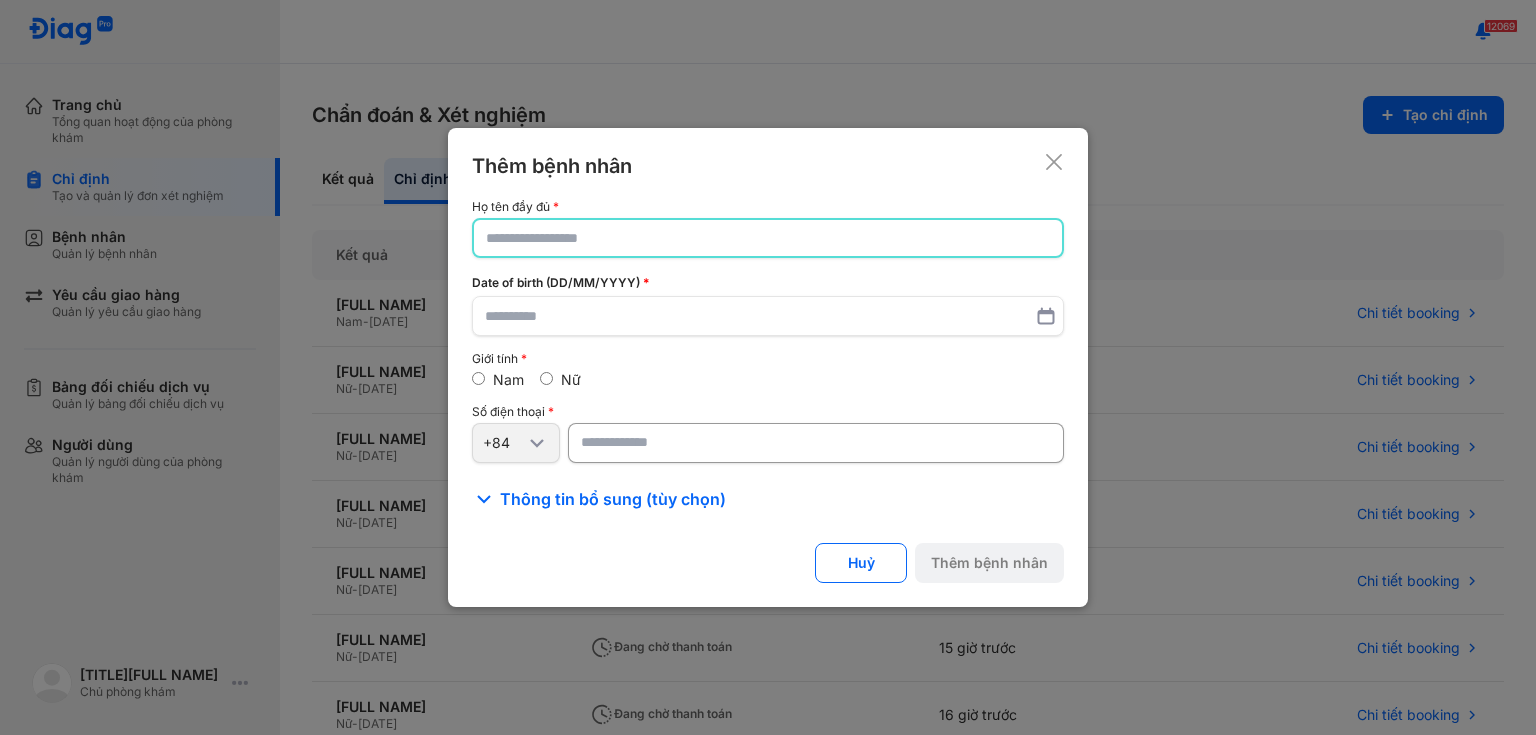 paste on "**********" 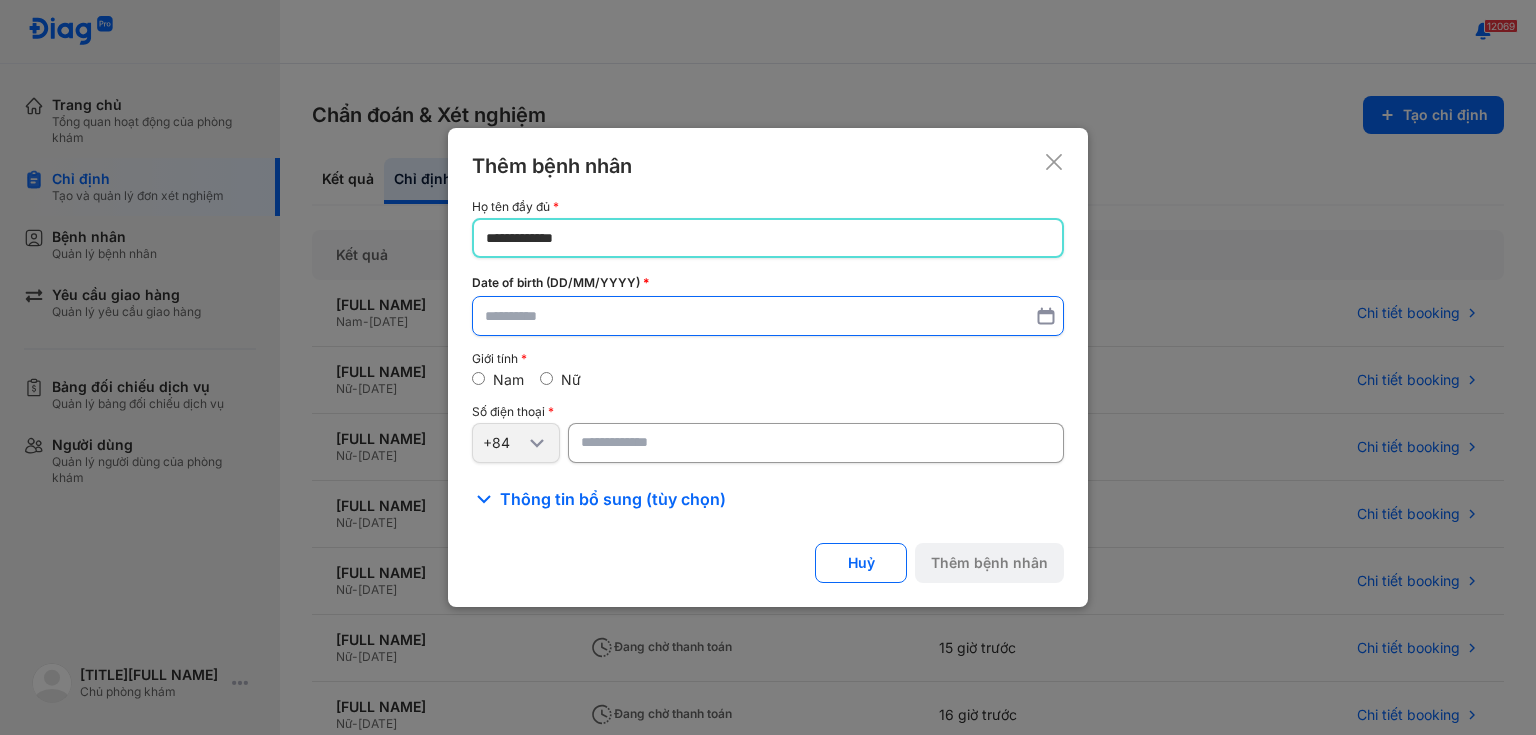 type on "**********" 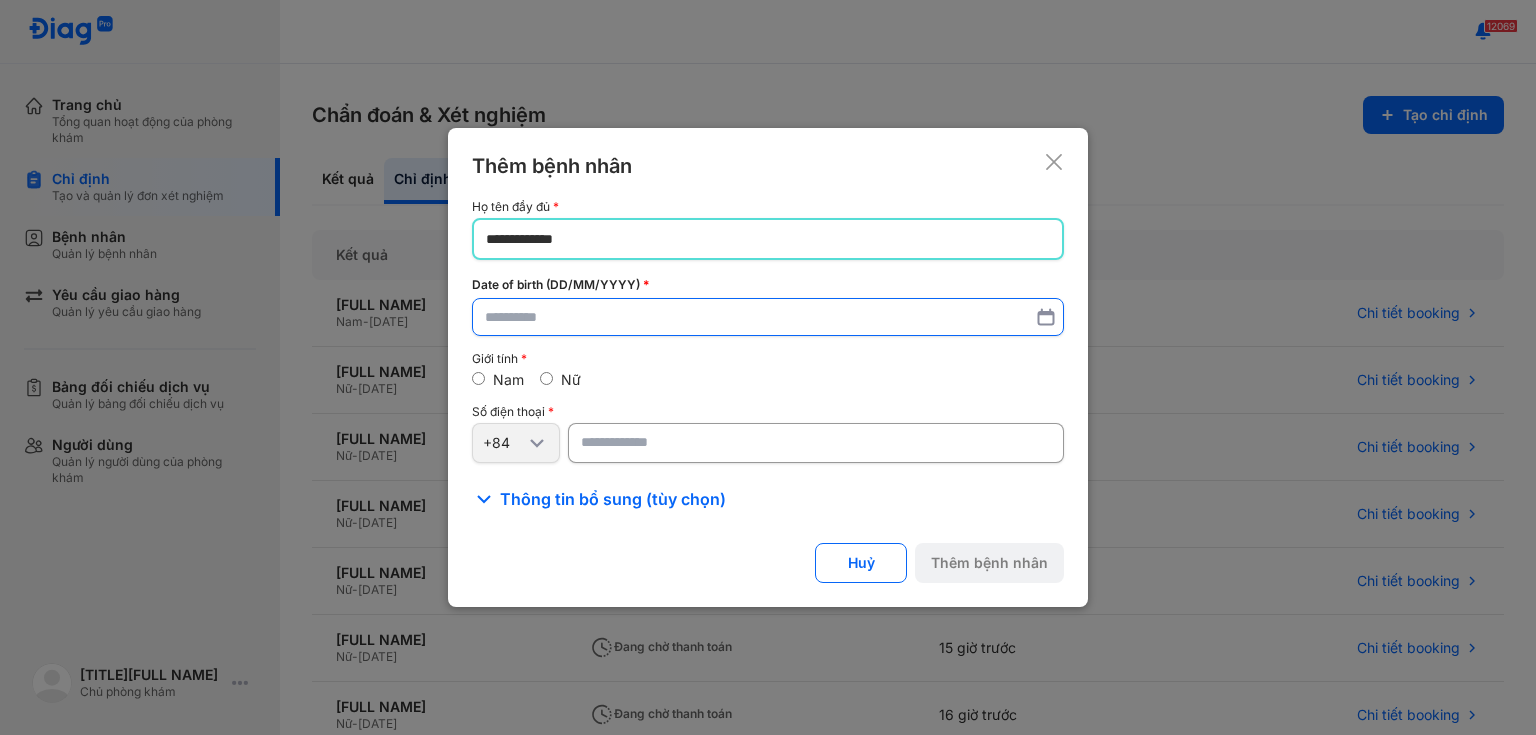 click at bounding box center (768, 317) 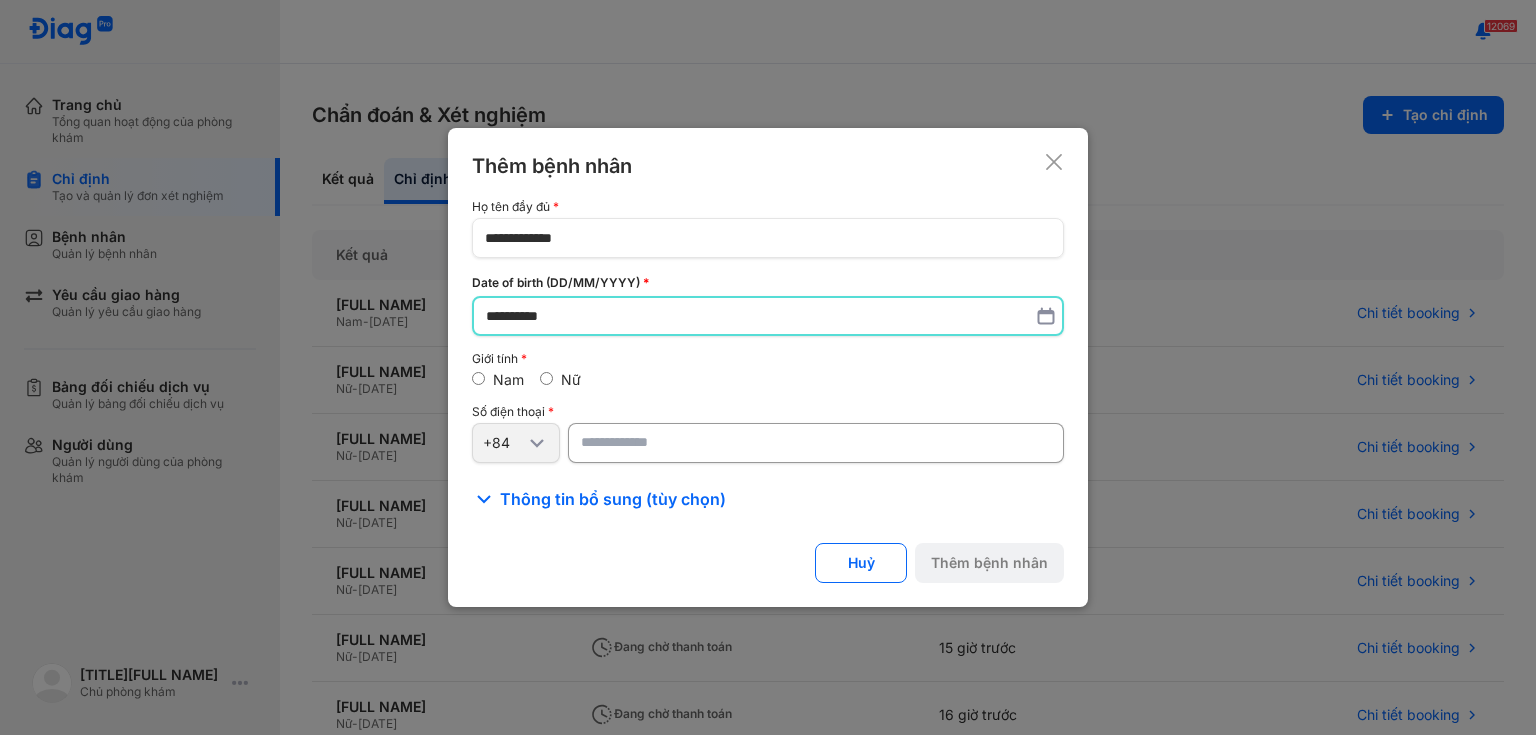 type on "**********" 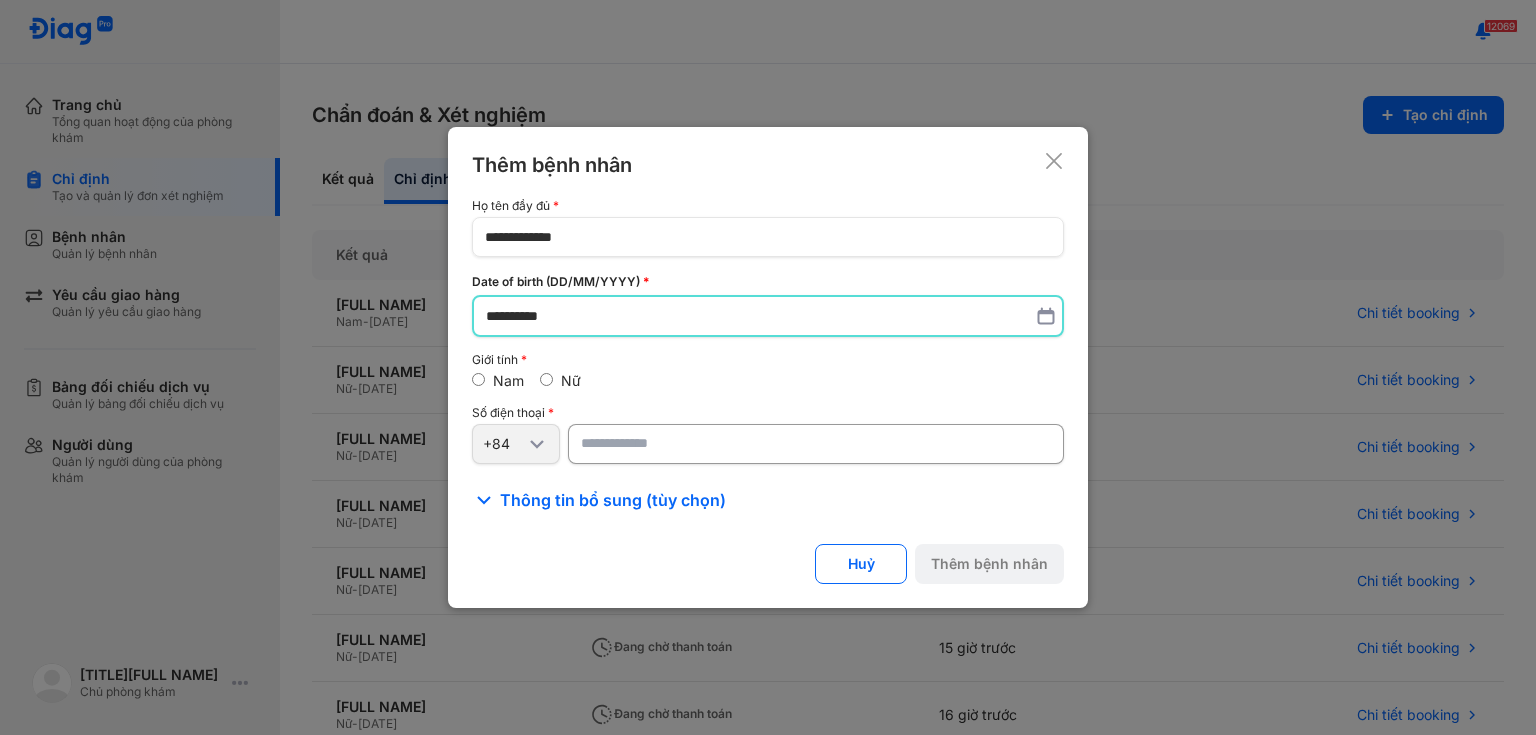 click on "Nữ" at bounding box center [560, 381] 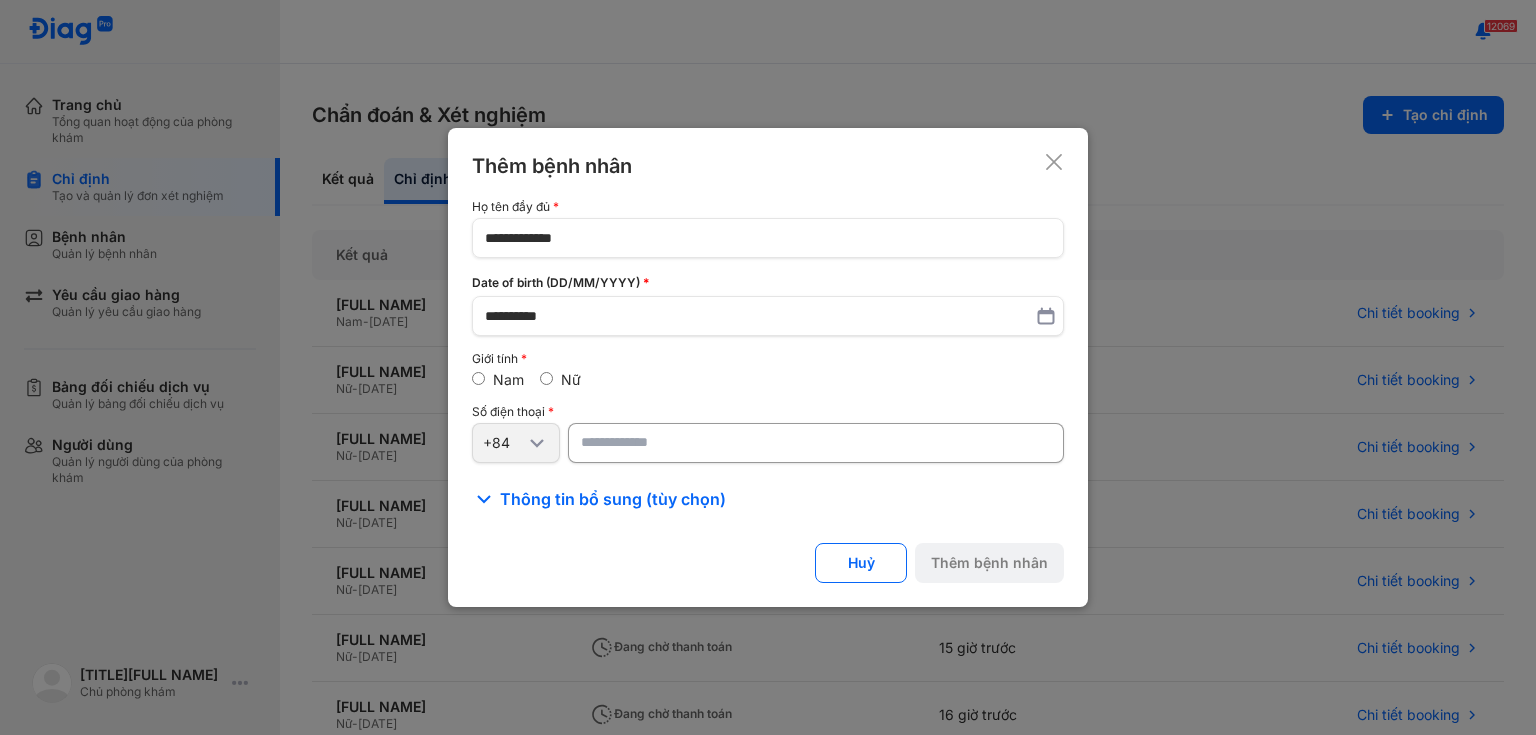 click at bounding box center (816, 443) 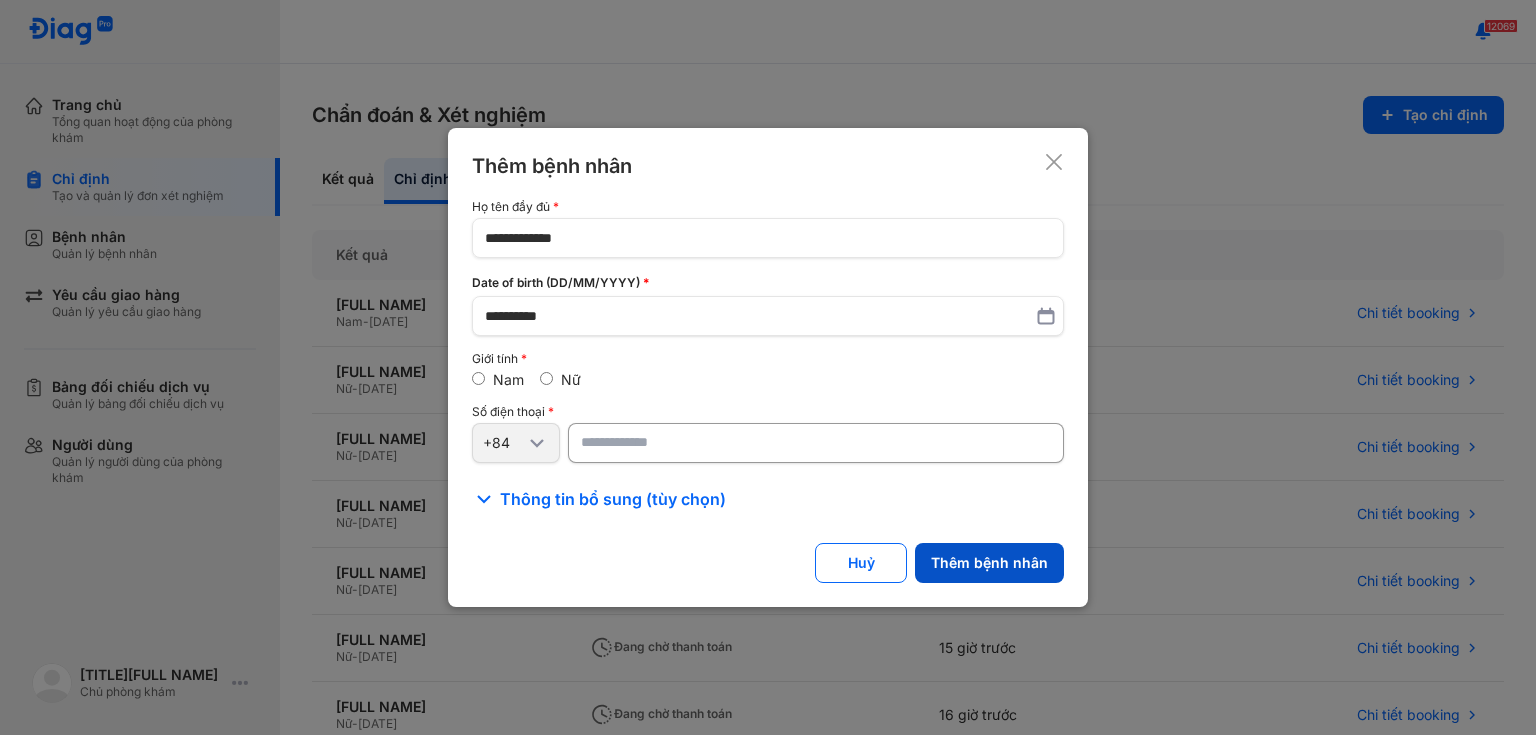 type on "**********" 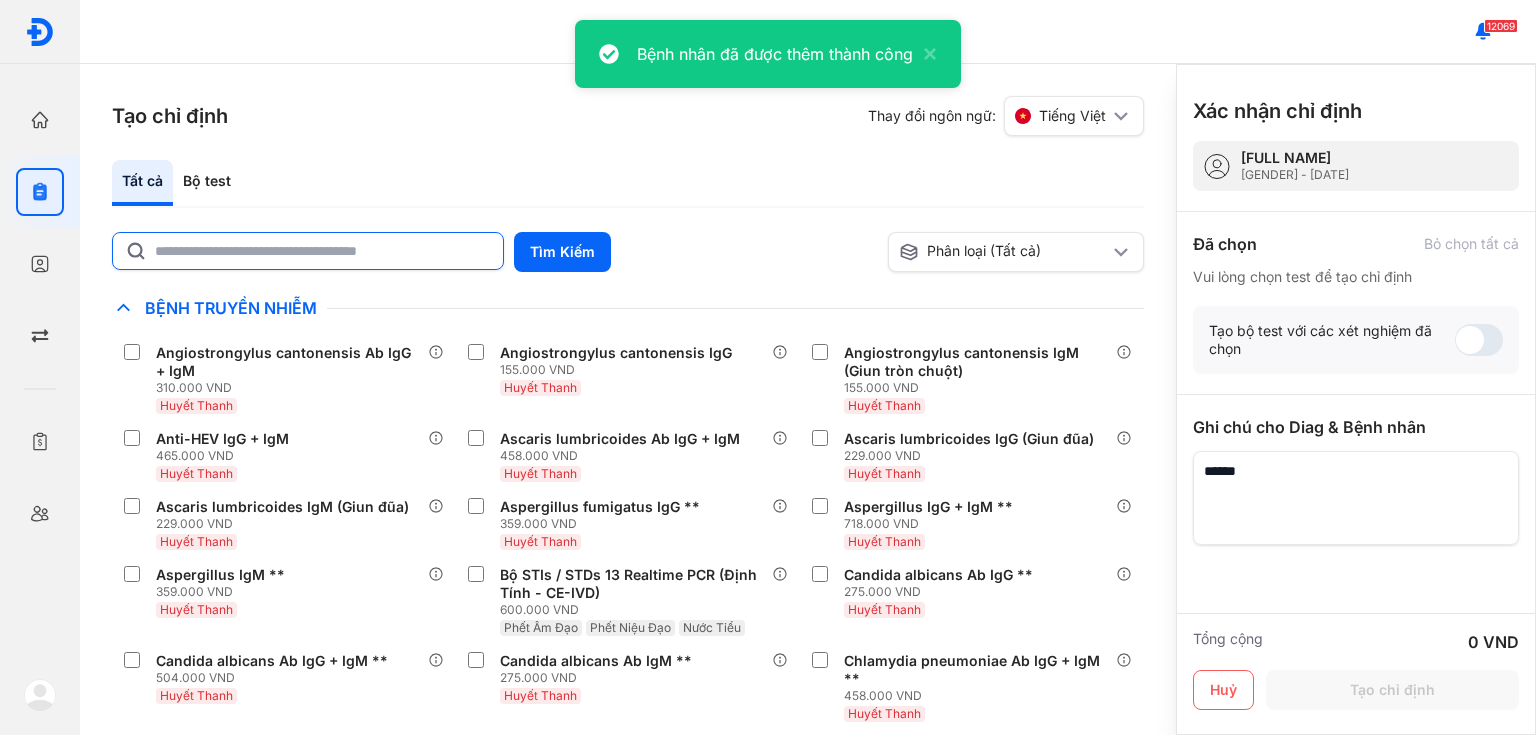 click 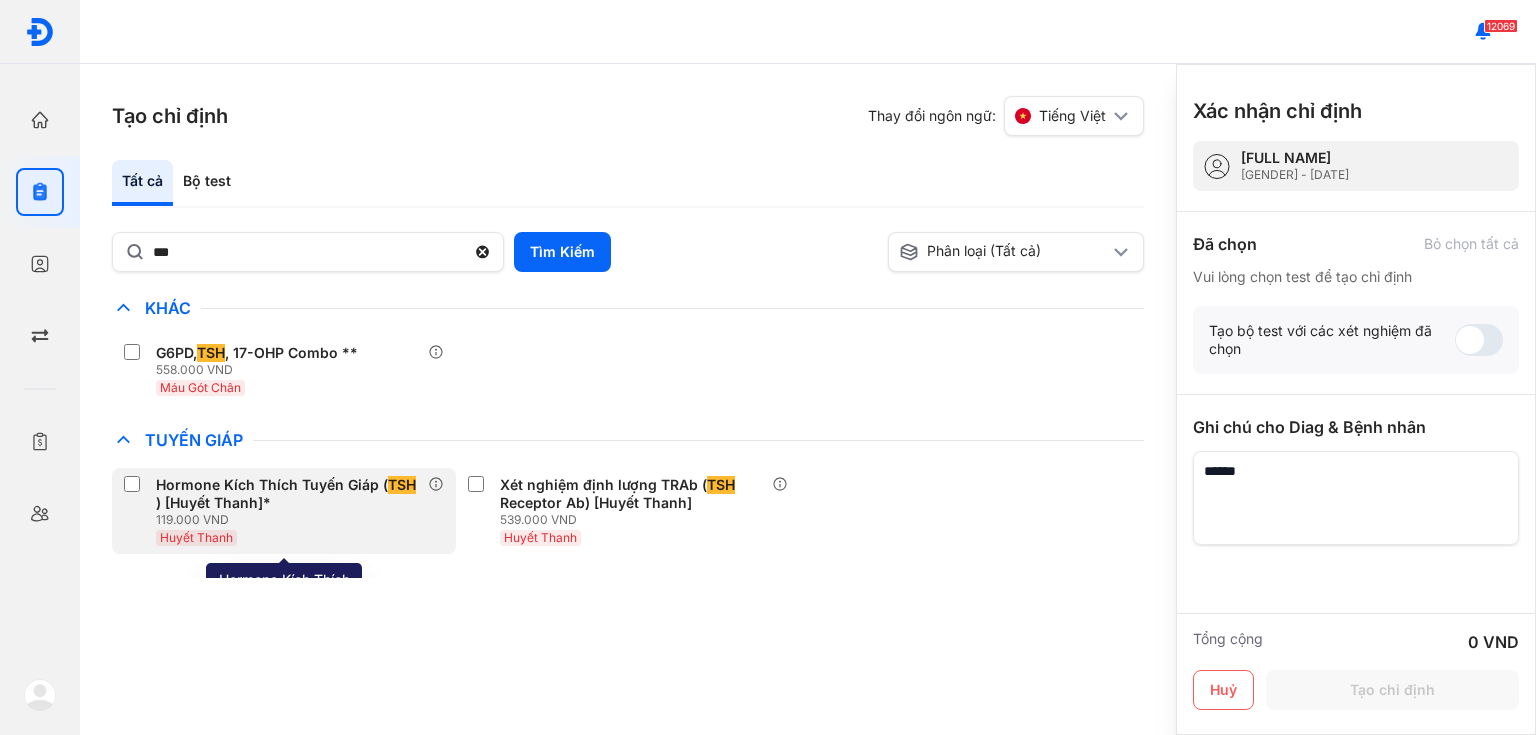 drag, startPoint x: 336, startPoint y: 527, endPoint x: 342, endPoint y: 516, distance: 12.529964 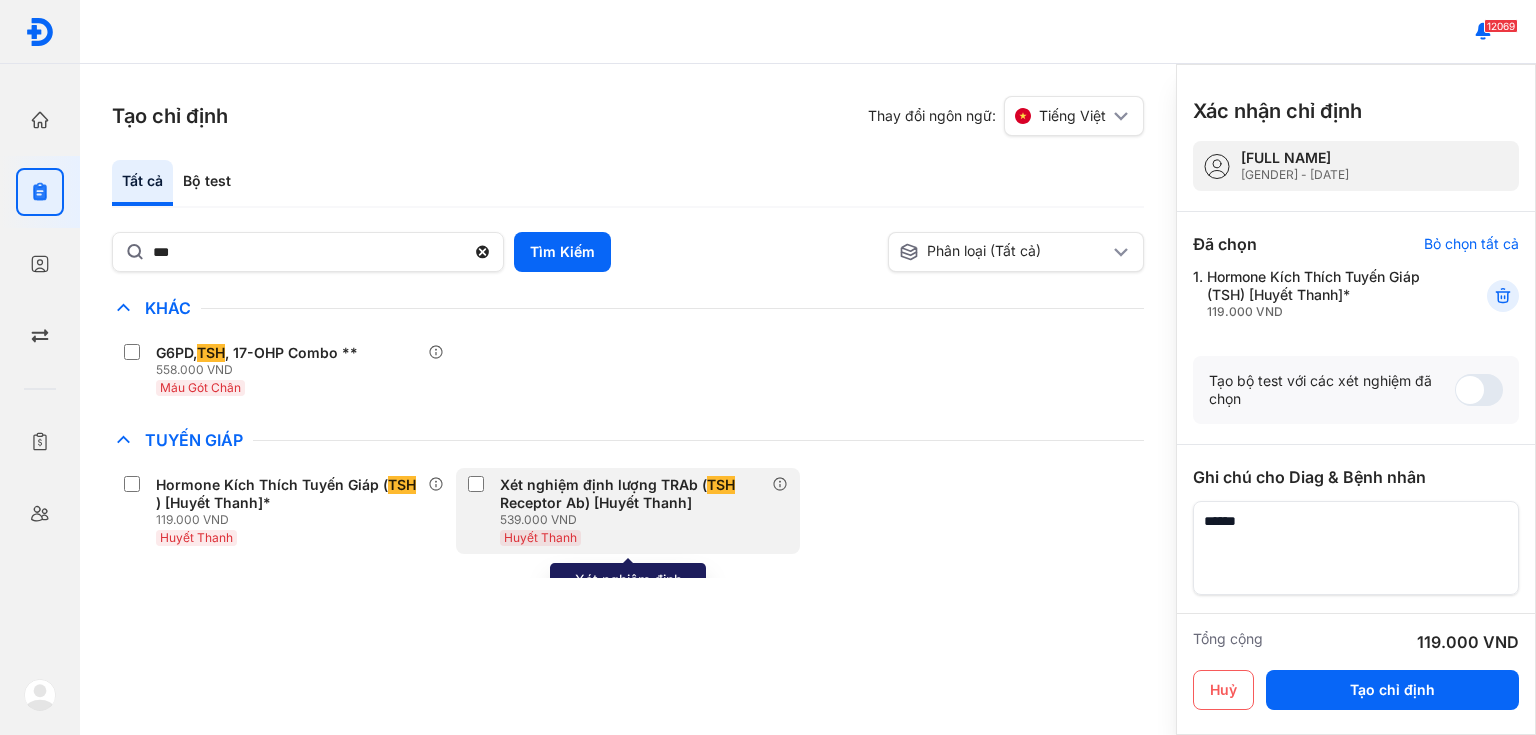 click on "Xét nghiệm định lượng TRAb ( TSH  Receptor Ab) [Huyết Thanh] 539.000 VND Huyết Thanh" 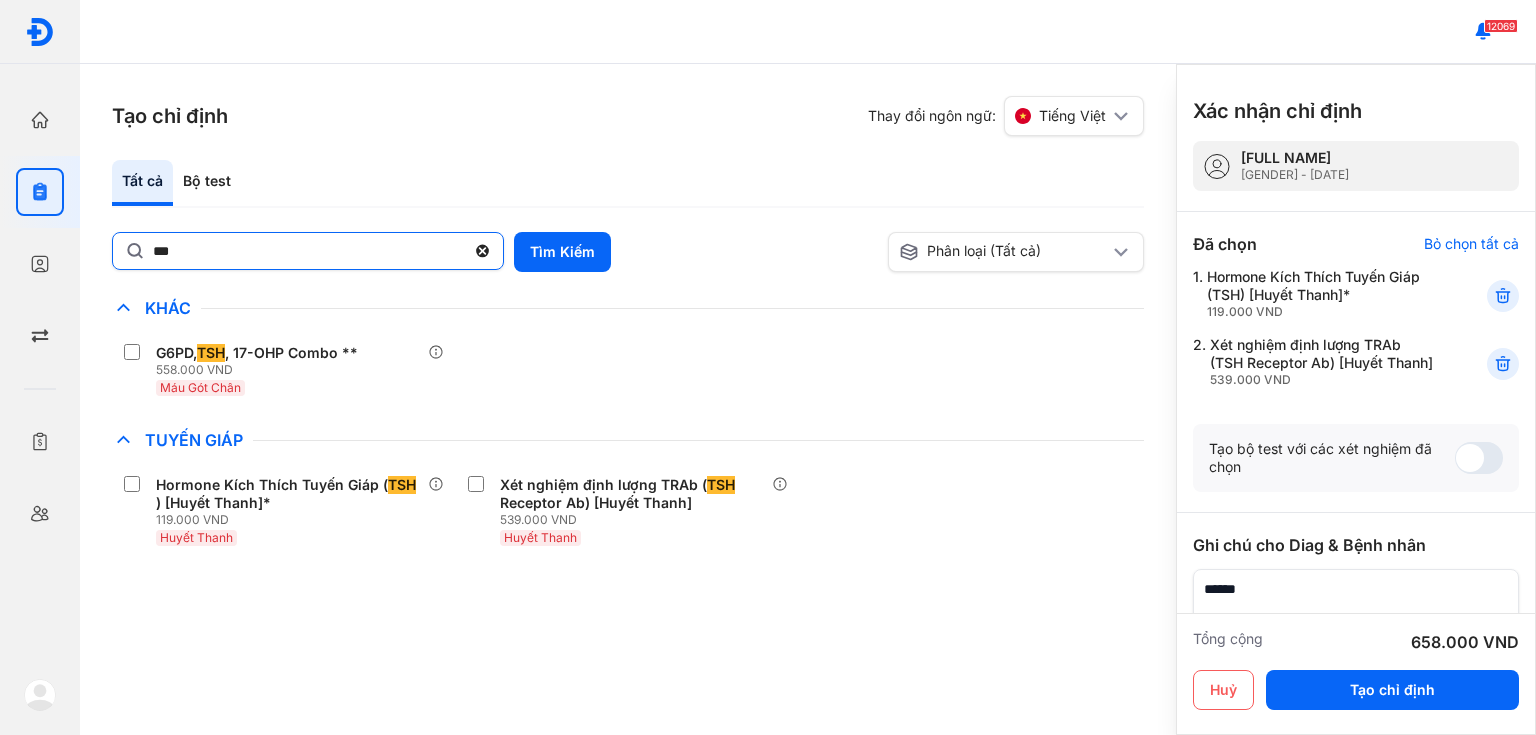 click on "***" 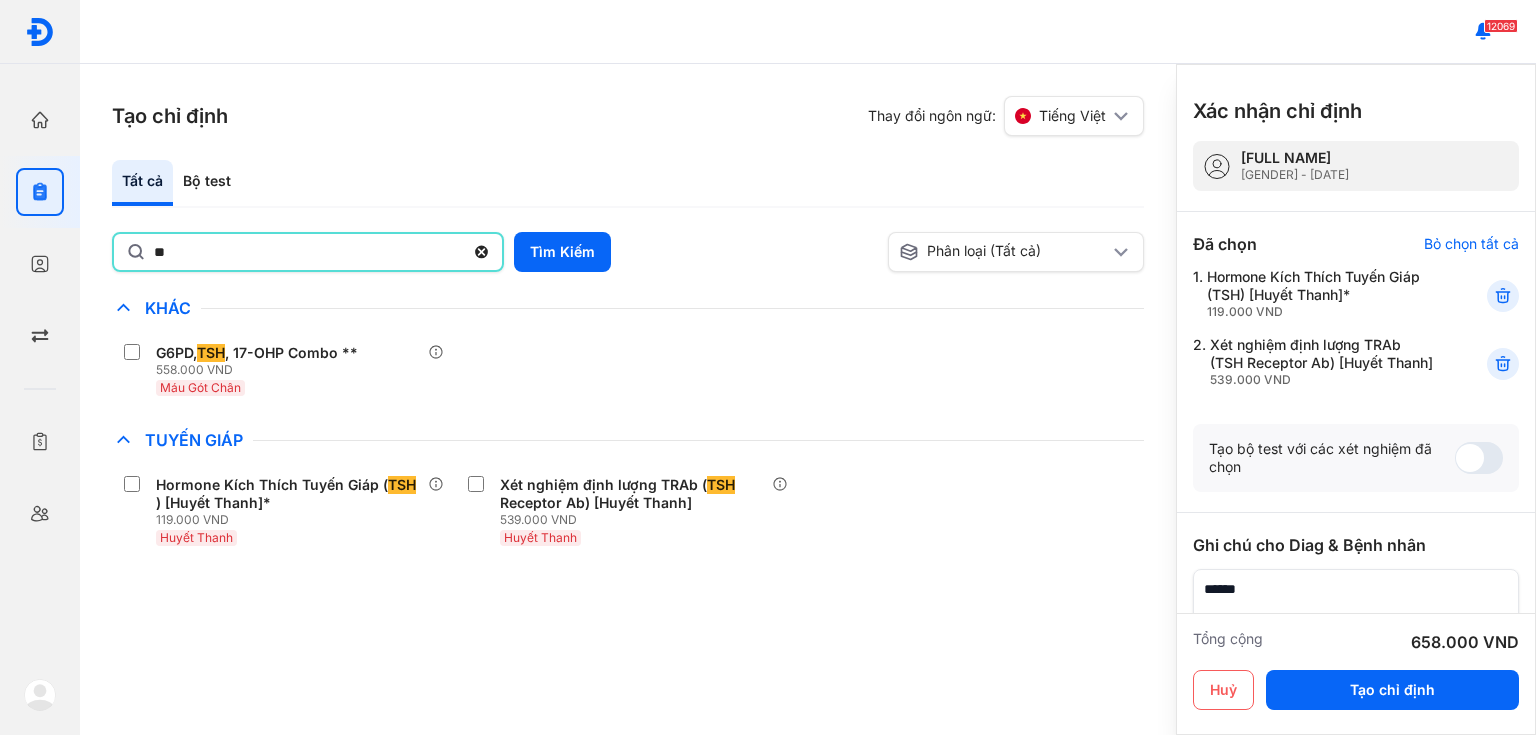 type on "**" 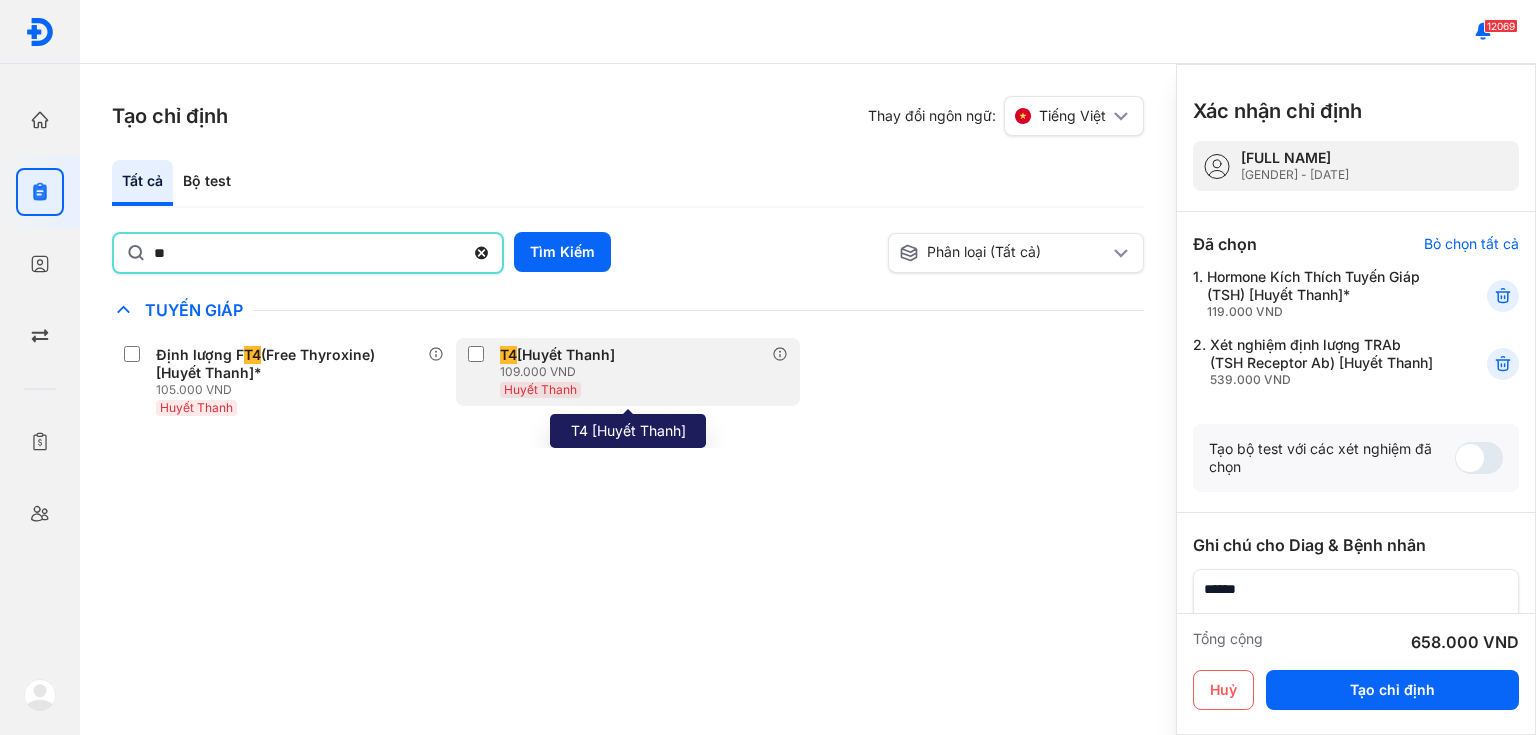 click on "Huyết Thanh" at bounding box center (540, 389) 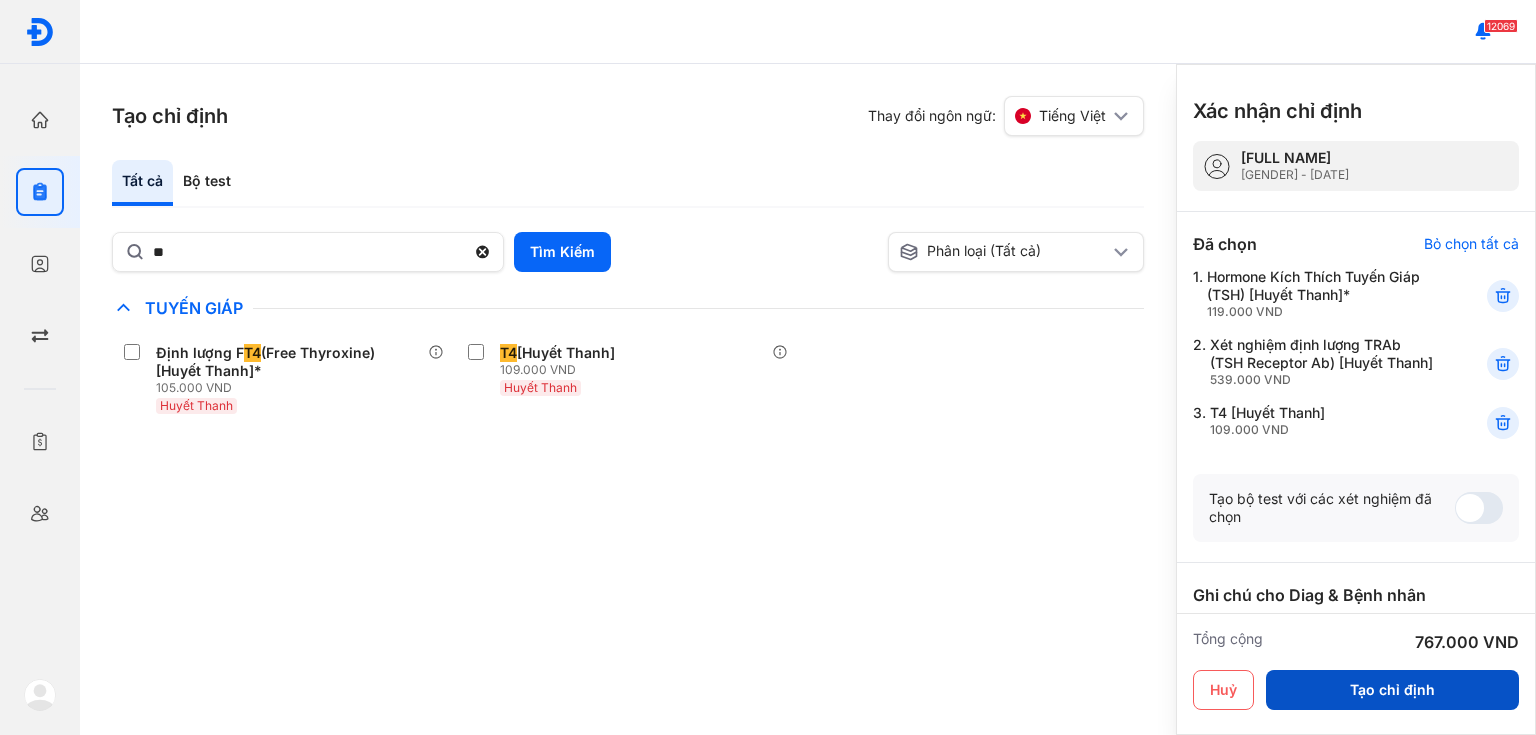 click on "Tạo chỉ định" at bounding box center (1392, 690) 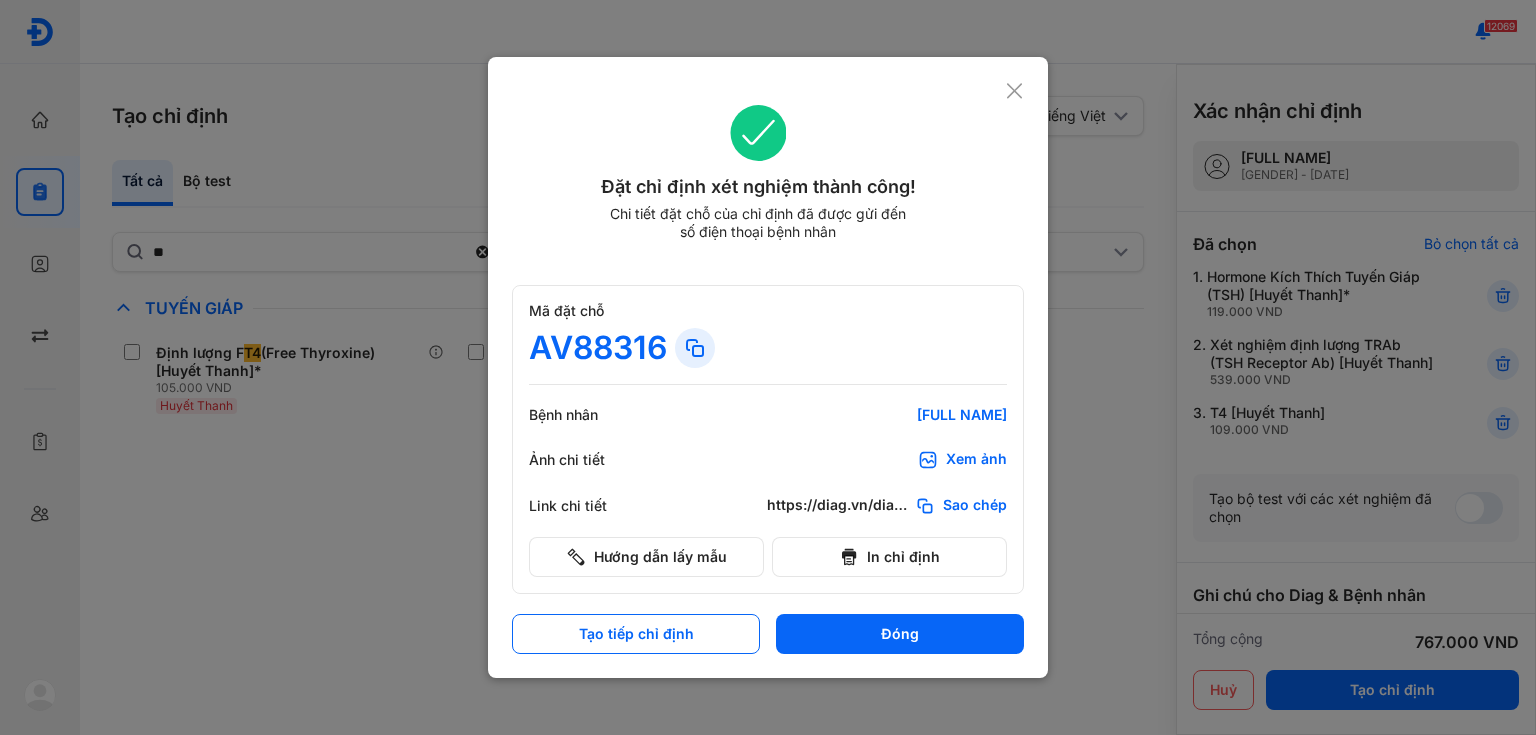 click at bounding box center [768, 367] 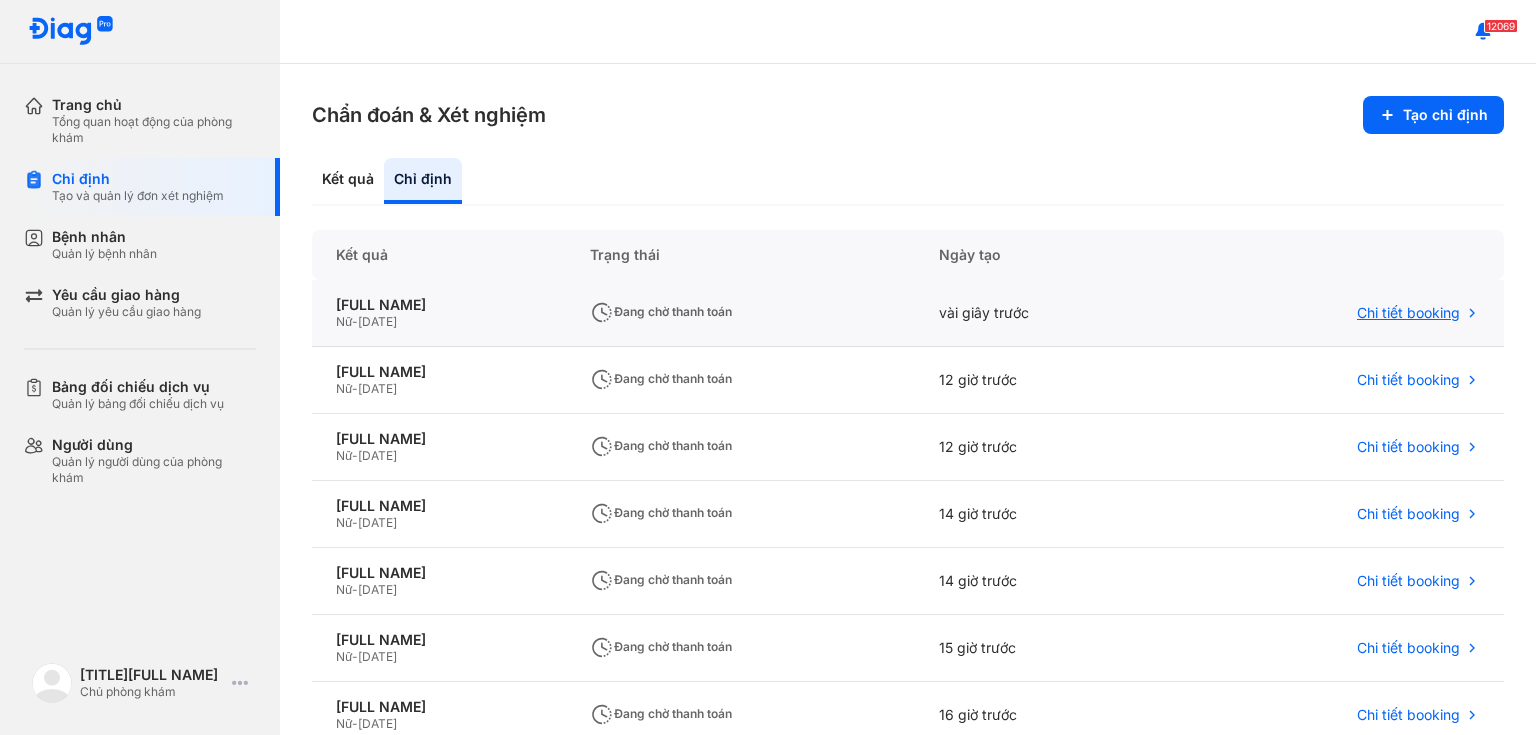 click on "Chi tiết booking" at bounding box center (1408, 313) 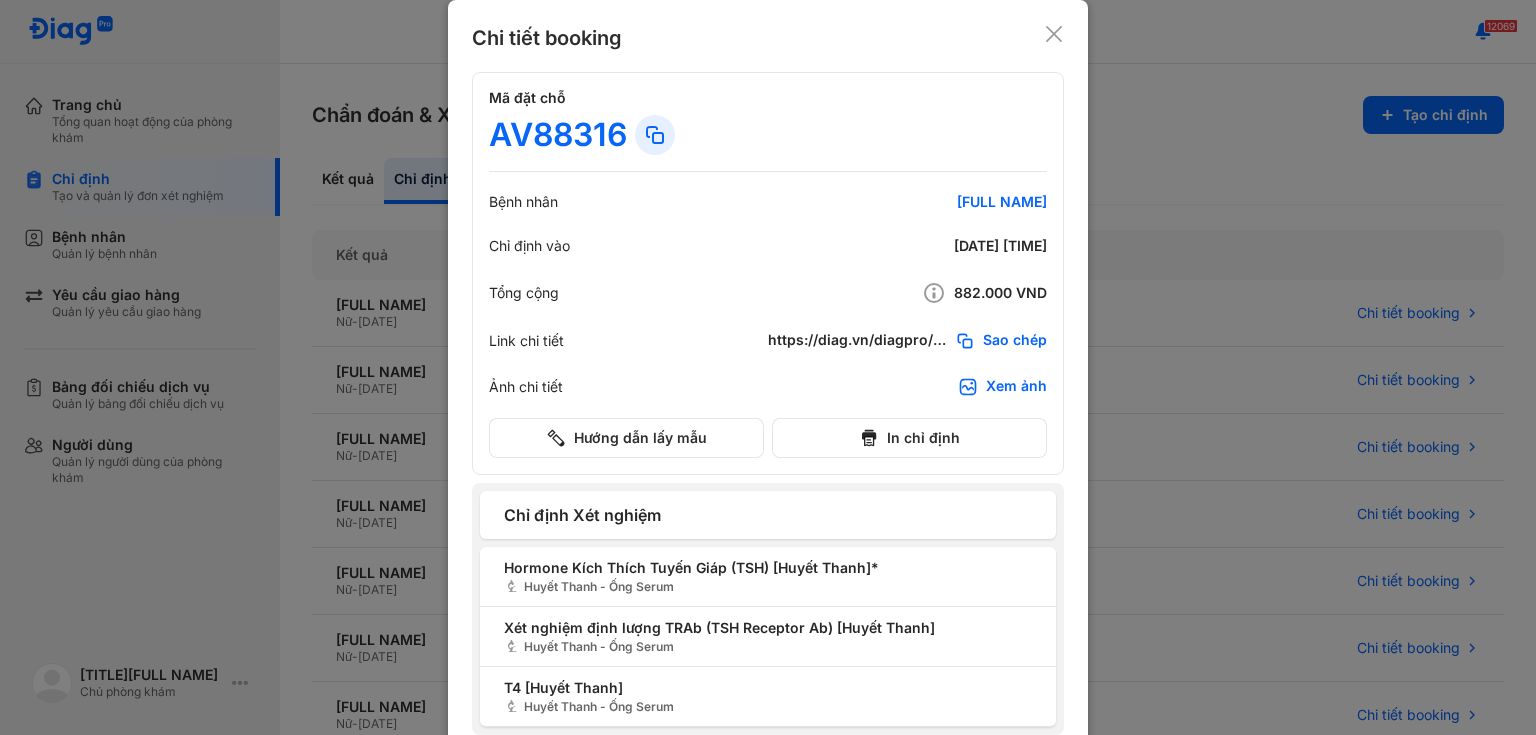 click on "Sao chép" at bounding box center [1015, 341] 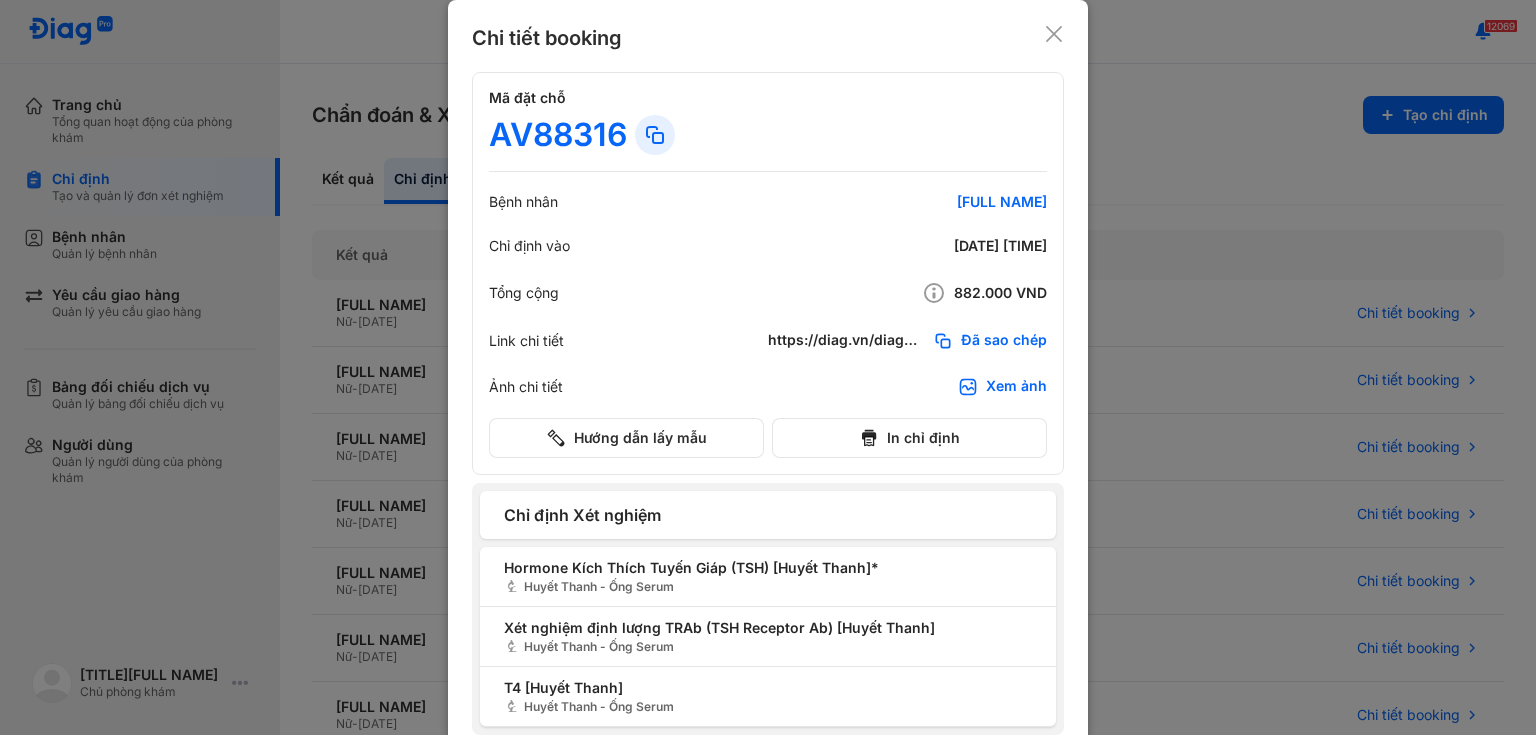 click on "Xem ảnh" at bounding box center [1016, 387] 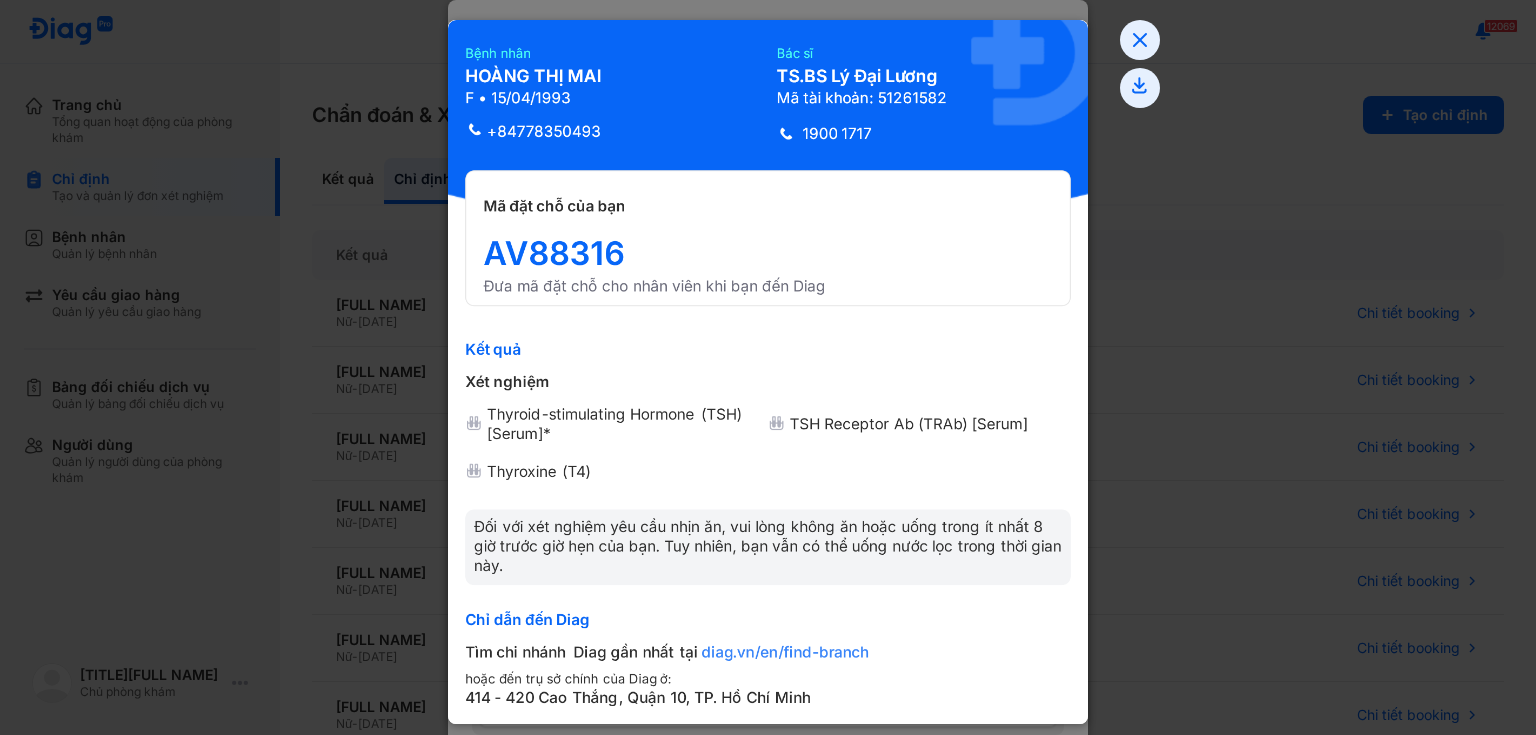 click at bounding box center (768, 367) 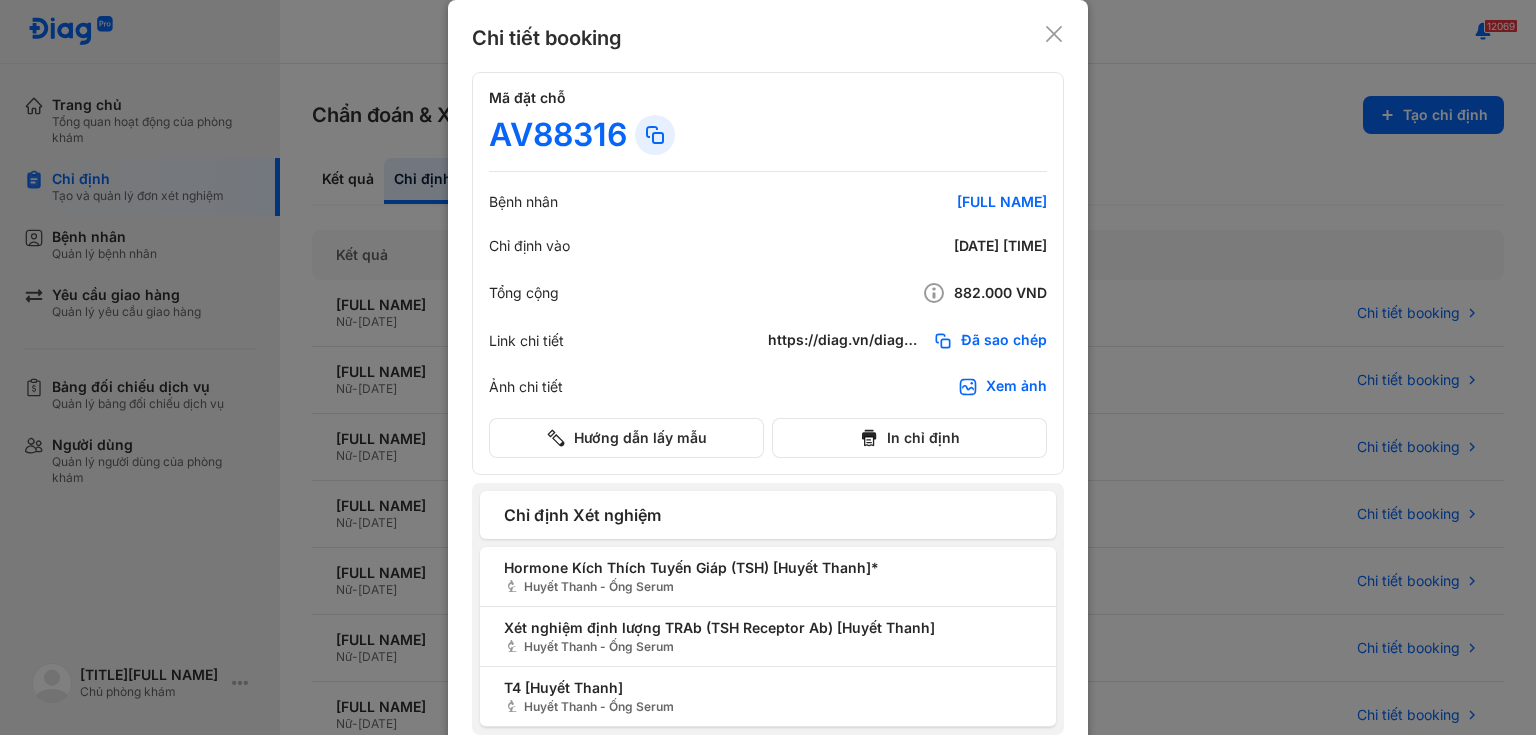click at bounding box center (768, 367) 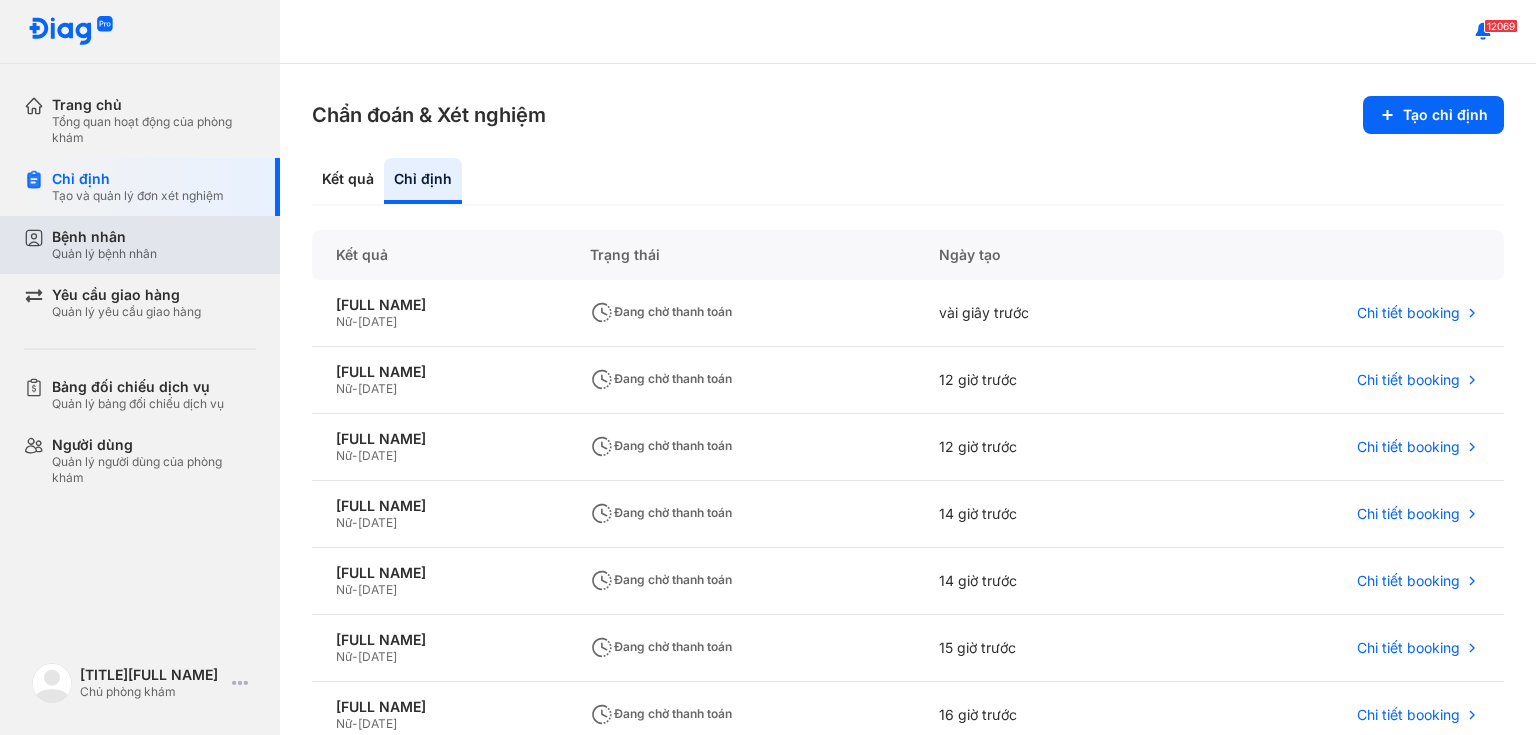 click on "Bệnh nhân" at bounding box center [104, 237] 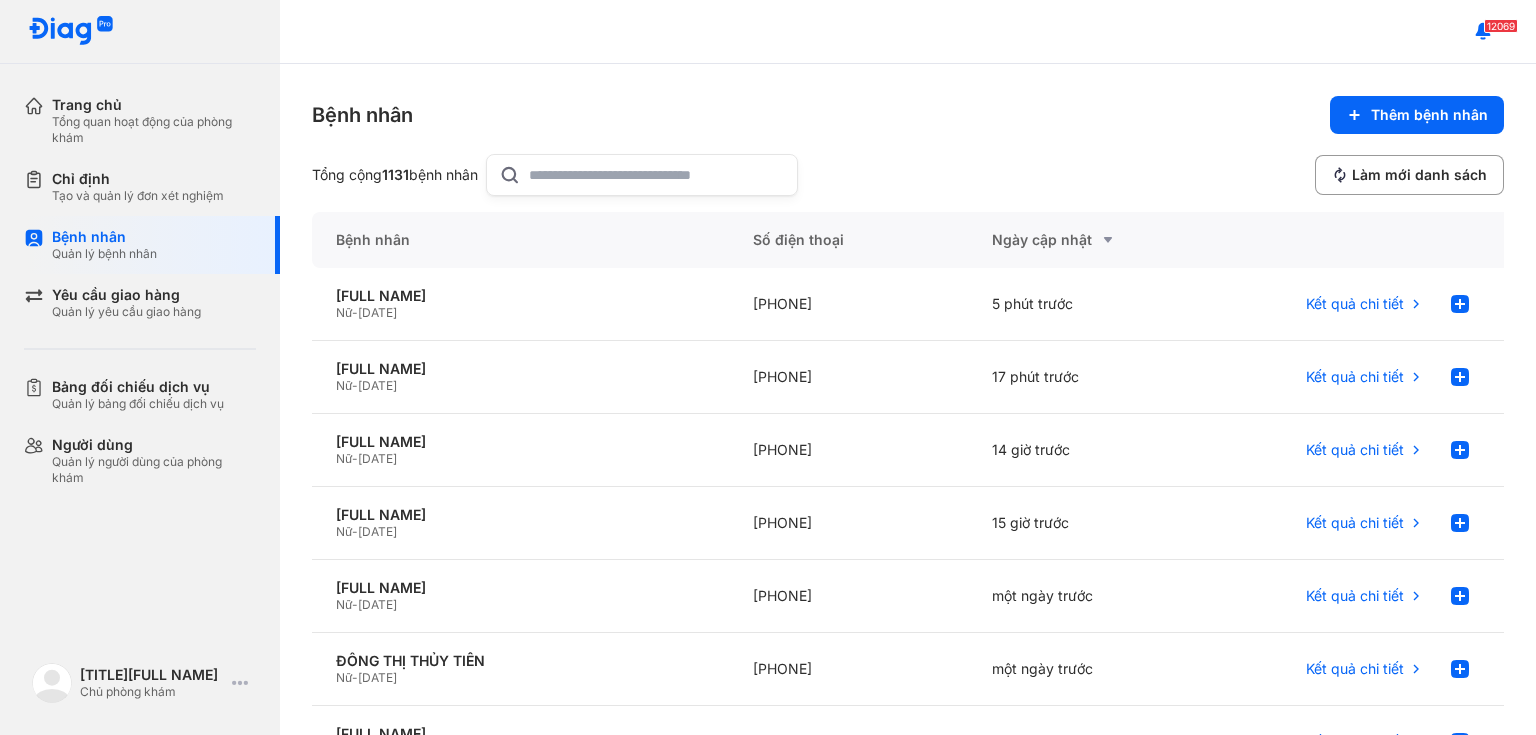 click 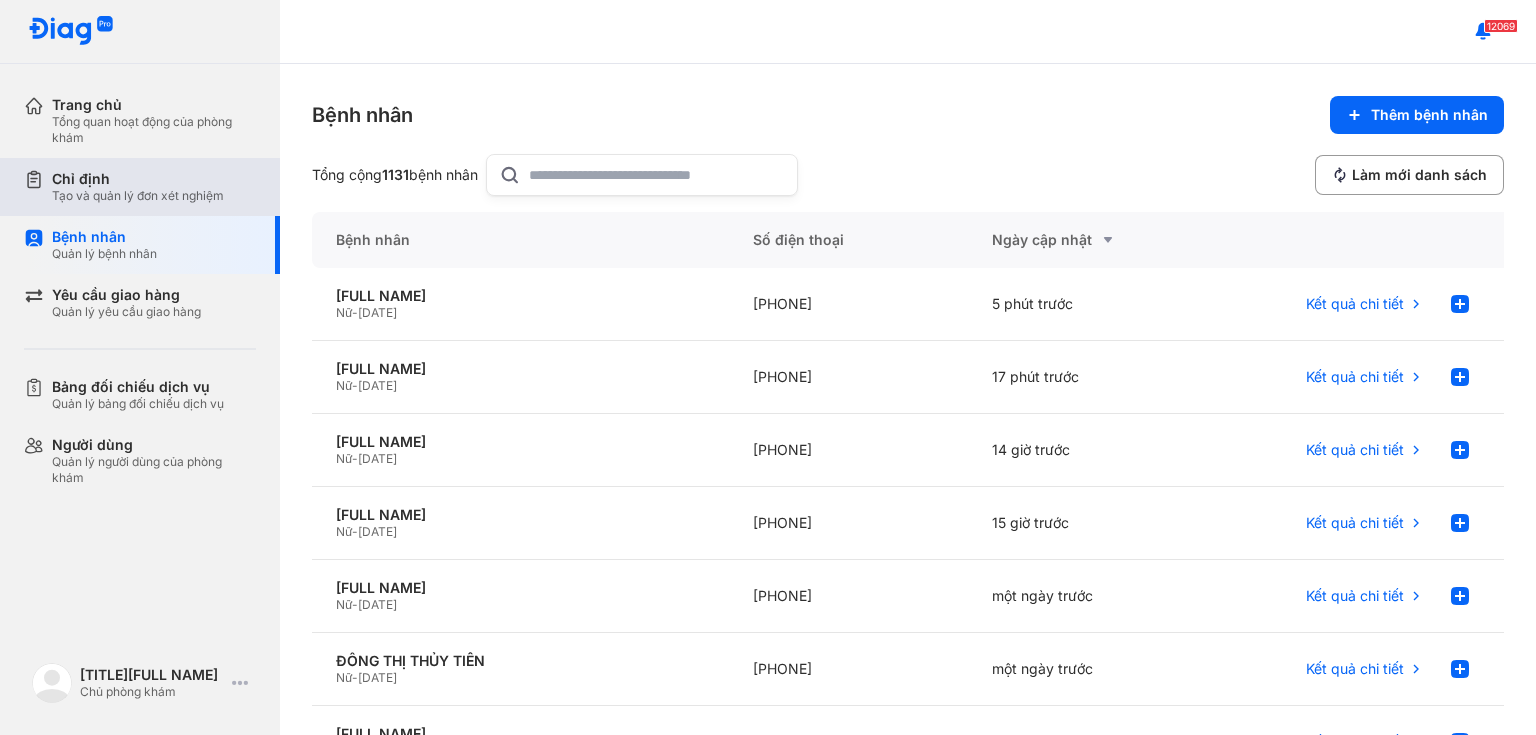 click on "Tạo và quản lý đơn xét nghiệm" at bounding box center [138, 196] 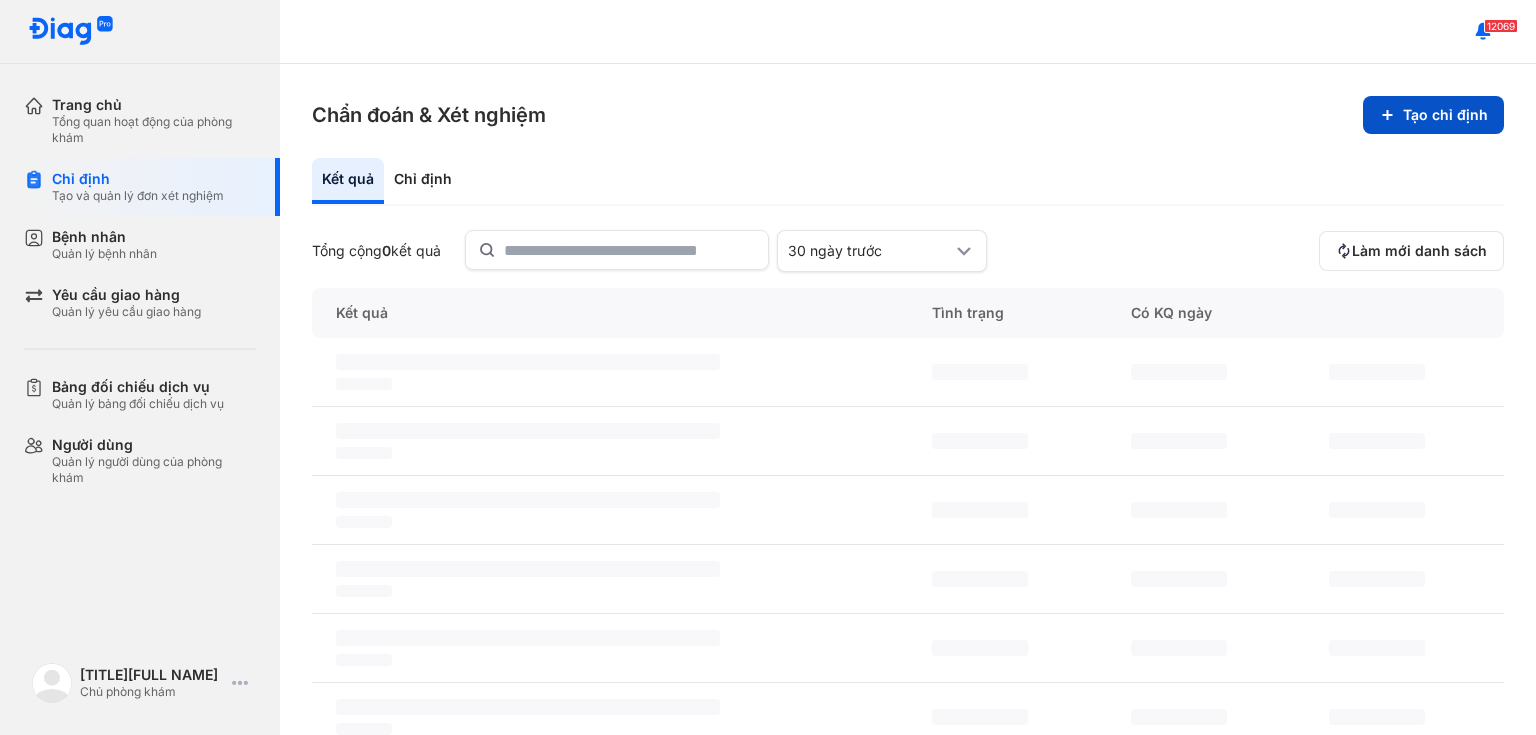 click on "Tạo chỉ định" at bounding box center (1433, 115) 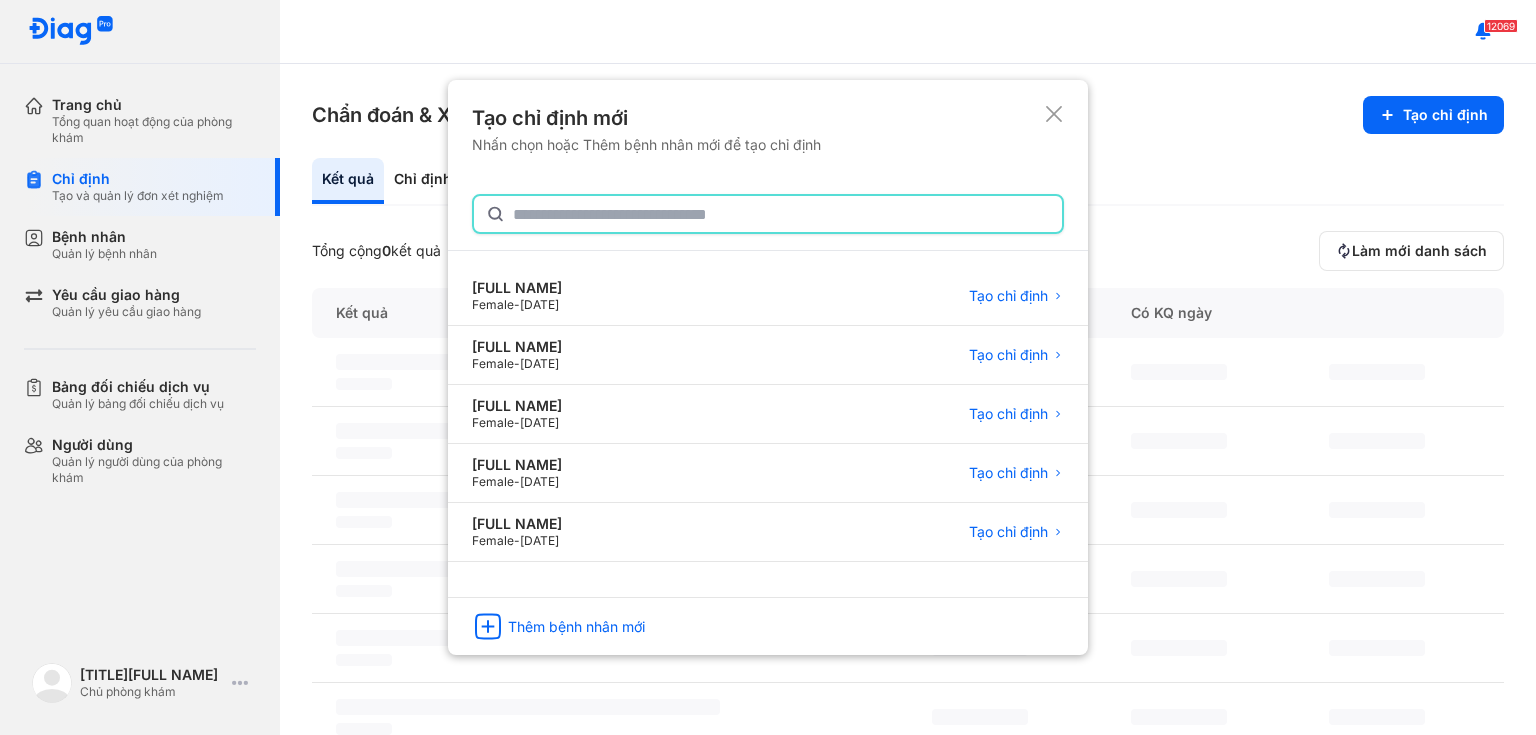 click 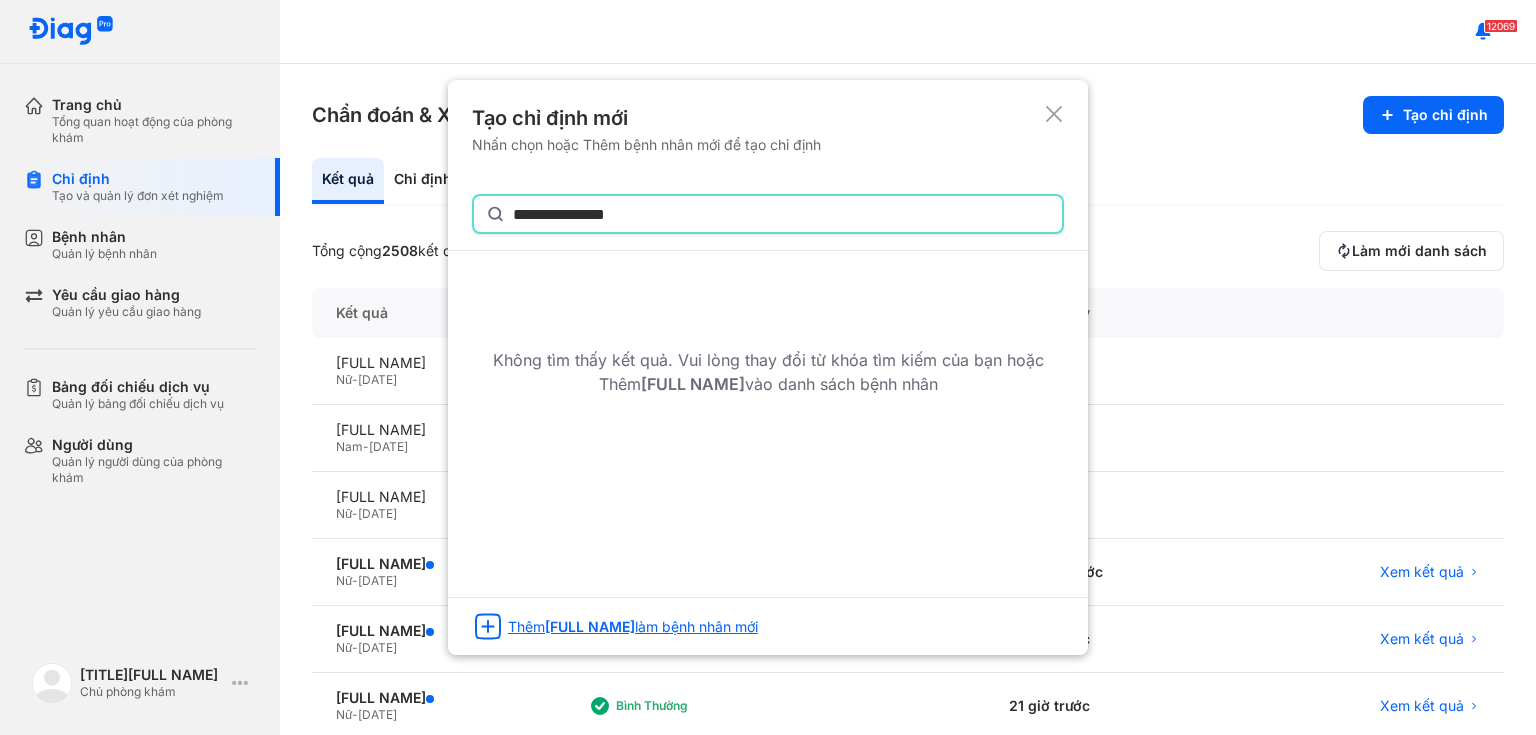 type on "**********" 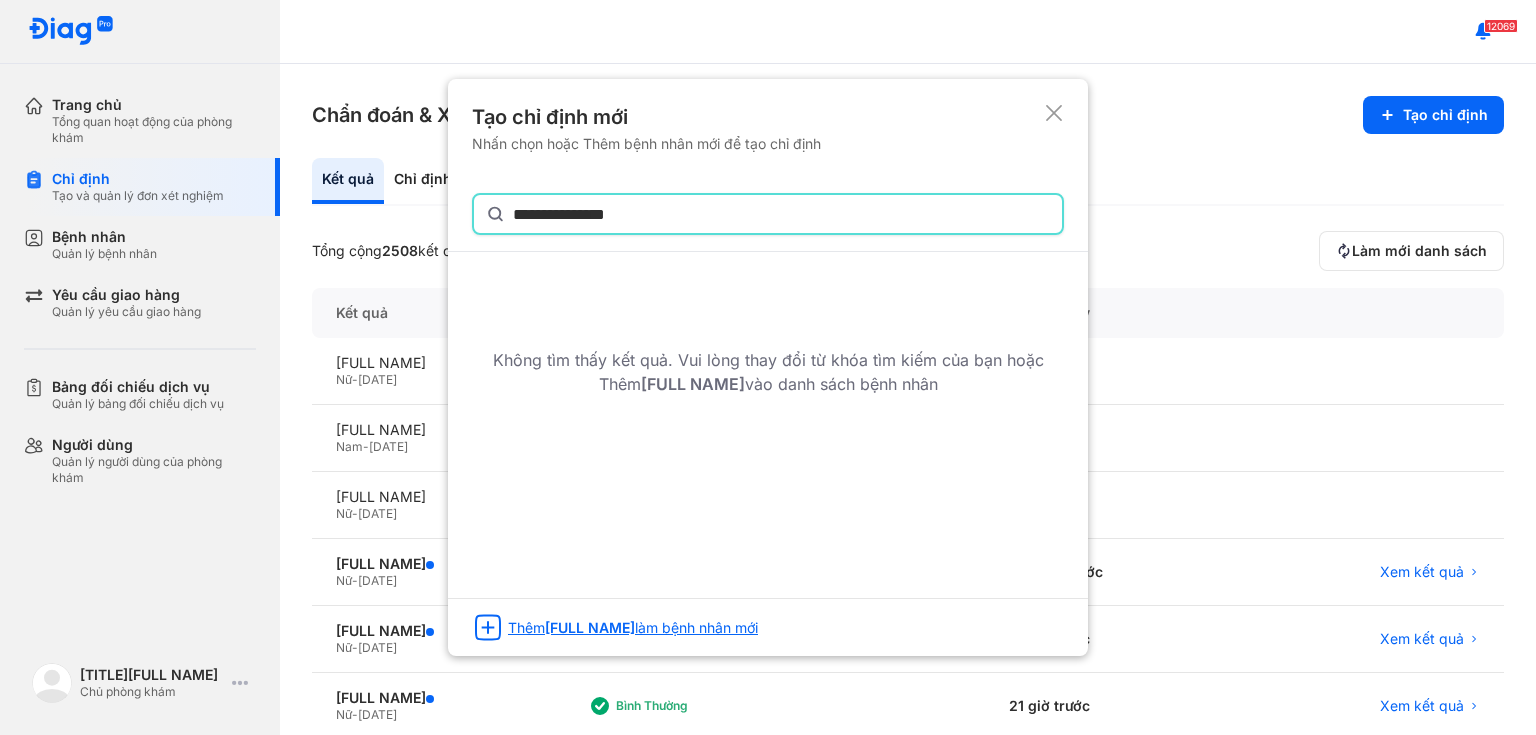 click on "[FULL NAME]" at bounding box center (590, 627) 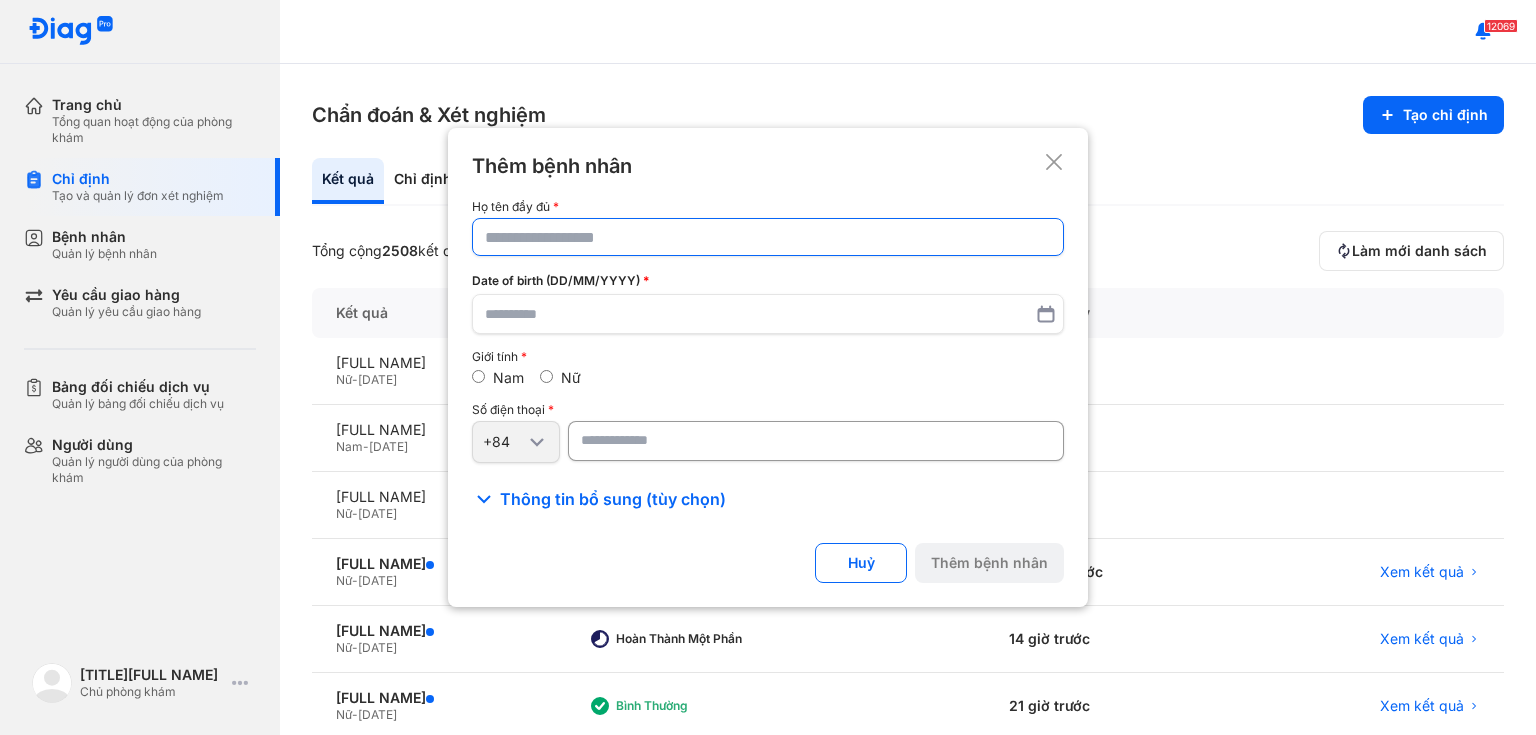 click 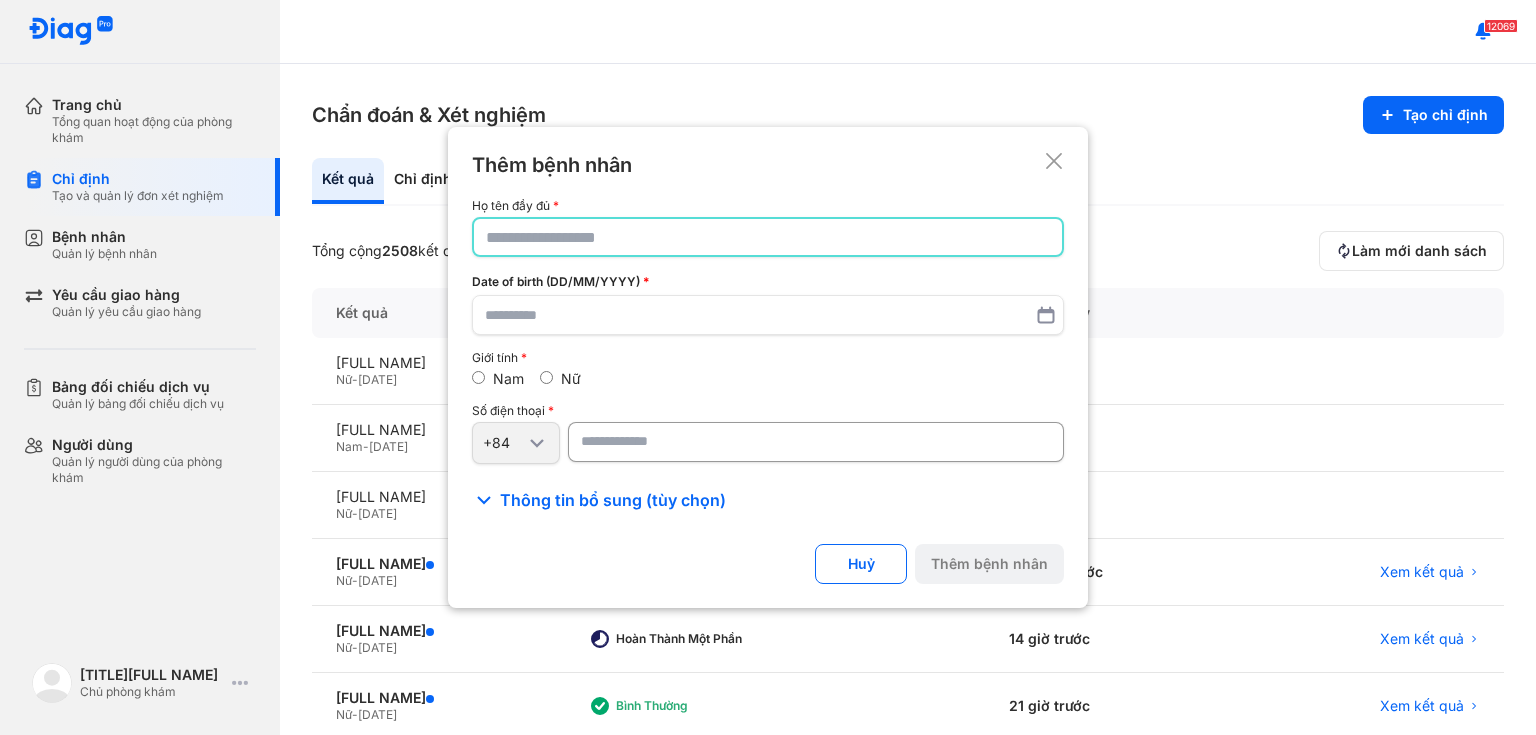 paste on "**********" 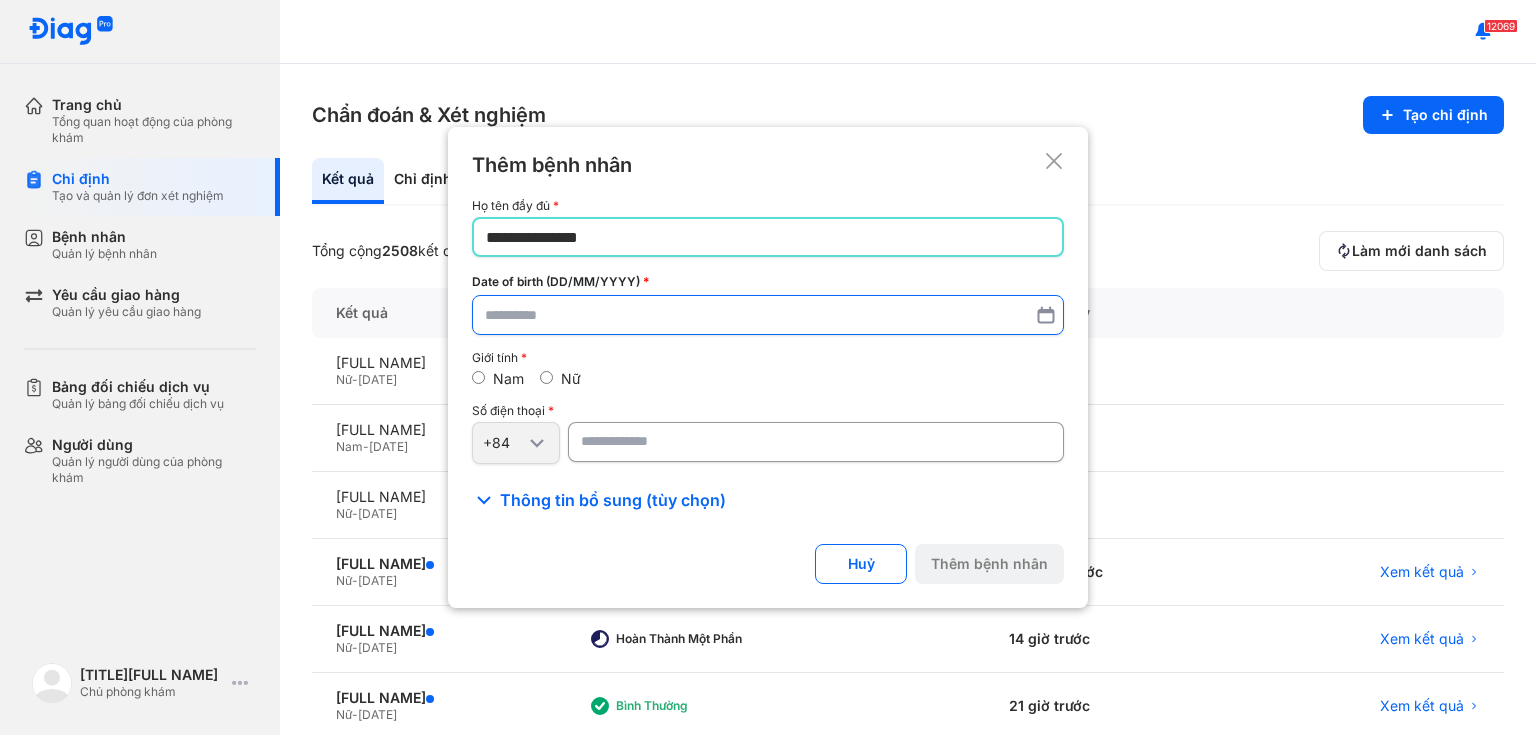 type on "**********" 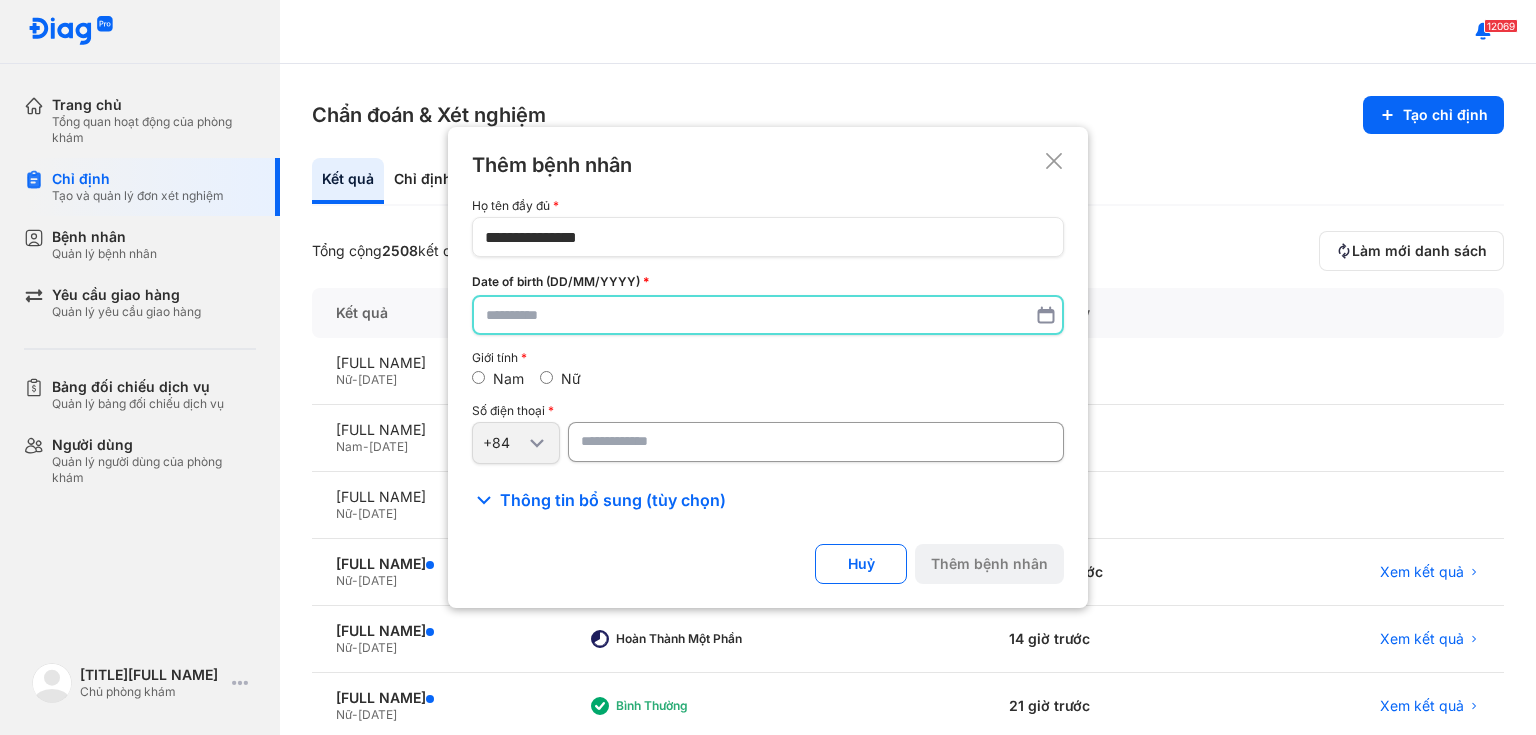 click at bounding box center [768, 315] 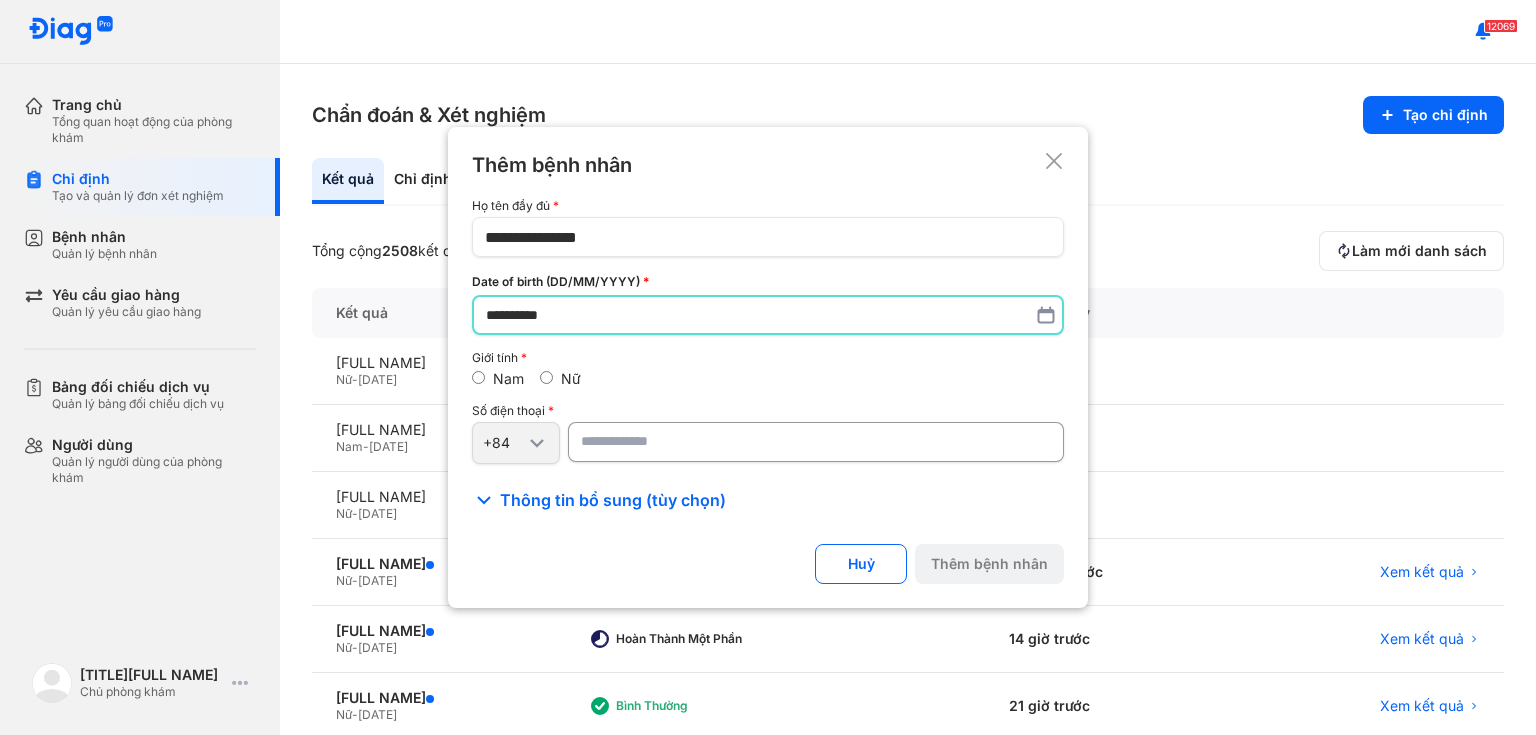 type on "**********" 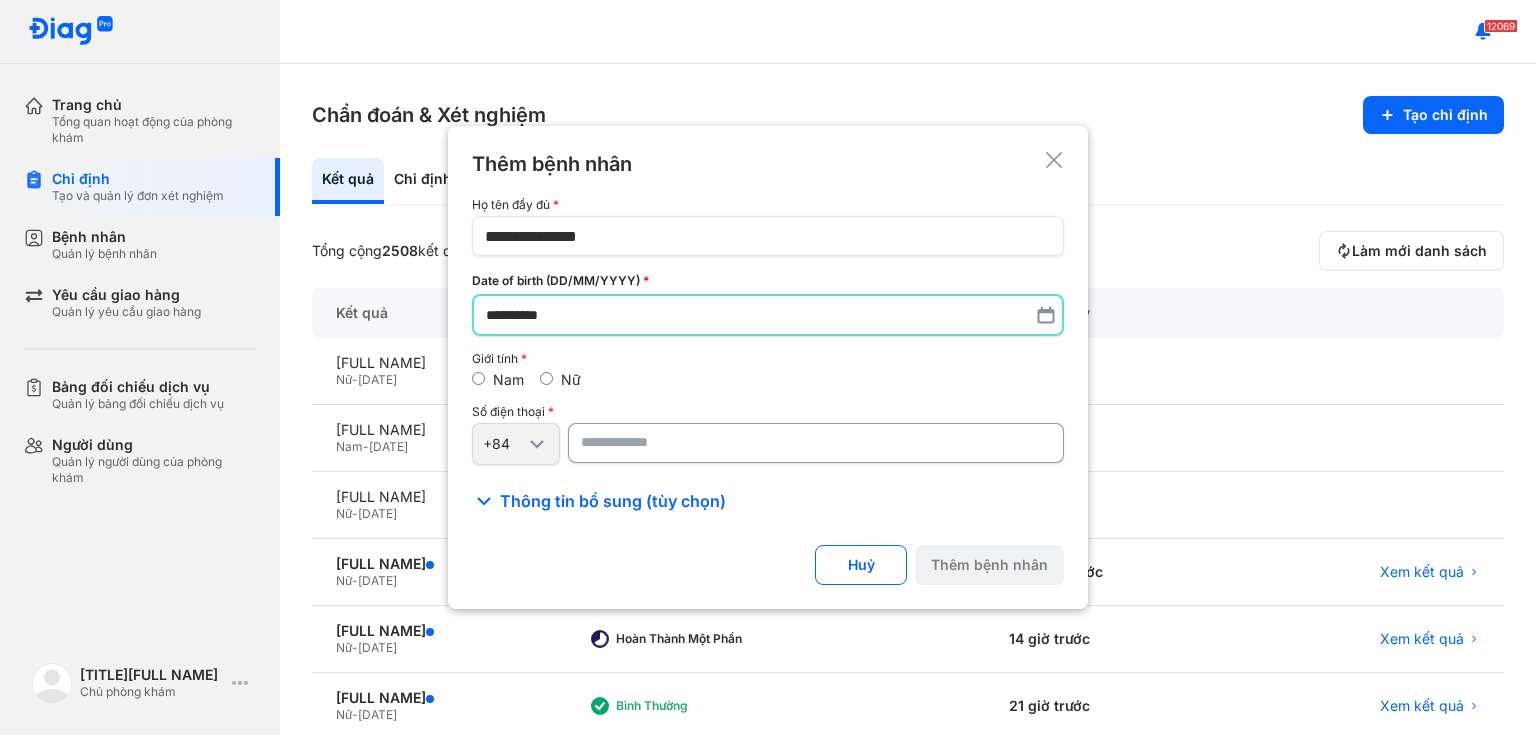 click at bounding box center [816, 443] 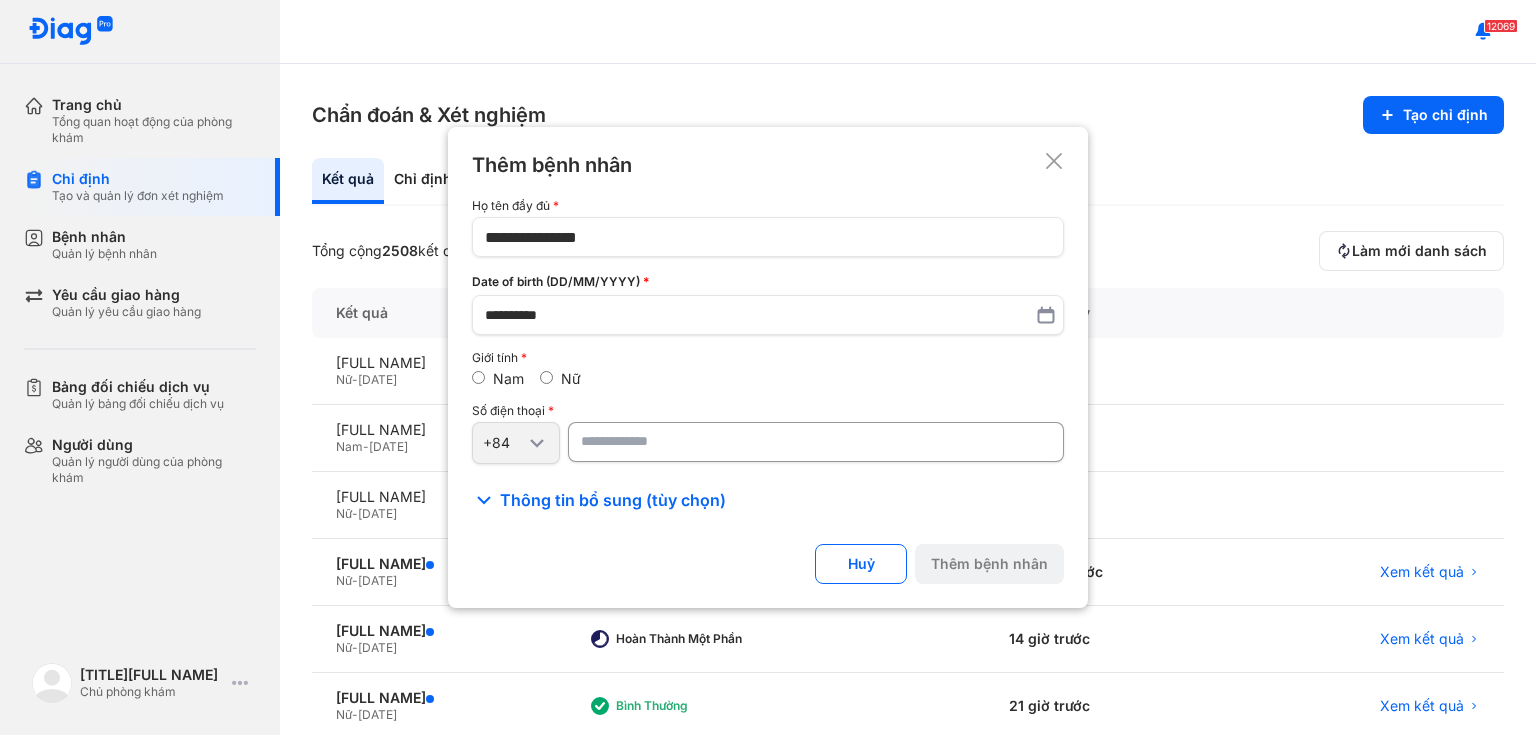 paste on "**********" 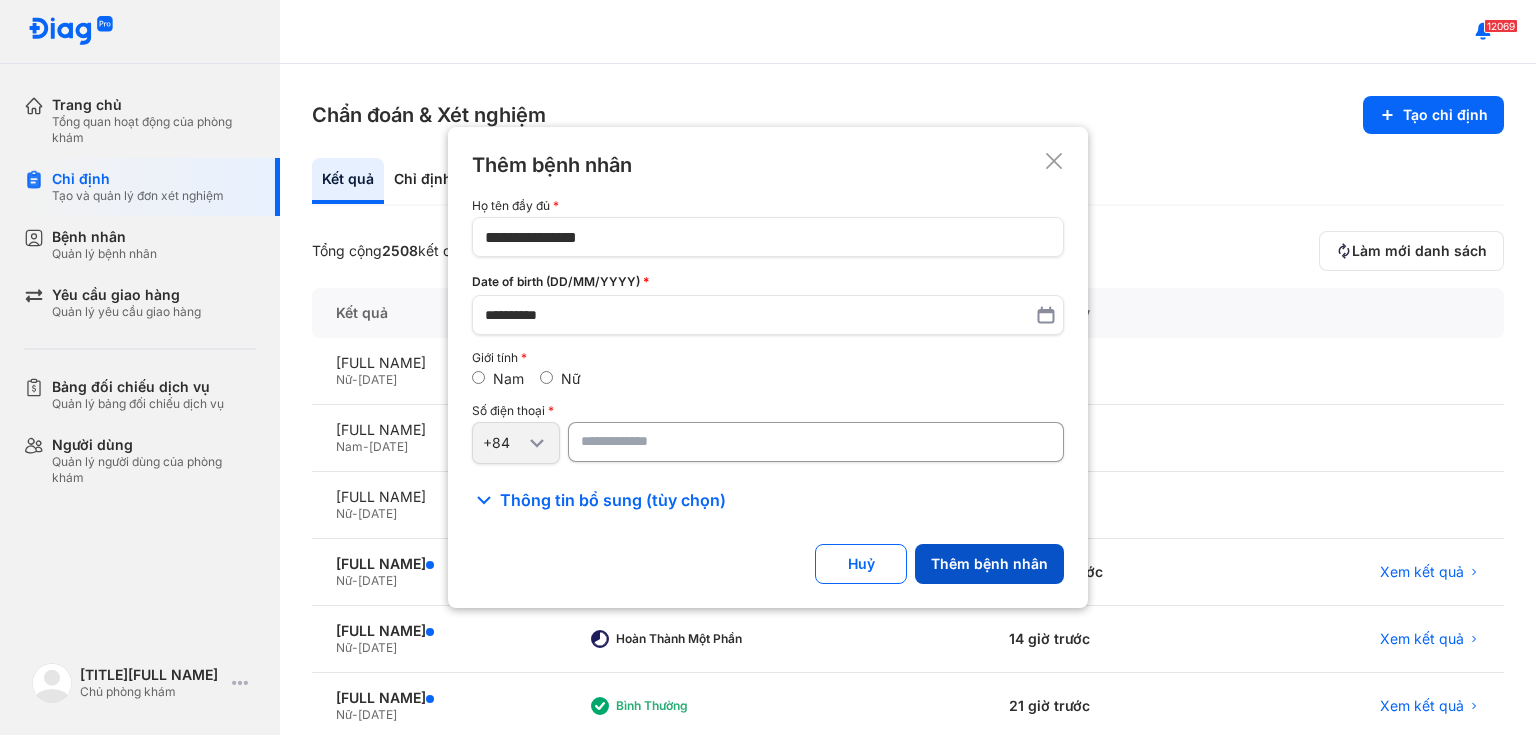 type on "**********" 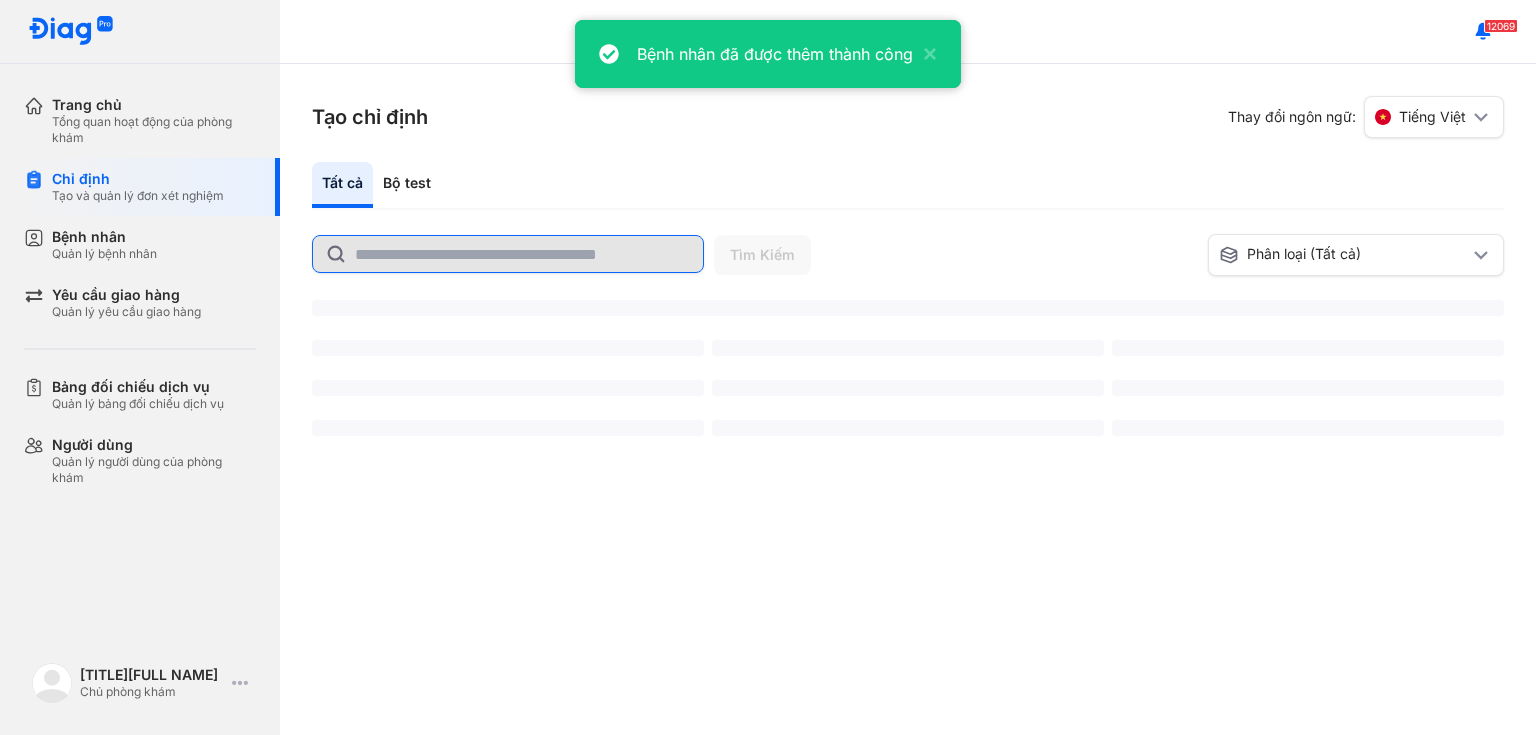 click 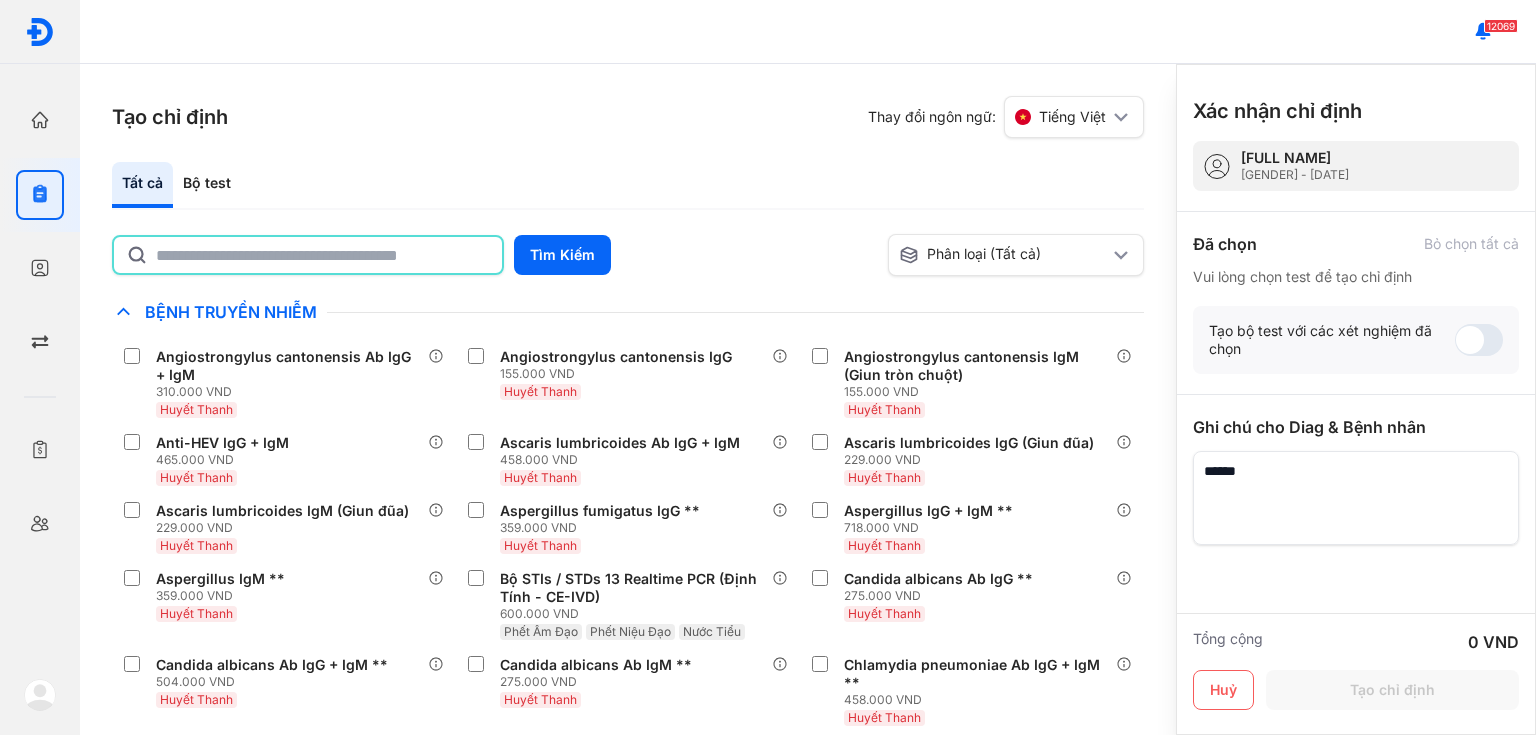 click 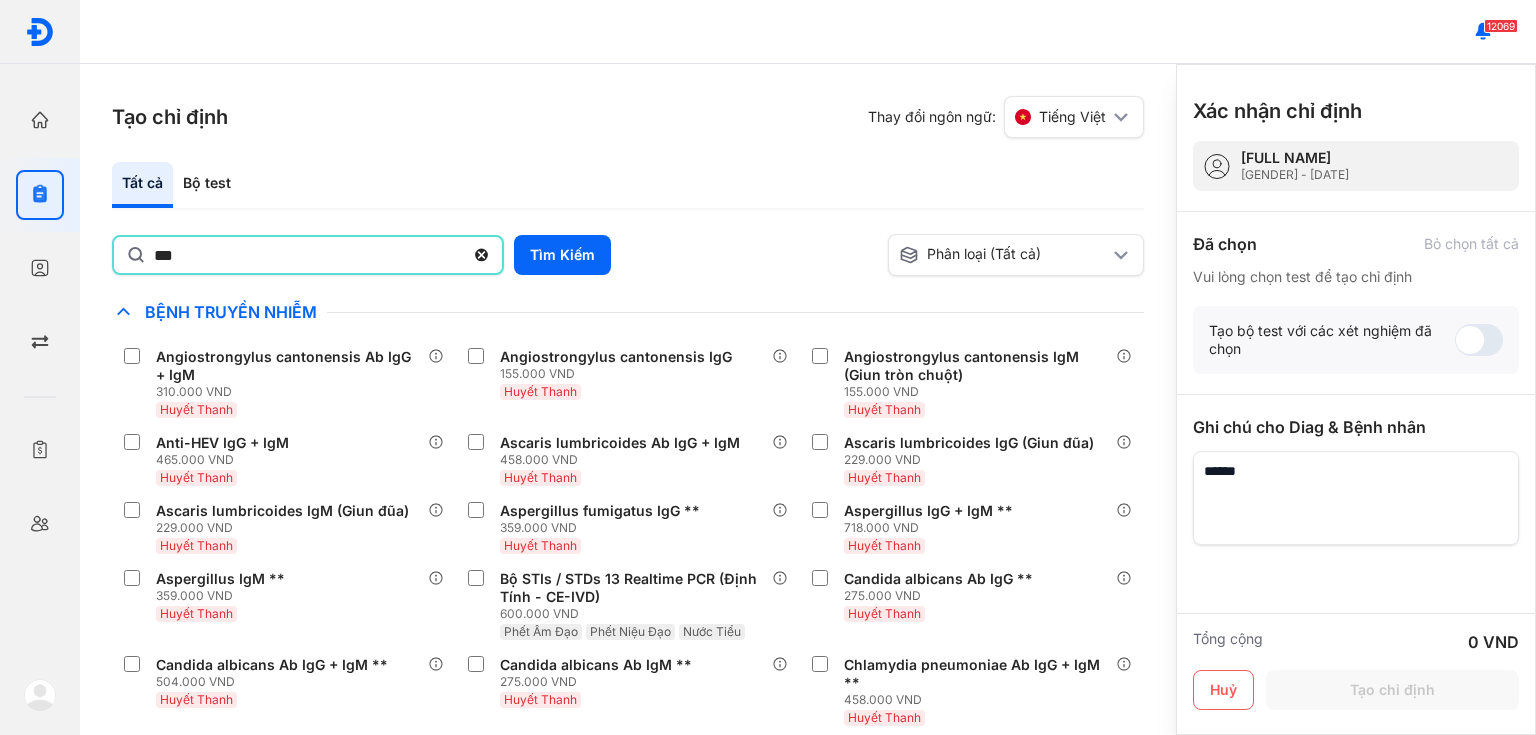 type on "***" 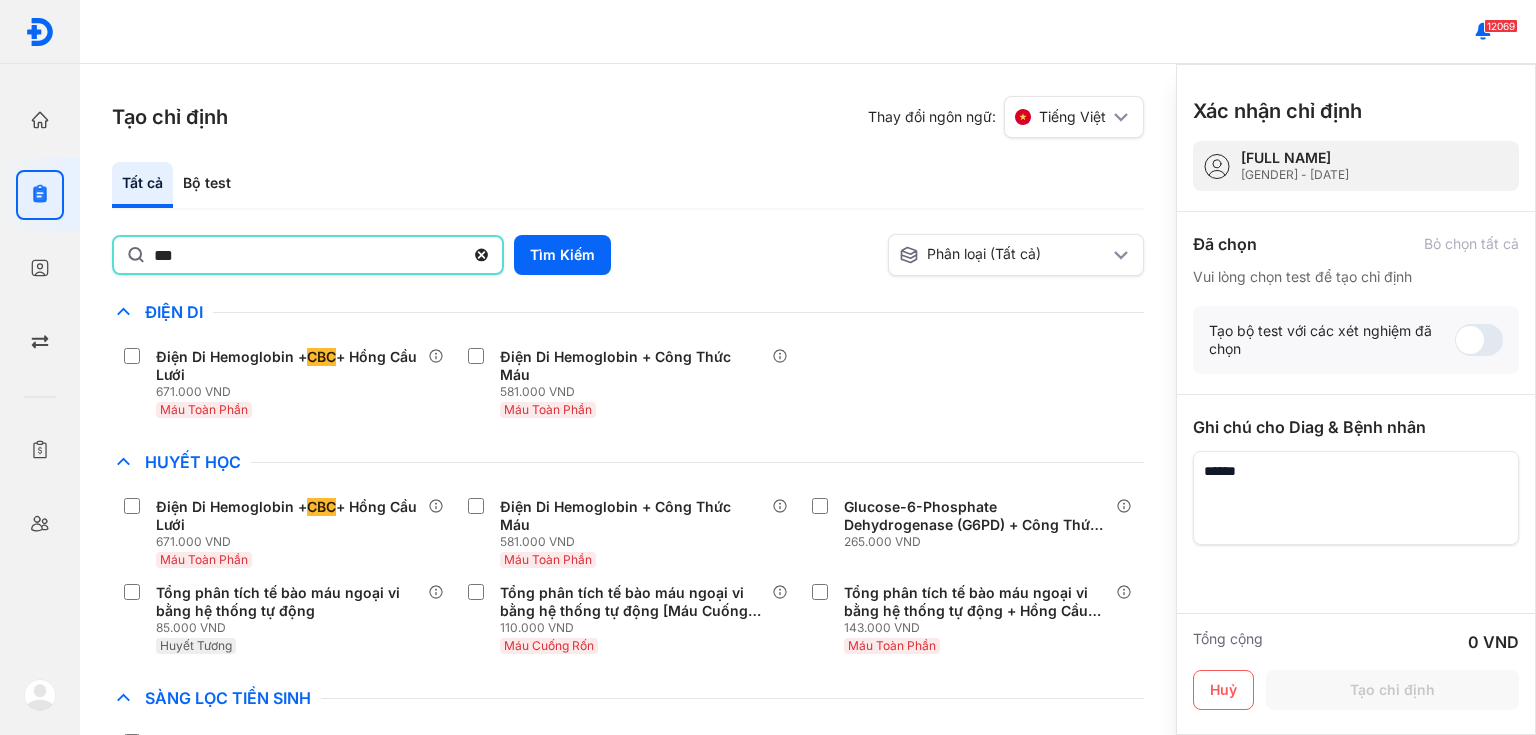 scroll, scrollTop: 80, scrollLeft: 0, axis: vertical 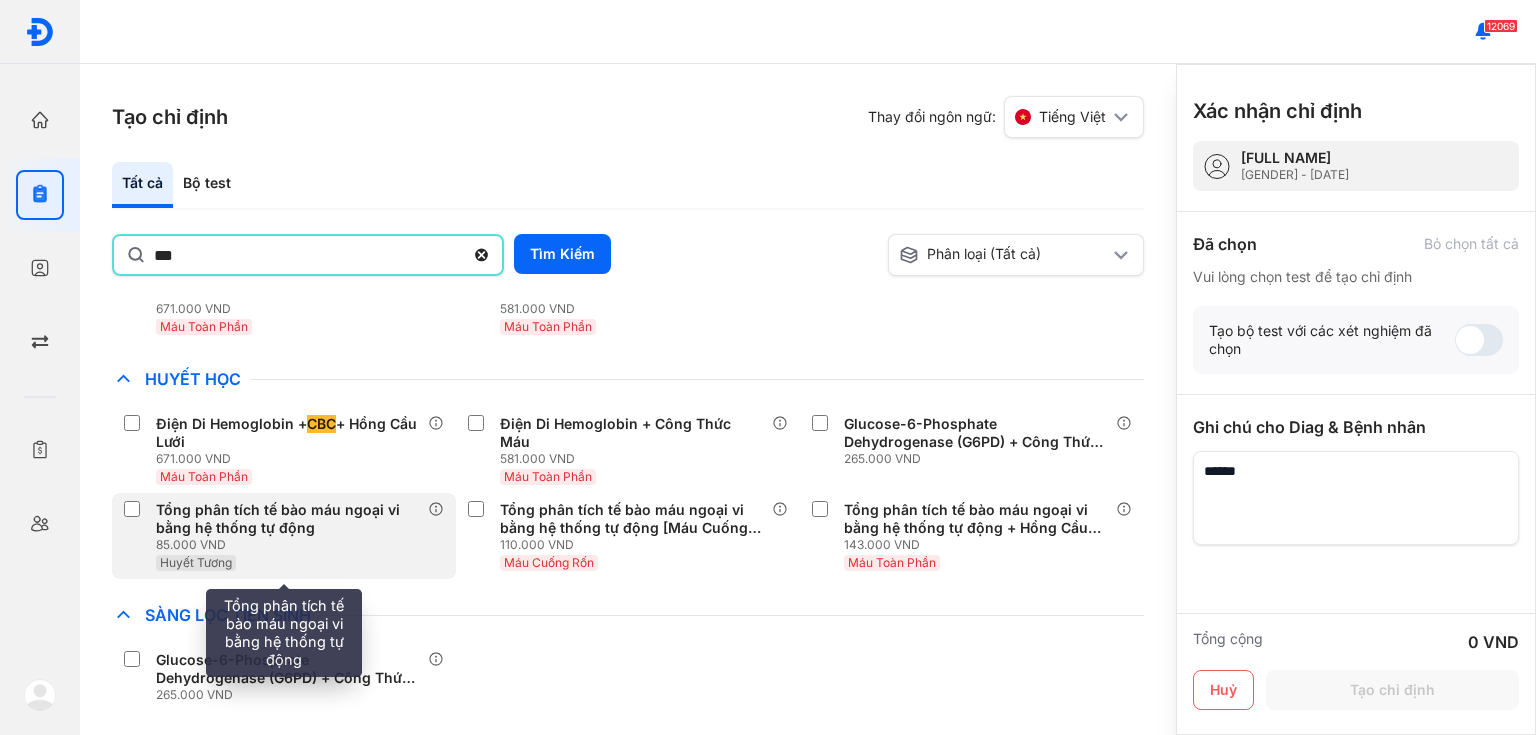 click on "85.000 VND" at bounding box center (292, 545) 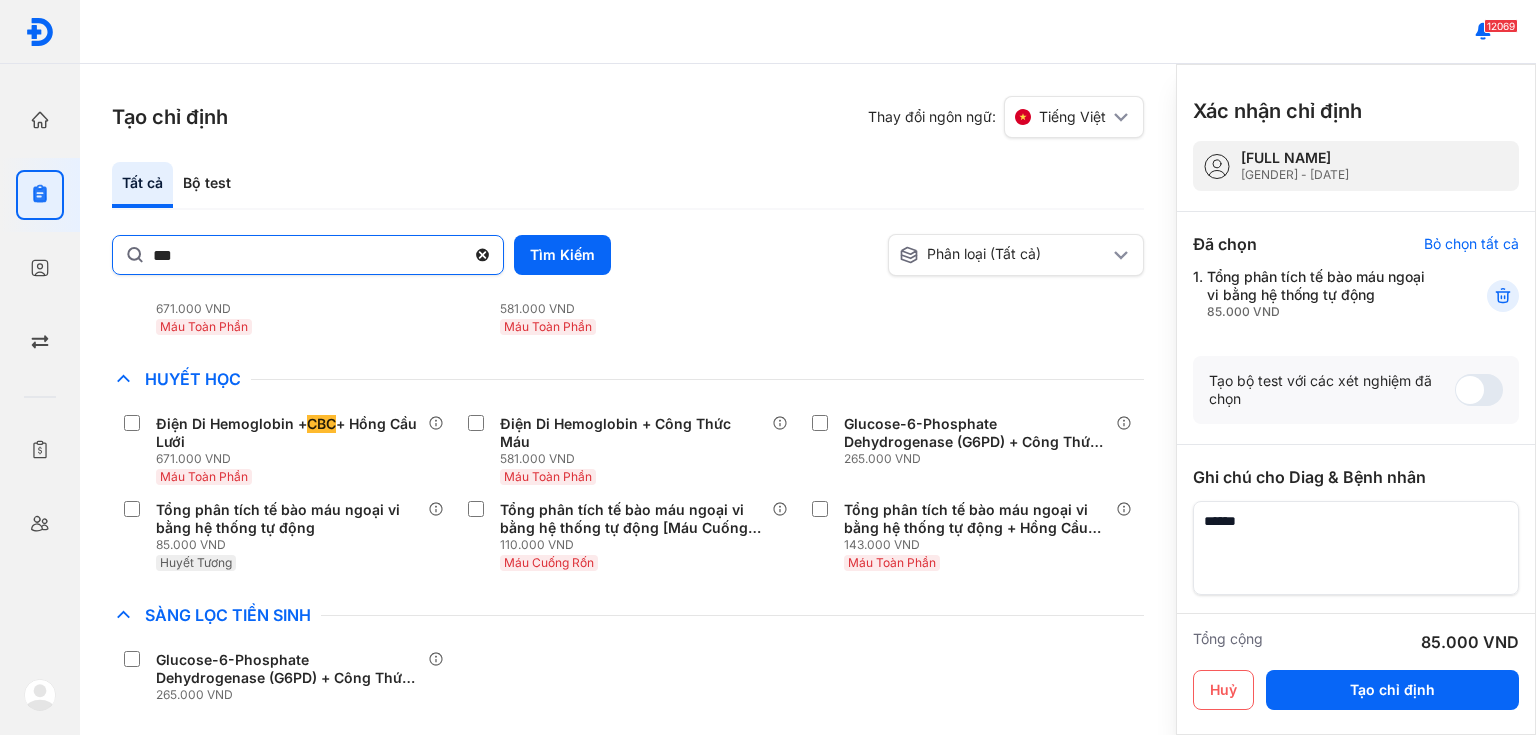 click 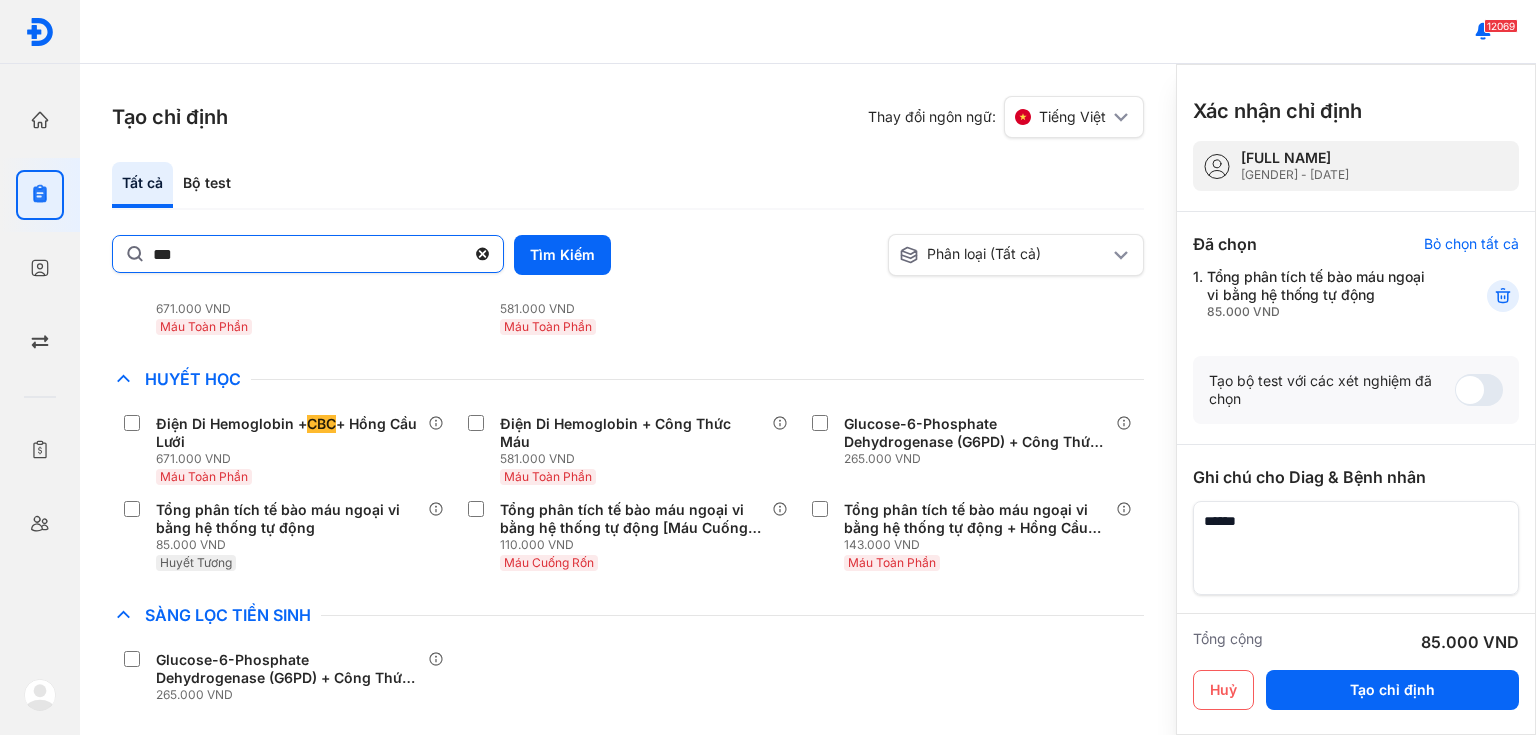 click on "***" 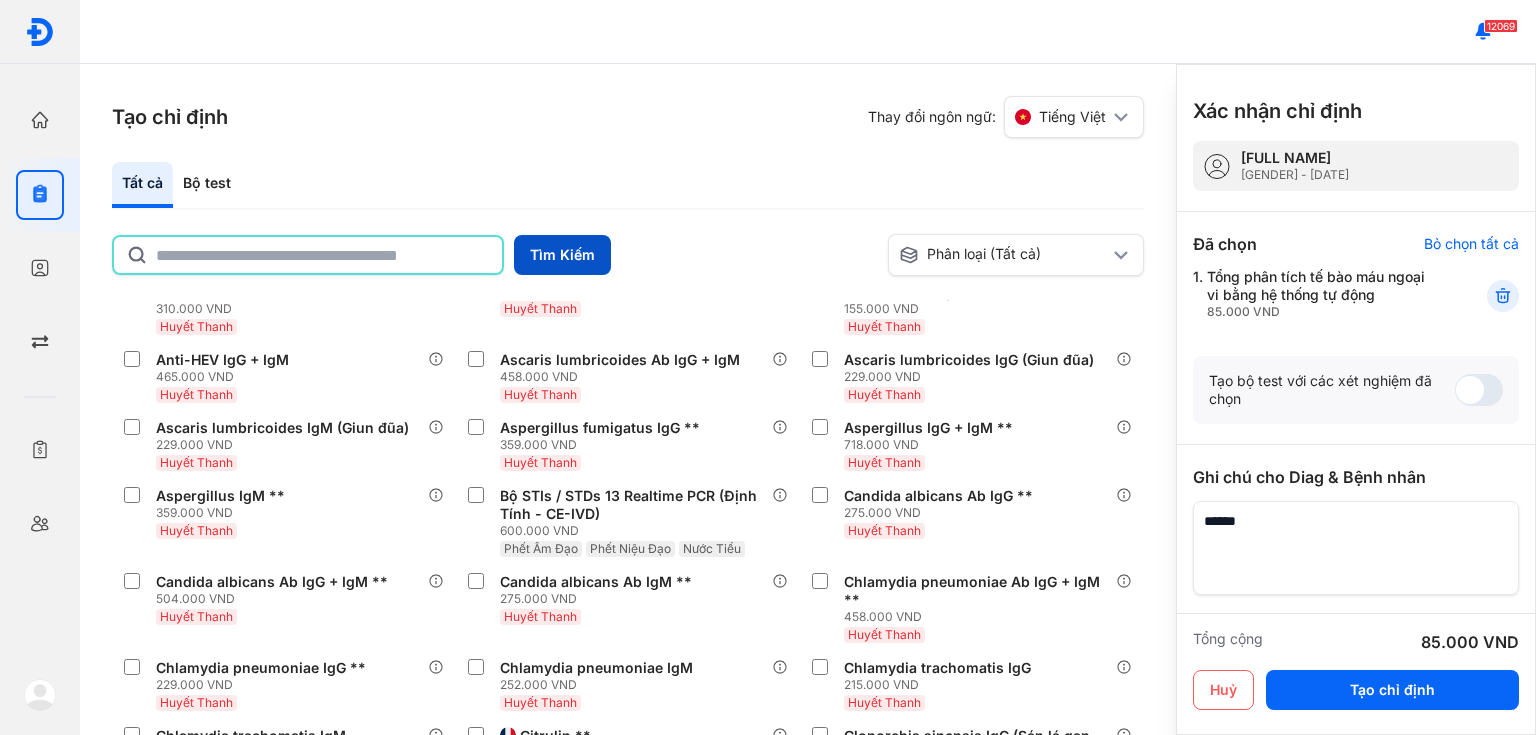 scroll, scrollTop: 8232, scrollLeft: 0, axis: vertical 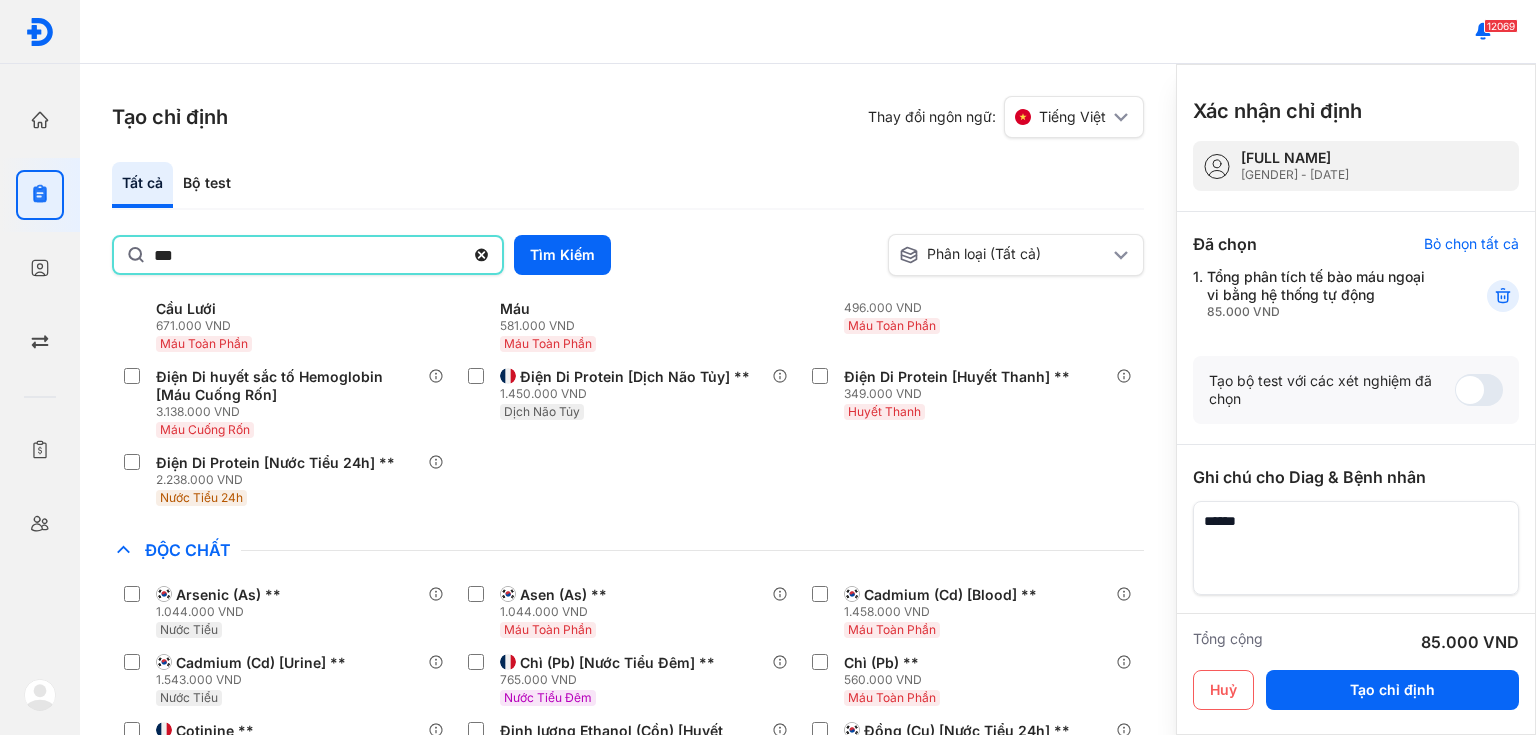 type on "***" 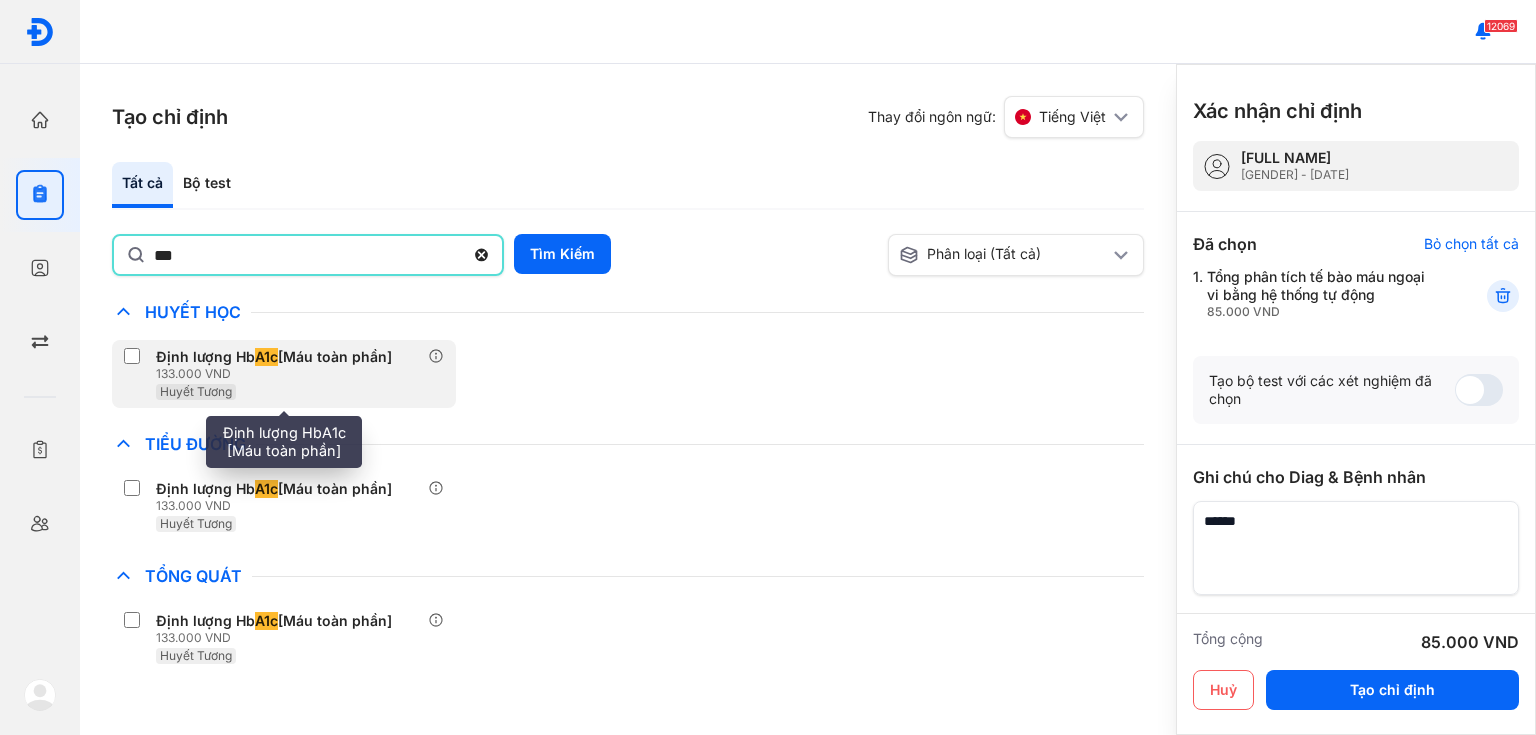 click on "Huyết Tương" at bounding box center (278, 391) 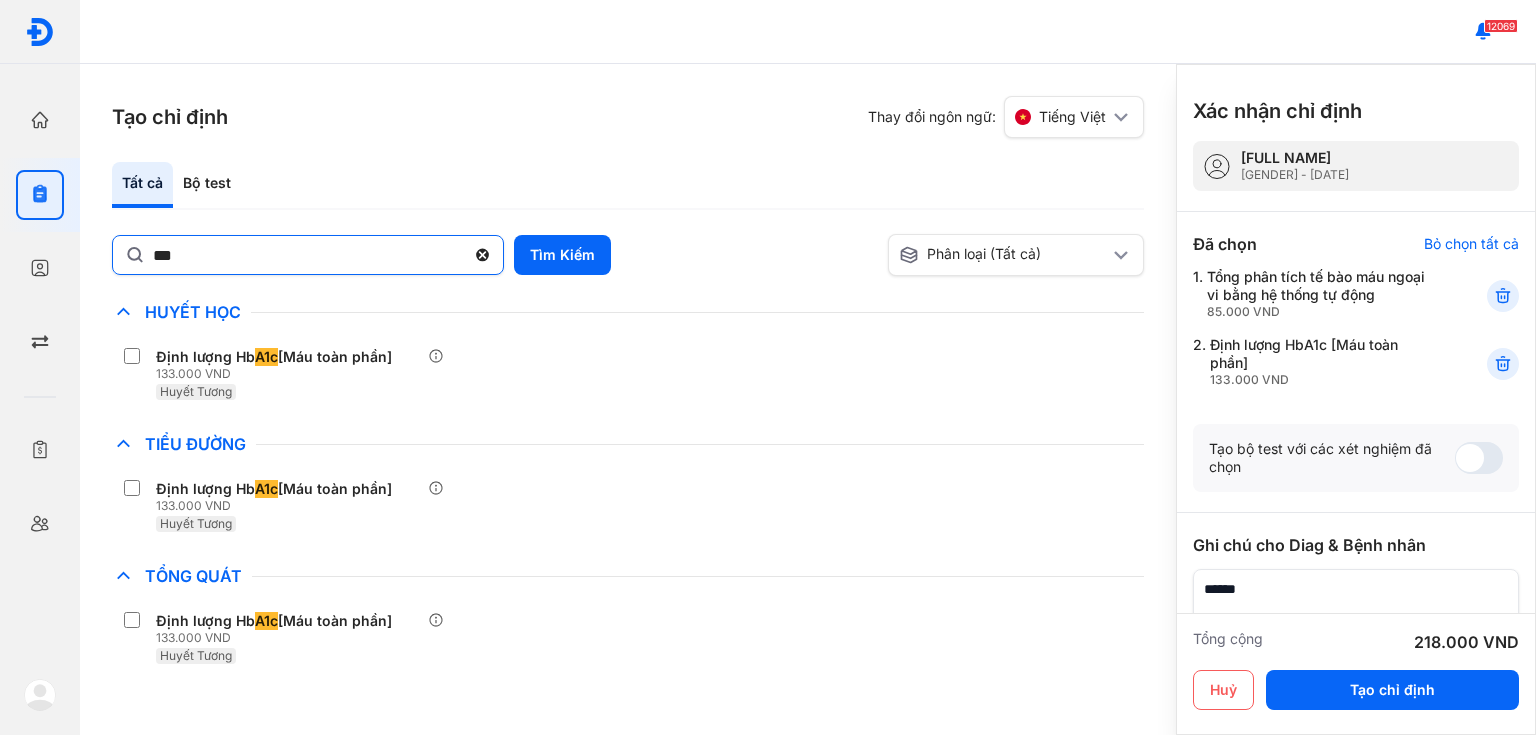 click 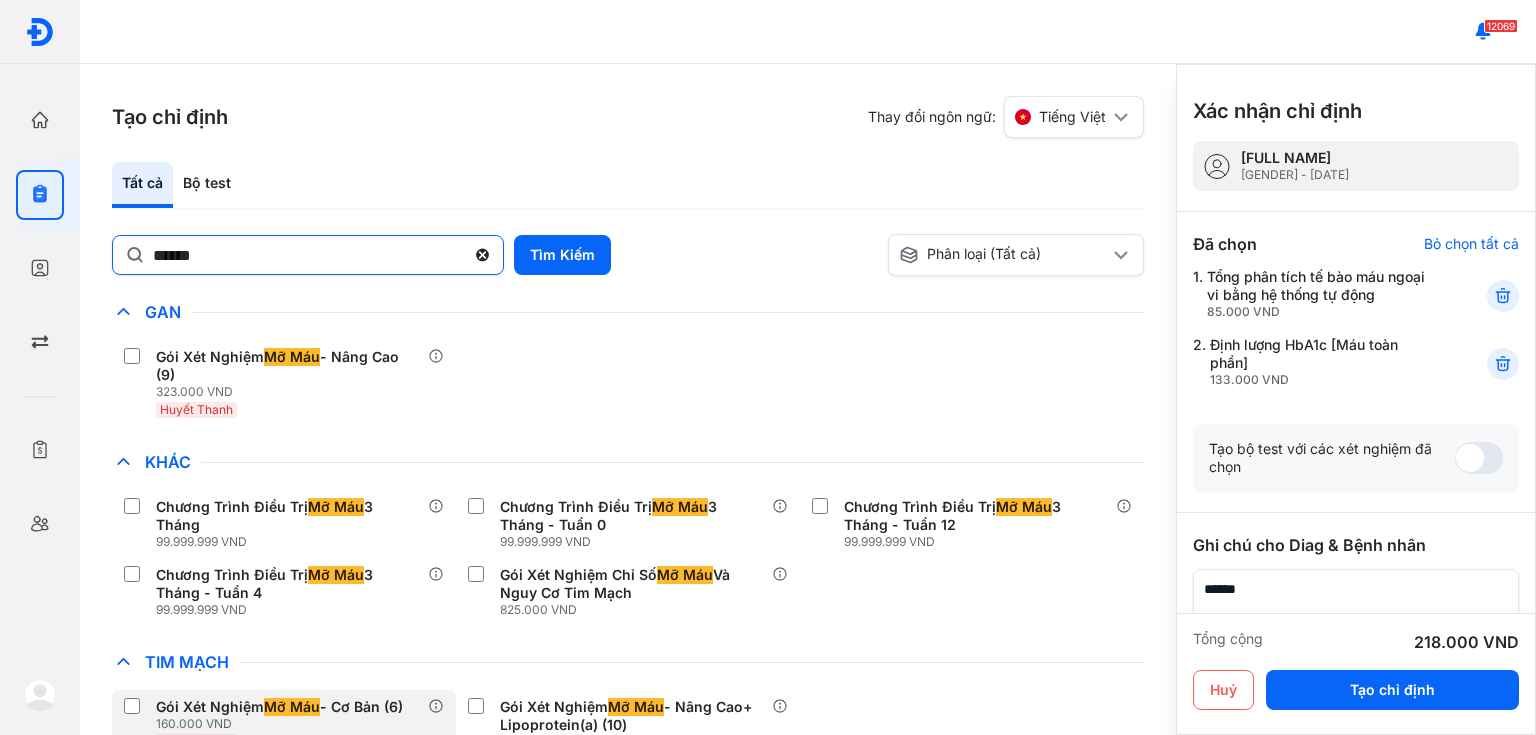 click on "Gói Xét Nghiệm  Mỡ Máu  - Cơ Bản (6)" at bounding box center [279, 707] 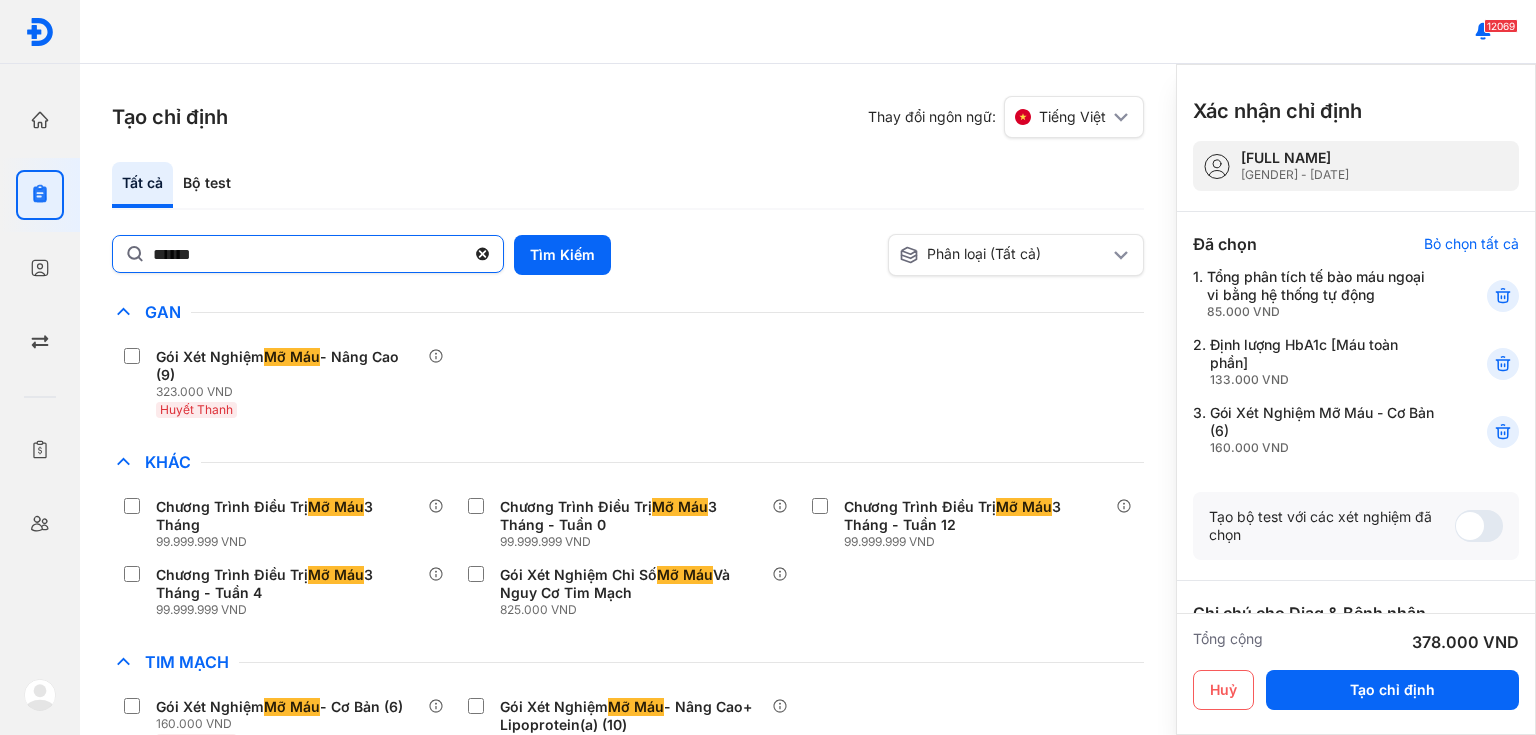 click on "******" 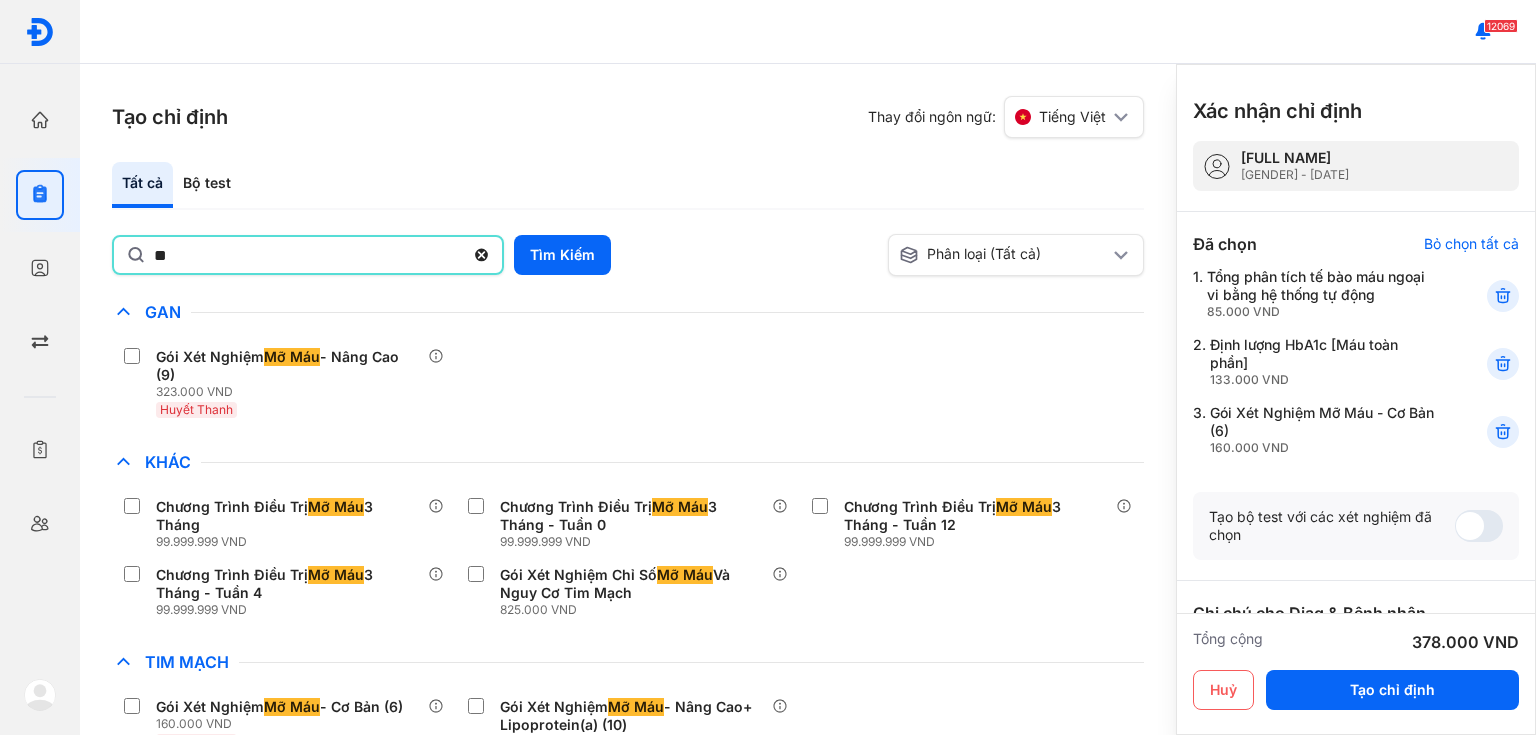 type on "*" 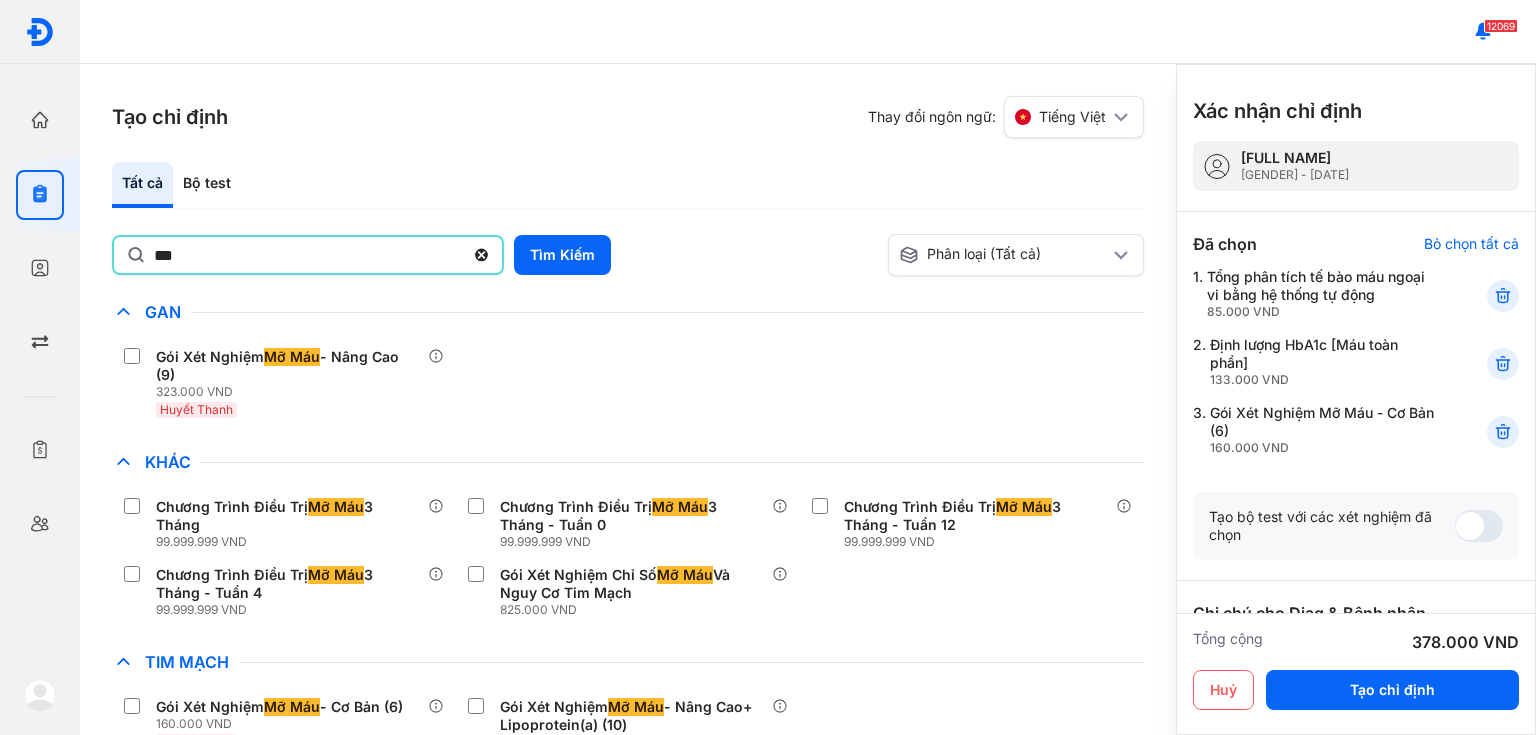 type on "***" 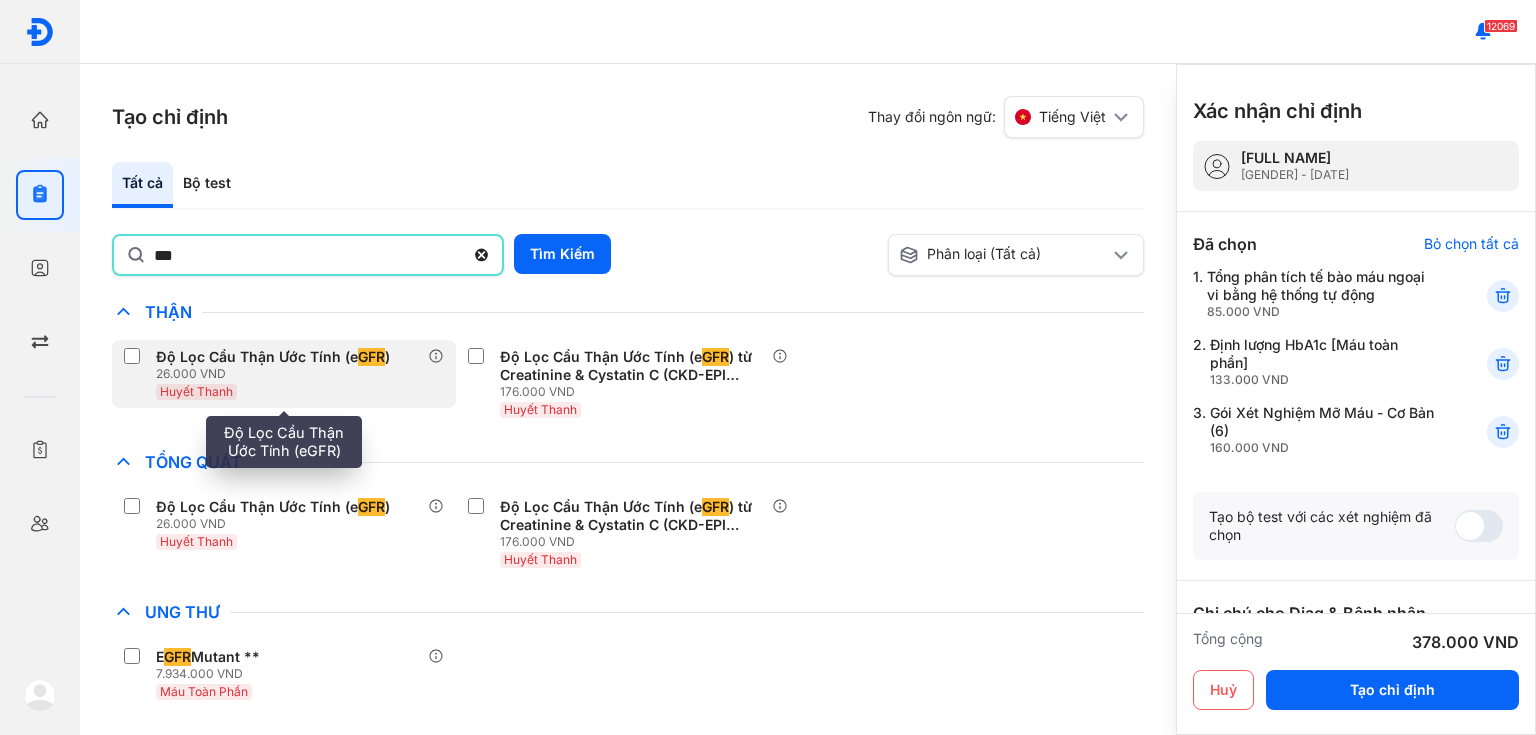 click on "26.000 VND" at bounding box center [277, 374] 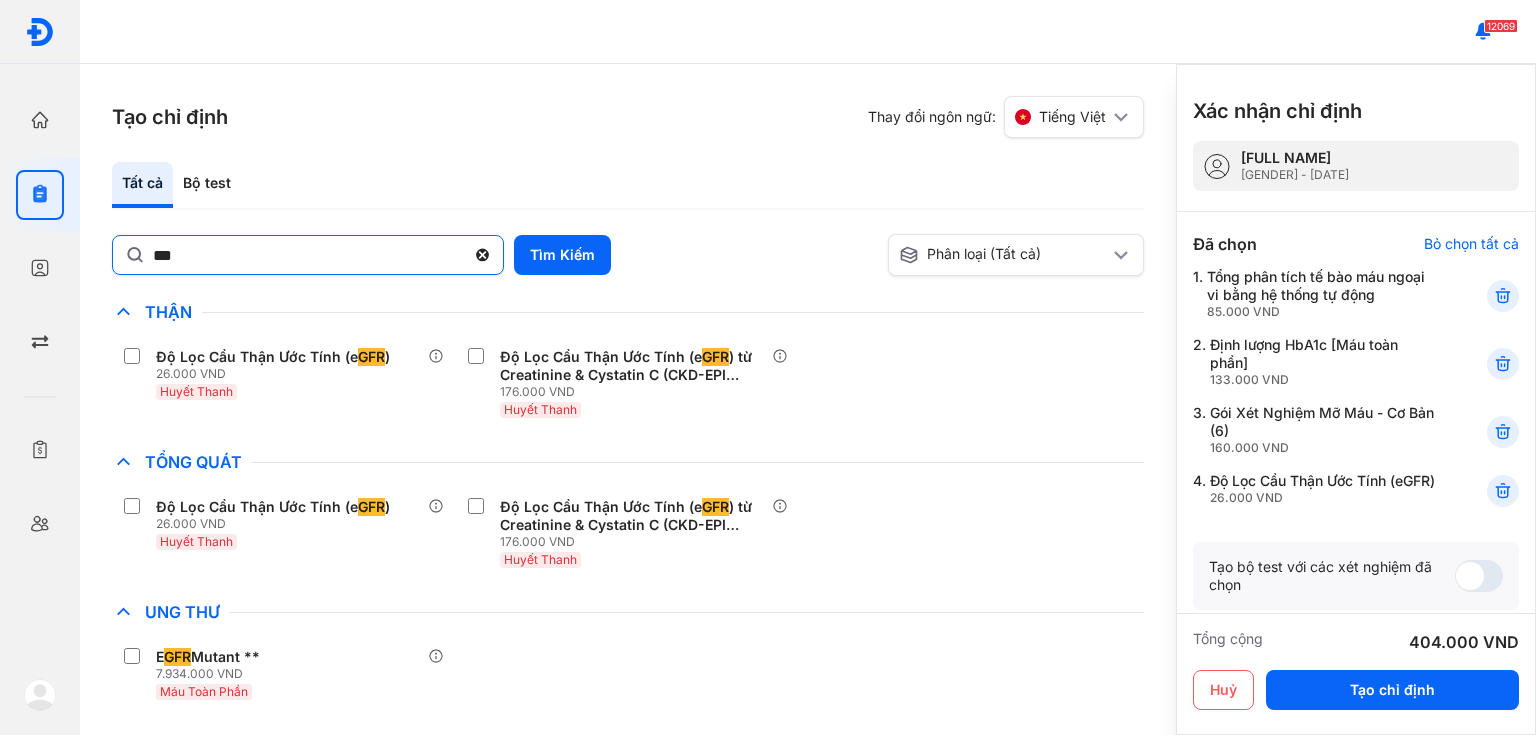click 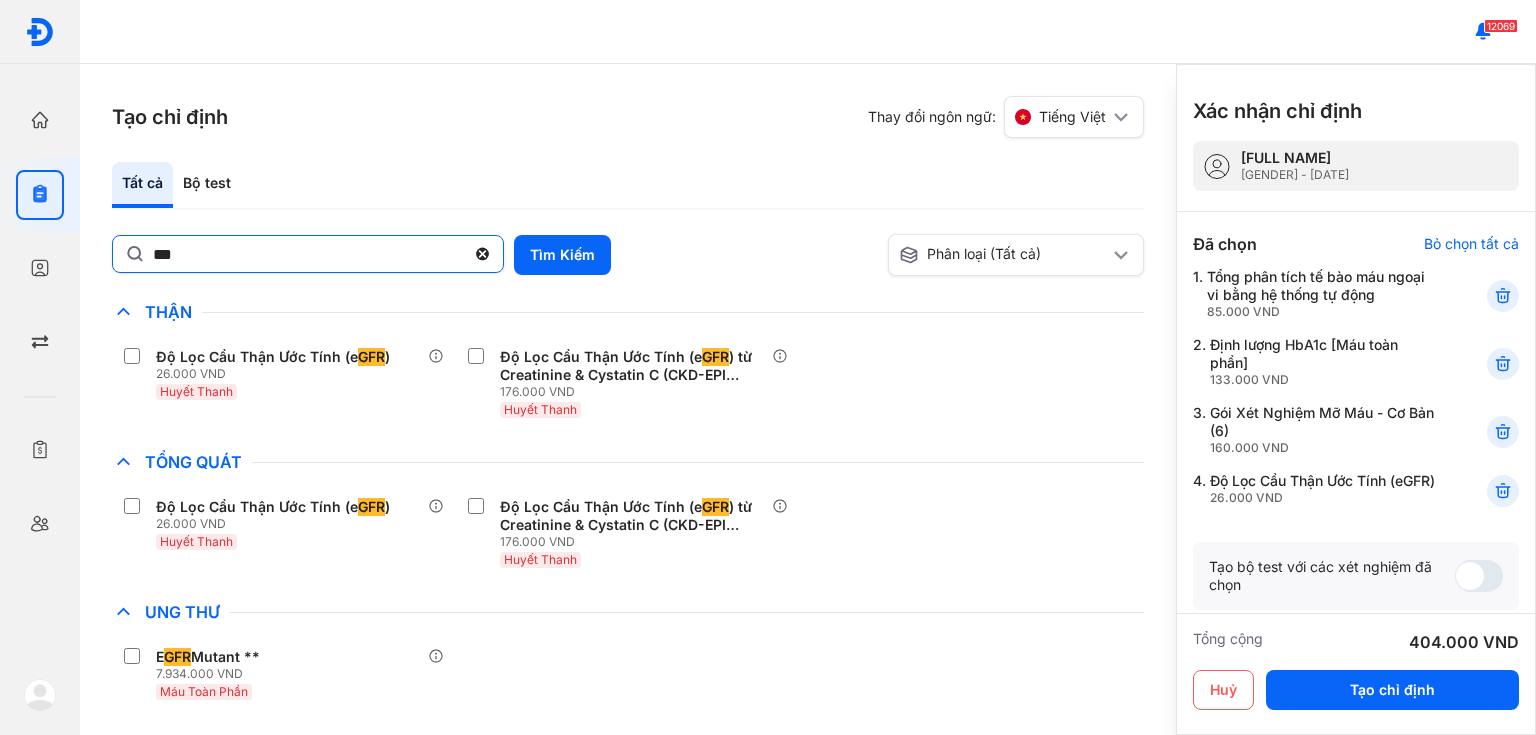 click on "***" 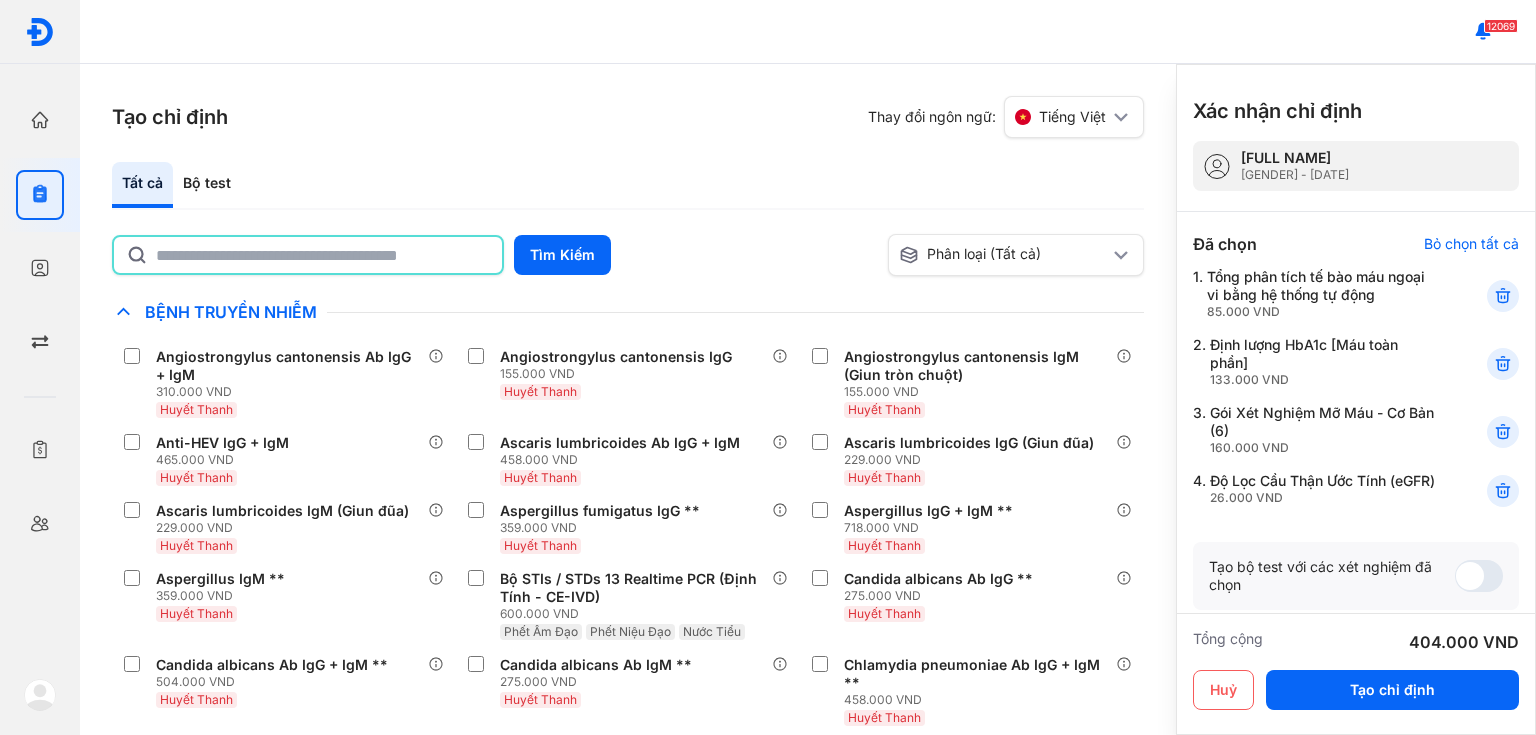 type on "*" 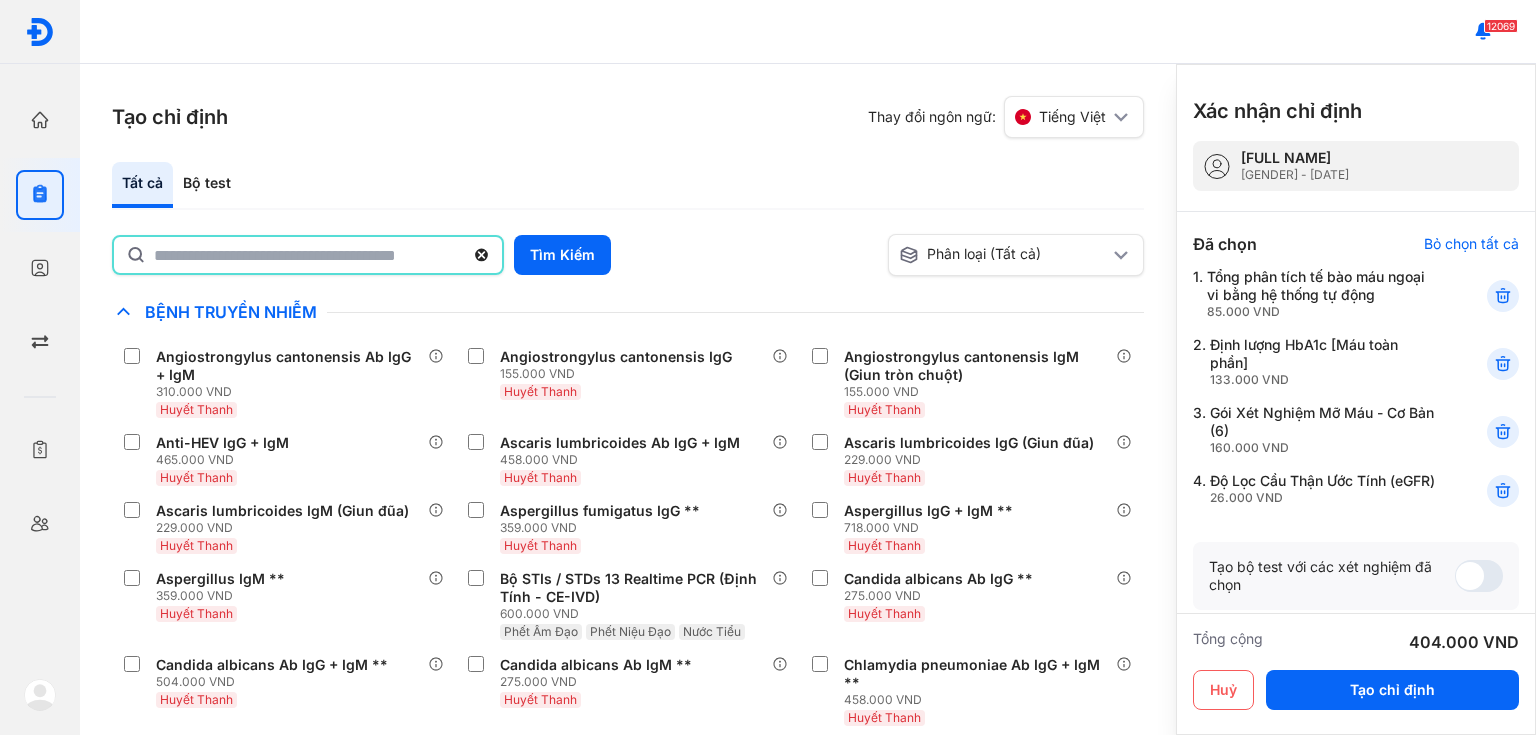 type on "*" 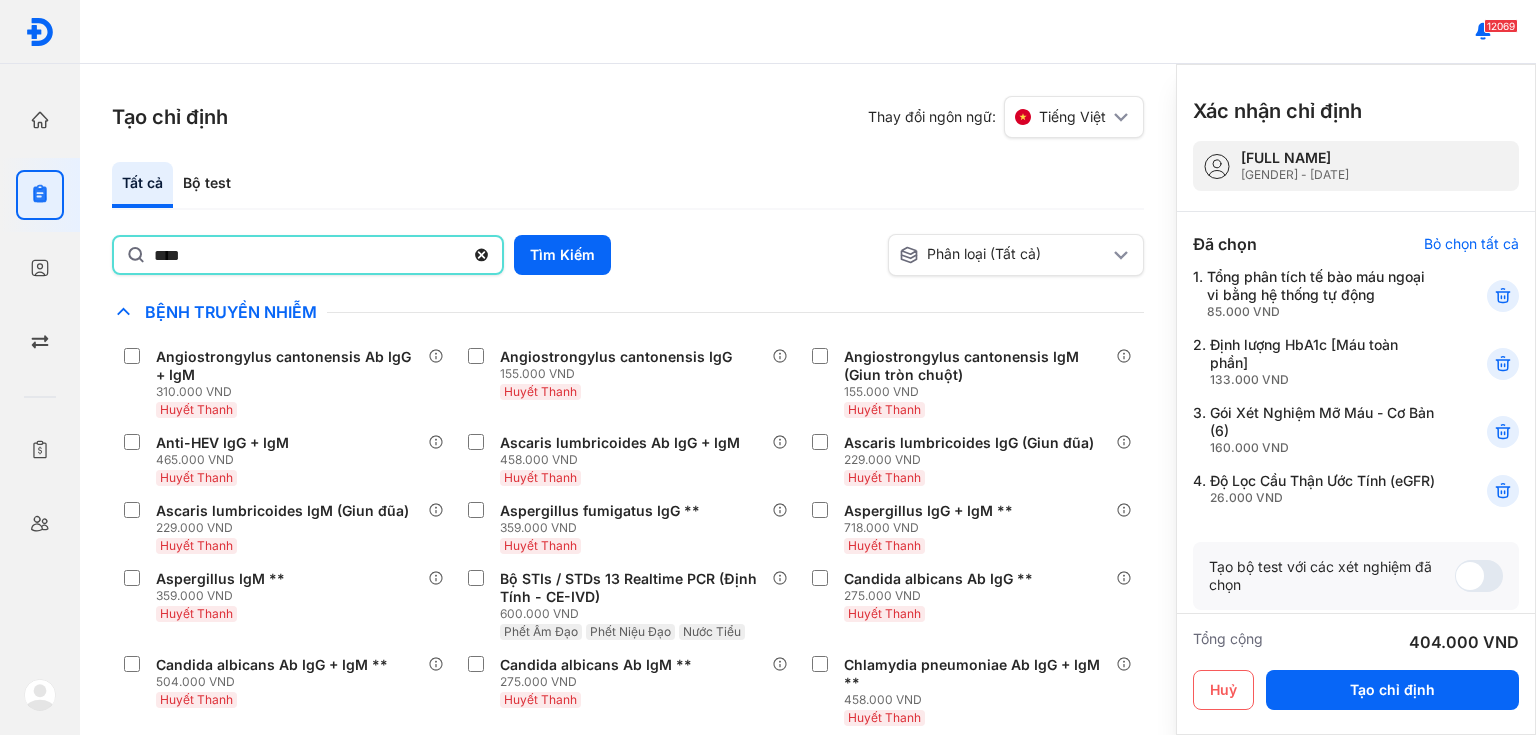 type on "****" 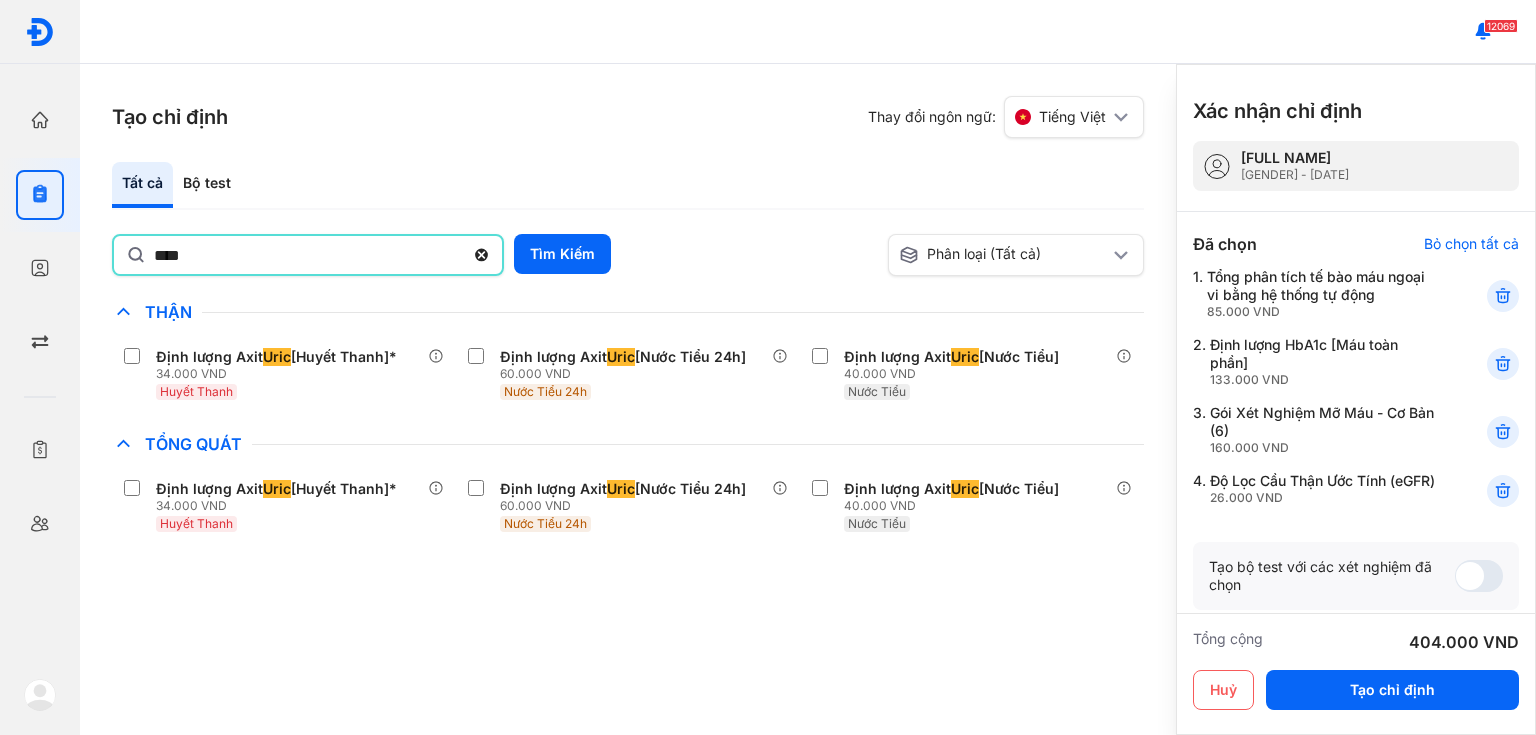 click on "Chỉ định nhiều nhất Bệnh Truyền Nhiễm Chẩn Đoán Hình Ảnh Chất Gây Nghiện COVID Di Truyền Dị Ứng Điện Di Độc Chất Đông Máu Gan Hô Hấp Huyết Học Khác Ký Sinh Trùng Nội Tiết Tố & Hóoc-môn Sản Phụ Khoa Sàng Lọc Tiền Sinh STIs Sức Khỏe Nam Giới Thận Định lượng Axit Uric [Huyết Thanh]* 34.000 VND Huyết Thanh Định lượng Axit Uric [Nước Tiểu 24h] 60.000 VND Nước Tiểu 24h Định lượng Axit Uric [Nước Tiểu] 40.000 VND Nước Tiểu Tiểu Đường Tim Mạch Tổng Quát Định lượng Axit Uric [Huyết Thanh]* 34.000 VND Huyết Thanh Định lượng Axit Uric [Nước Tiểu 24h] 60.000 VND Nước Tiểu 24h Định lượng Axit Uric [Nước Tiểu] 40.000 VND Nước Tiểu Tự Miễn Tuyến Giáp Ung Thư Vi Chất Vi Sinh Viêm Gan Yếu Tố Viêm" at bounding box center (628, 420) 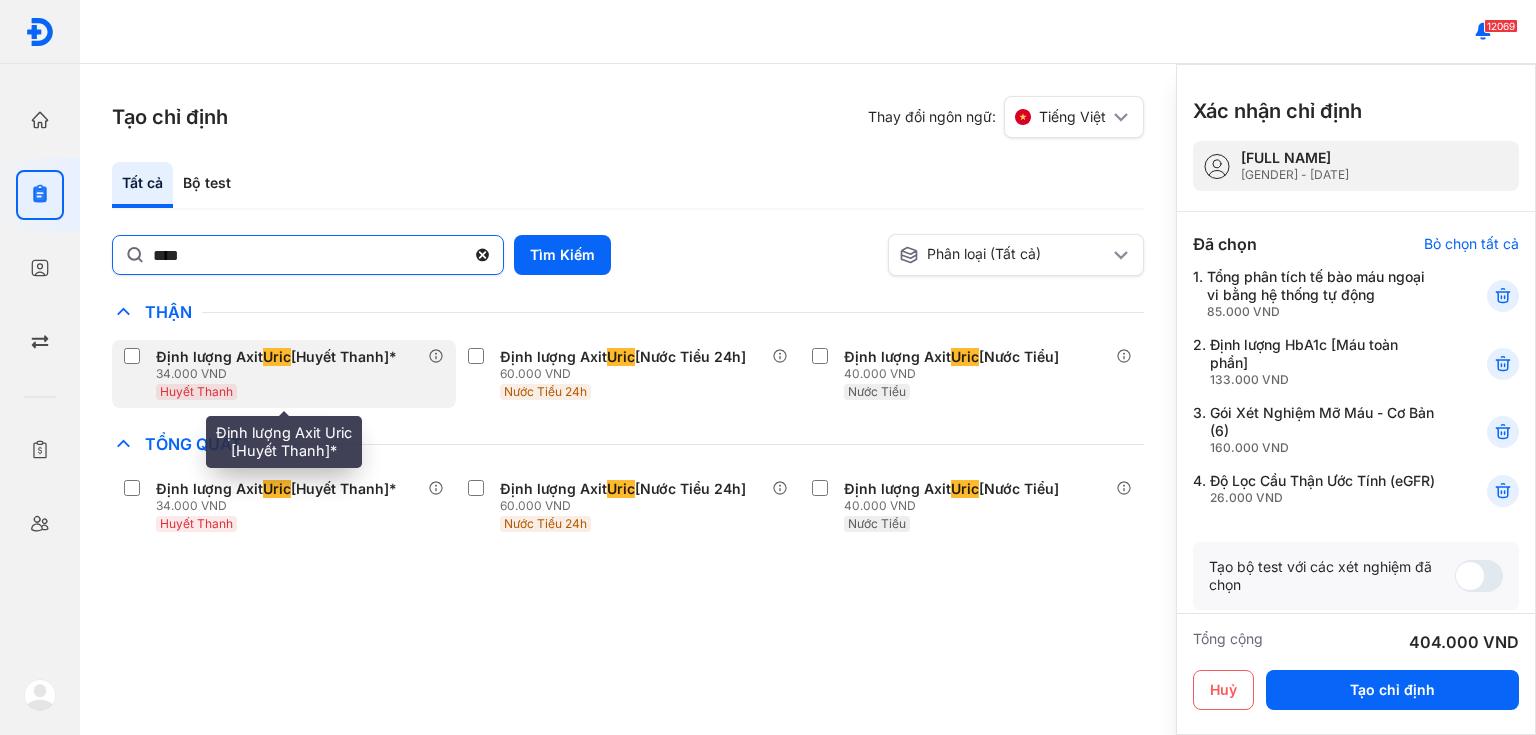 click on "34.000 VND" at bounding box center (280, 374) 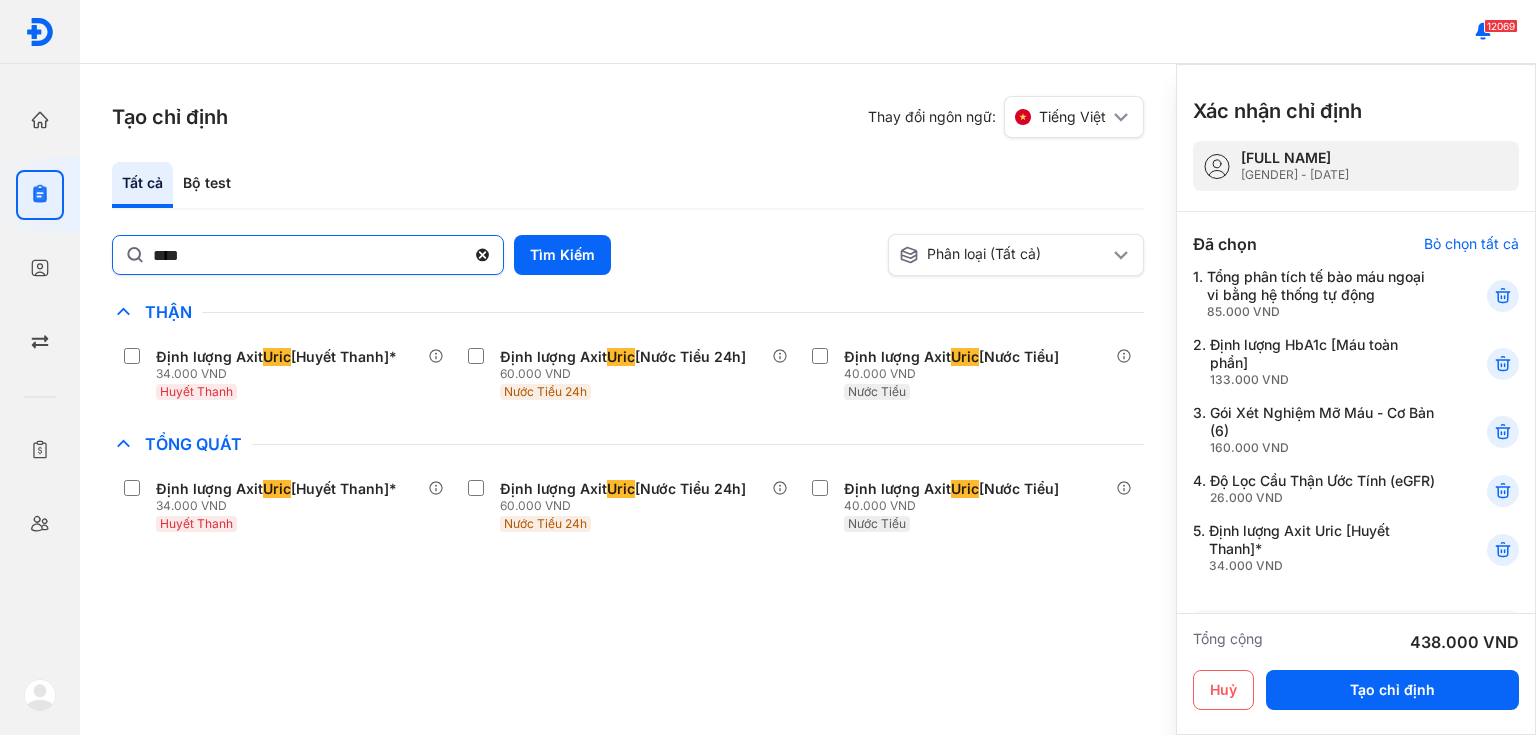 click 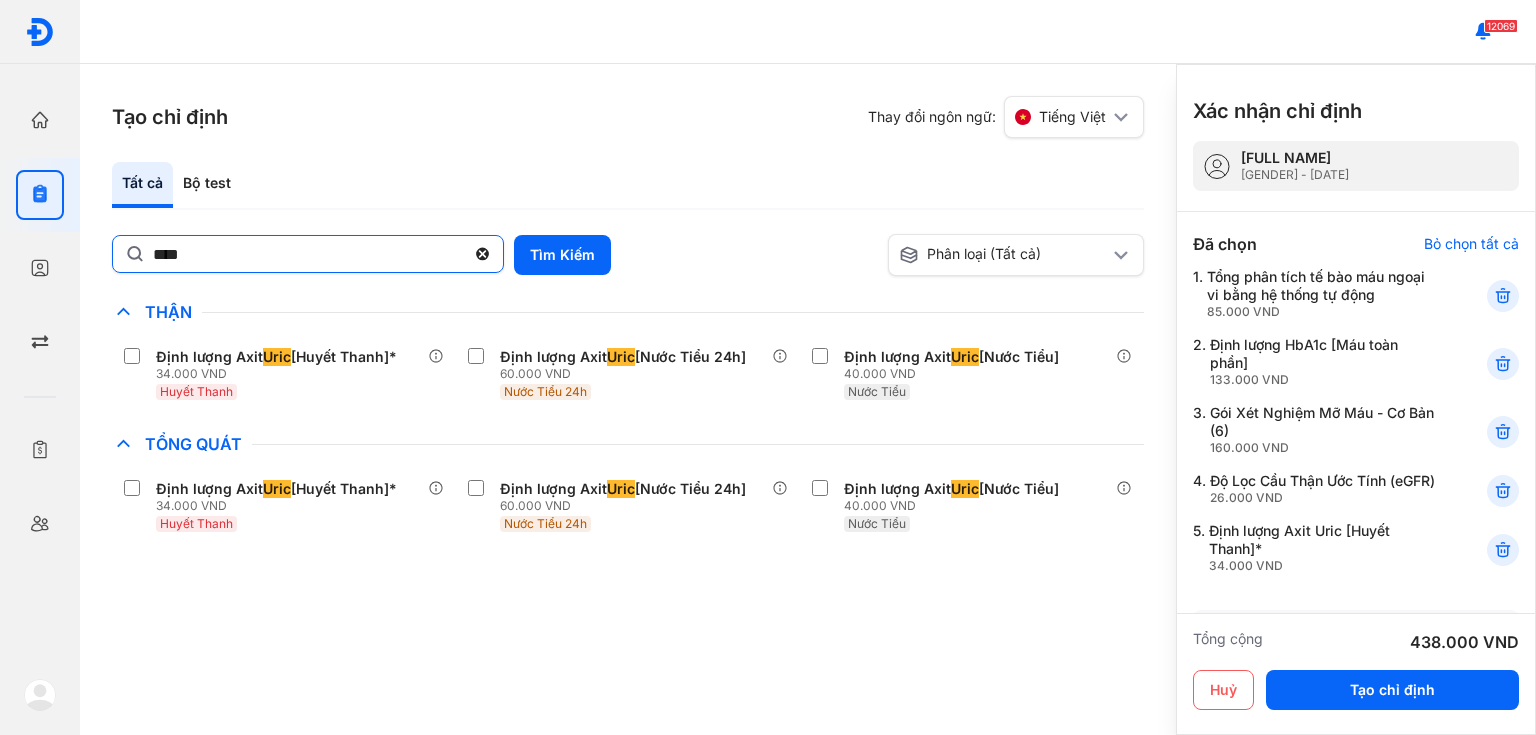click on "****" 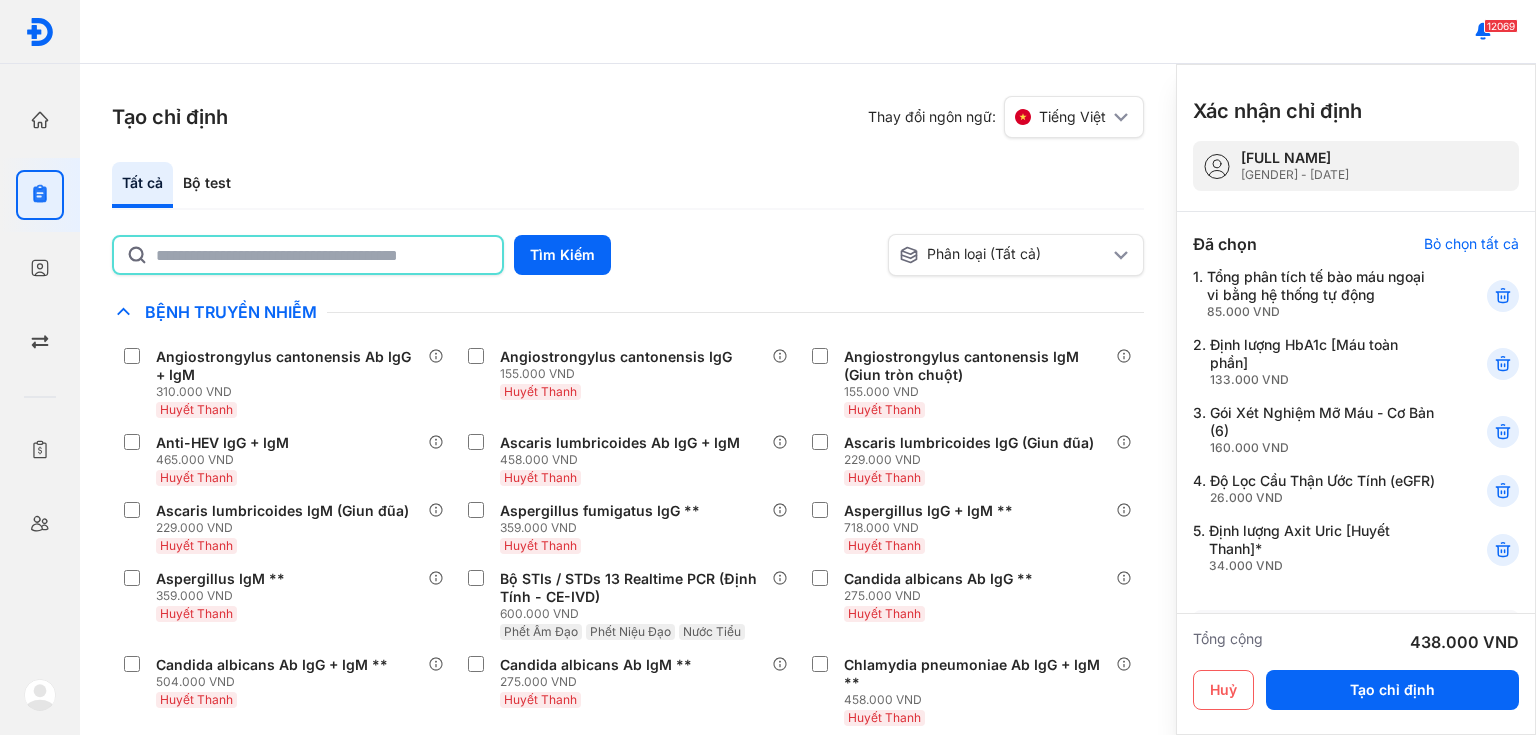 type on "*" 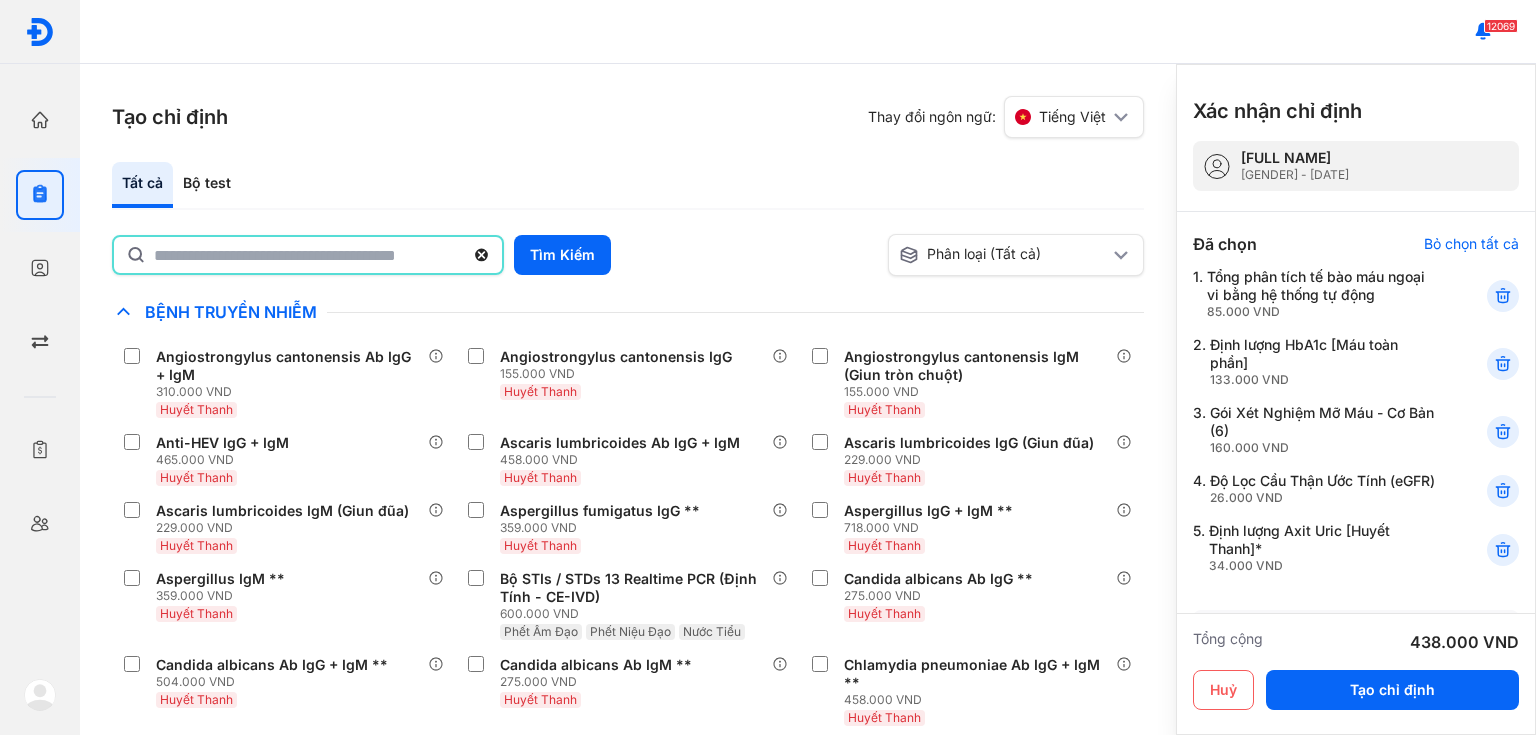 type on "*" 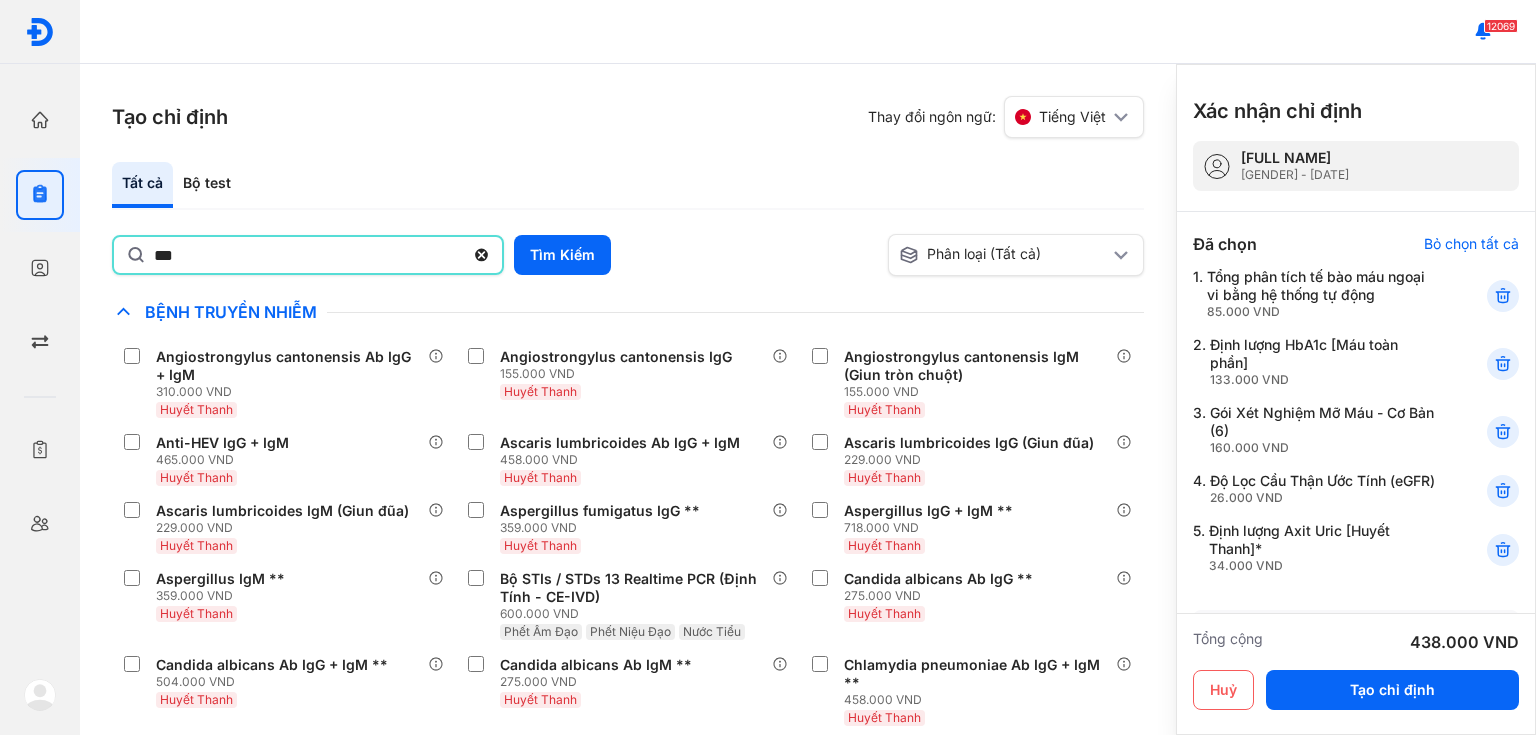 type on "***" 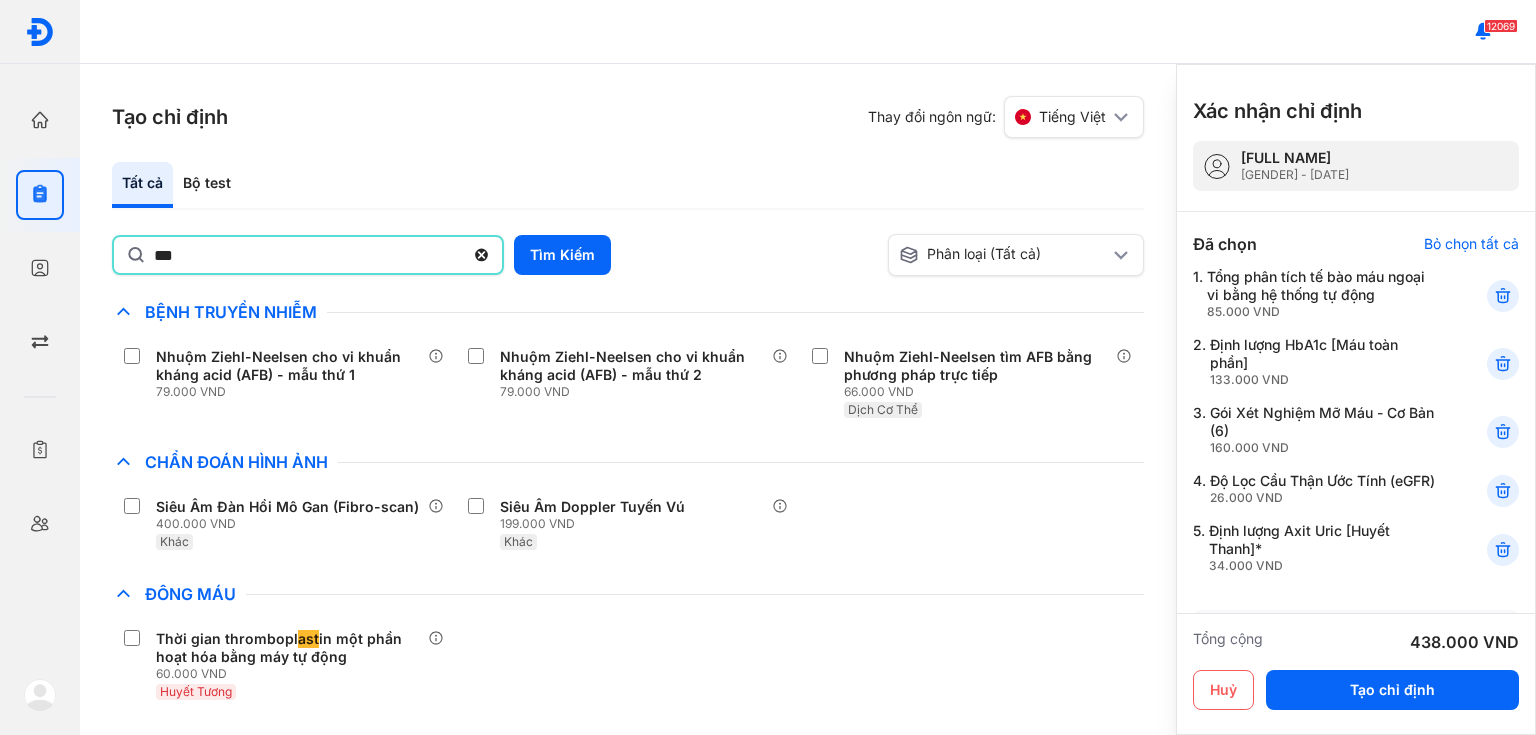 scroll, scrollTop: 160, scrollLeft: 0, axis: vertical 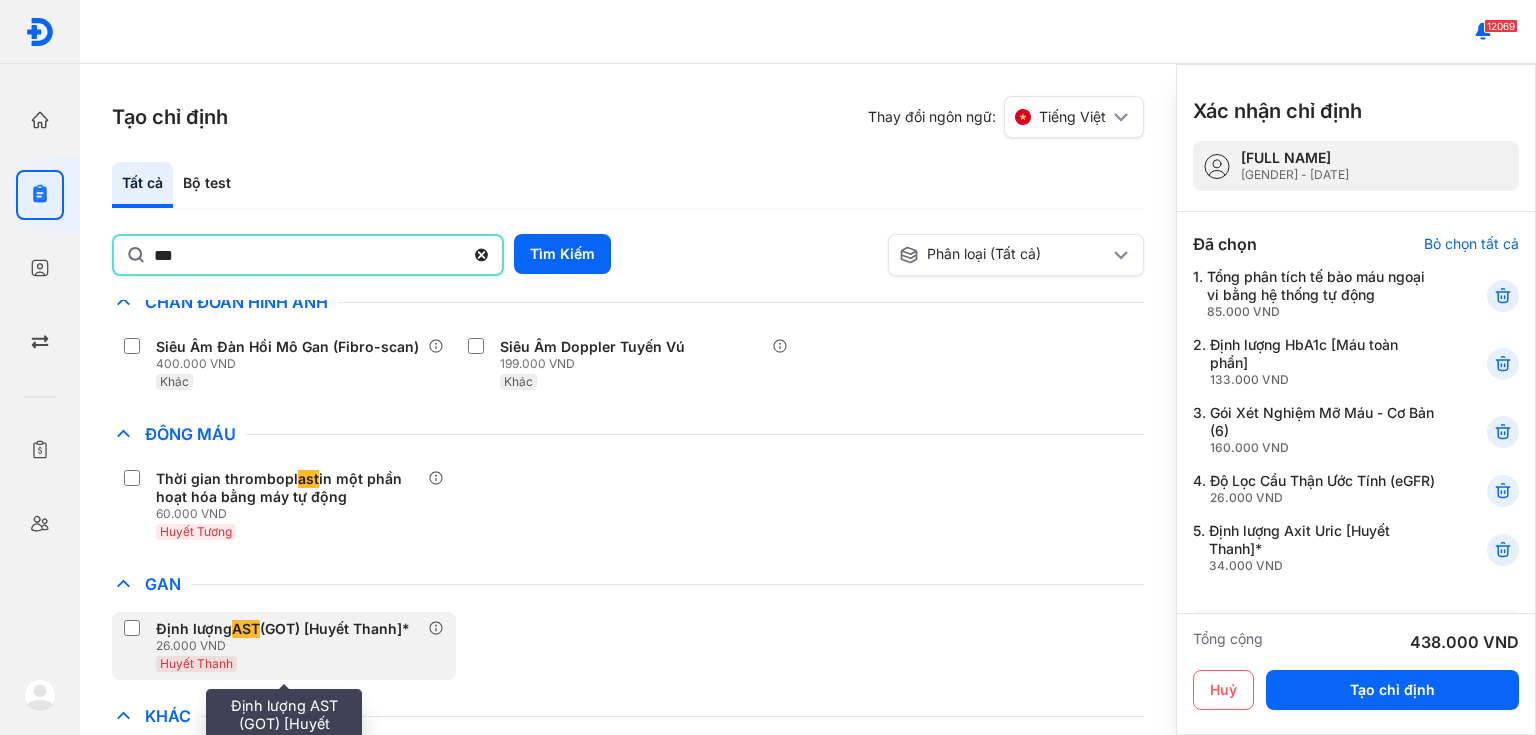 click on "Định lượng  AST  (GOT) [Huyết Thanh]*" at bounding box center (283, 629) 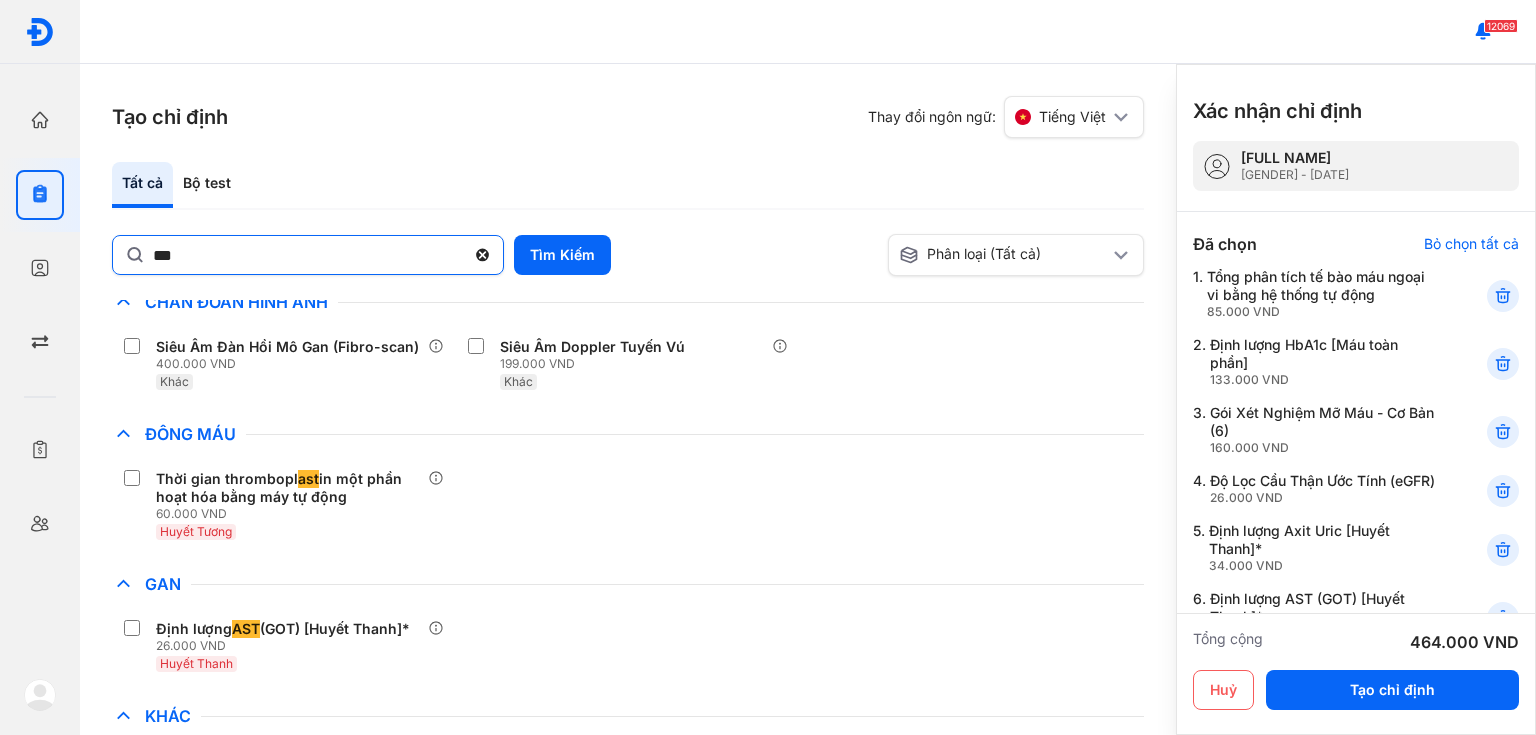 click 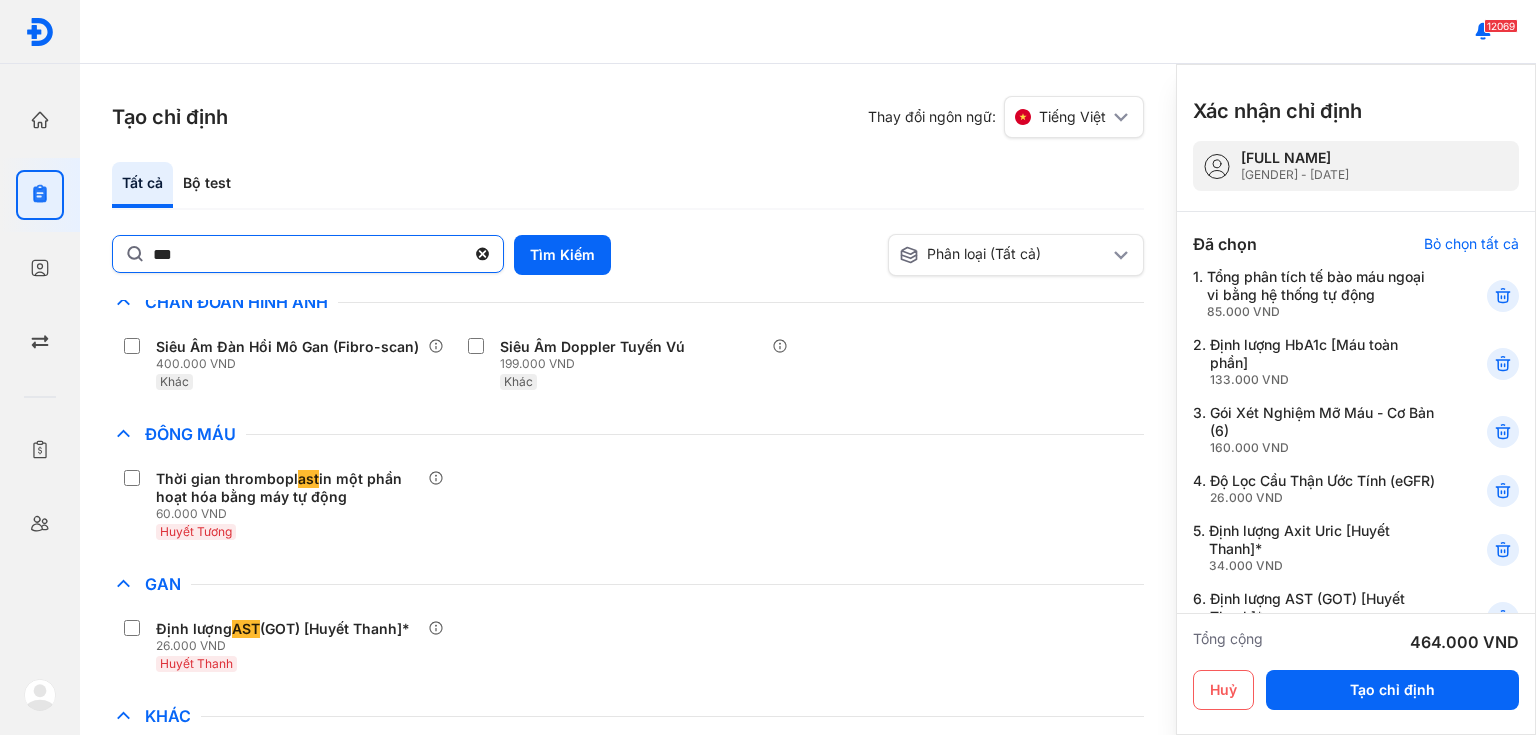 click on "***" 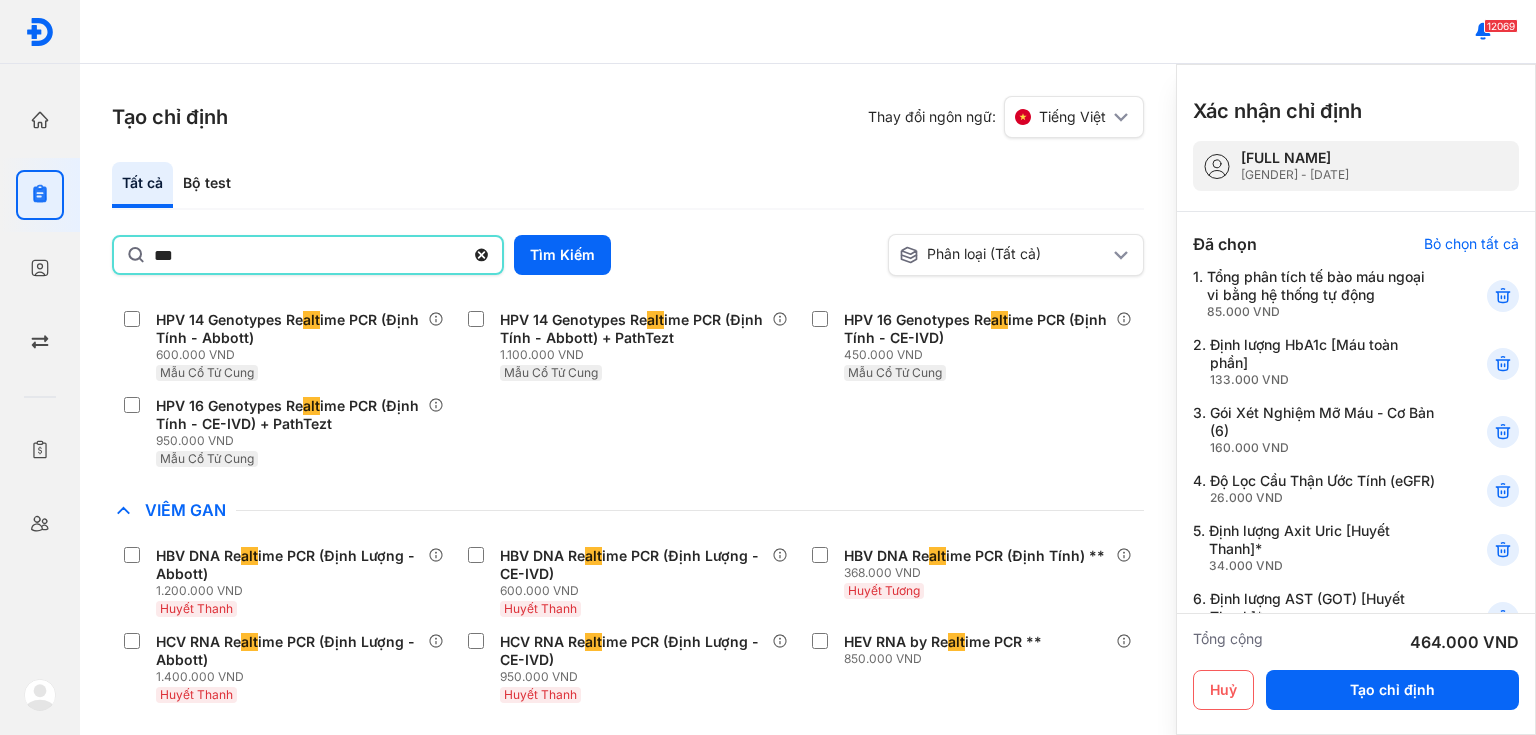 scroll, scrollTop: 1946, scrollLeft: 0, axis: vertical 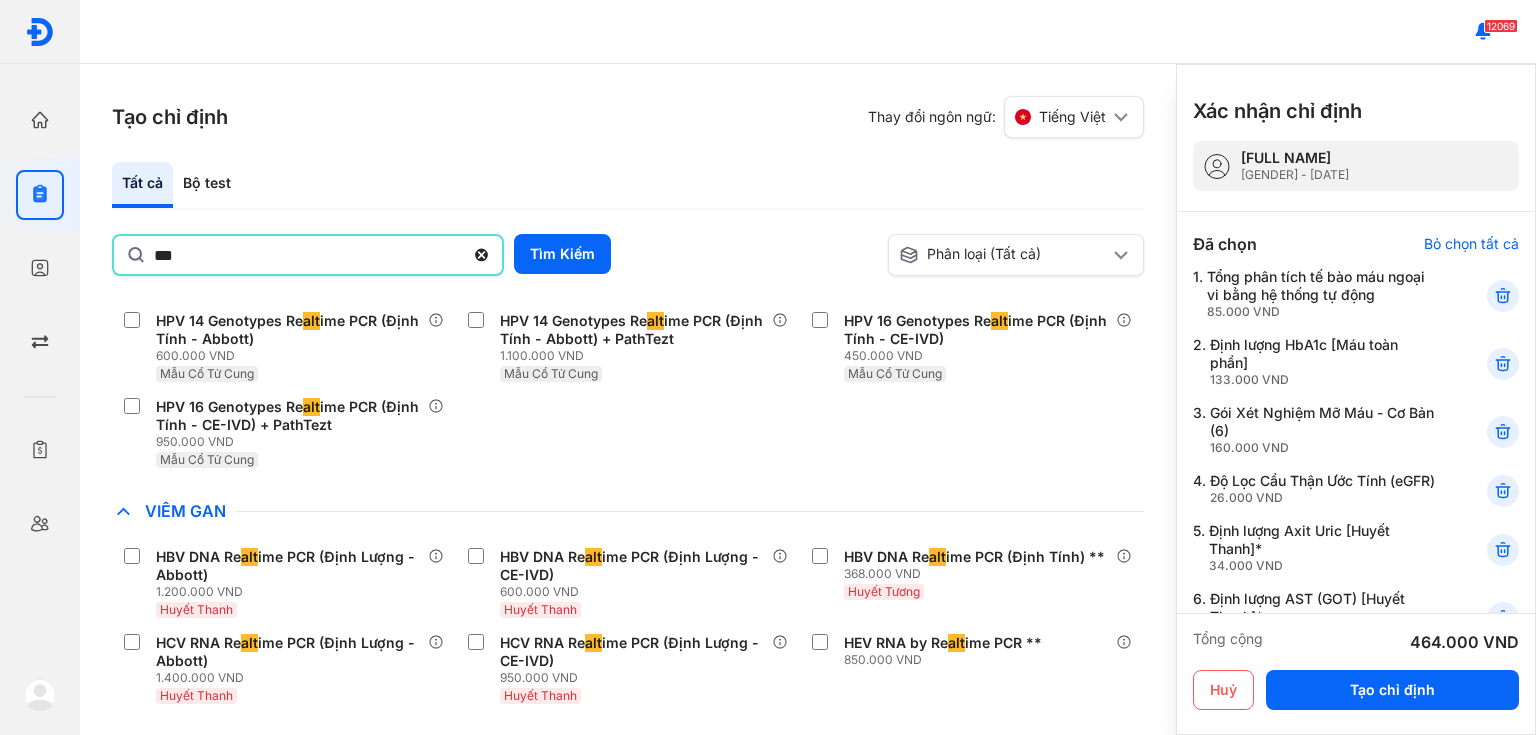 click on "HPV 14 Genotypes Re alt ime PCR (Định Tính - Abbott) 600.000 VND Mẫu Cổ Tử Cung HPV 14 Genotypes Re alt ime PCR (Định Tính - Abbott) + PathTezt 1.100.000 VND Mẫu Cổ Tử Cung HPV 16 Genotypes Re alt ime PCR (Định Tính - CE-IVD) 450.000 VND Mẫu Cổ Tử Cung HPV 16 Genotypes Re alt ime PCR (Định Tính - CE-IVD) + PathTezt 950.000 VND Mẫu Cổ Tử Cung" at bounding box center [628, 390] 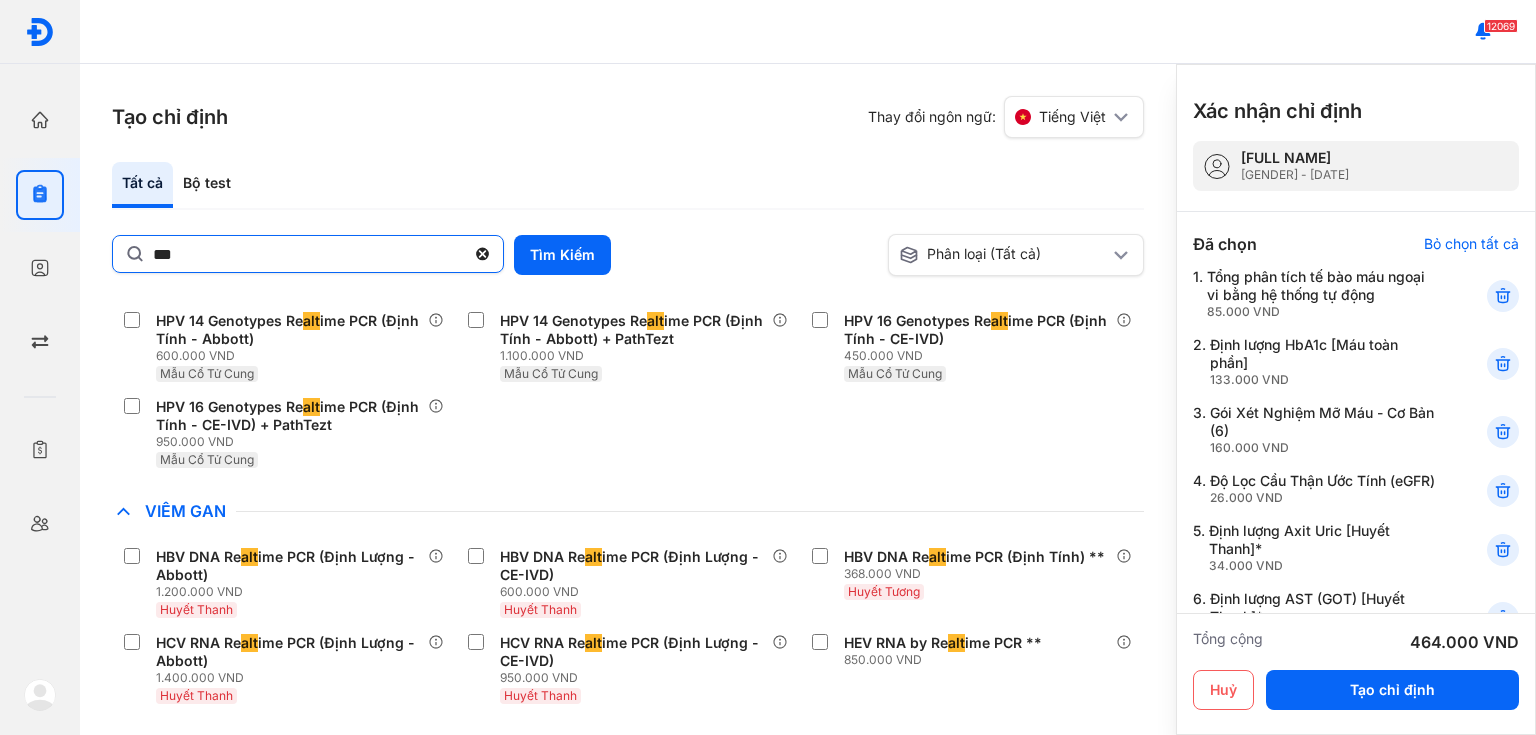click on "***" 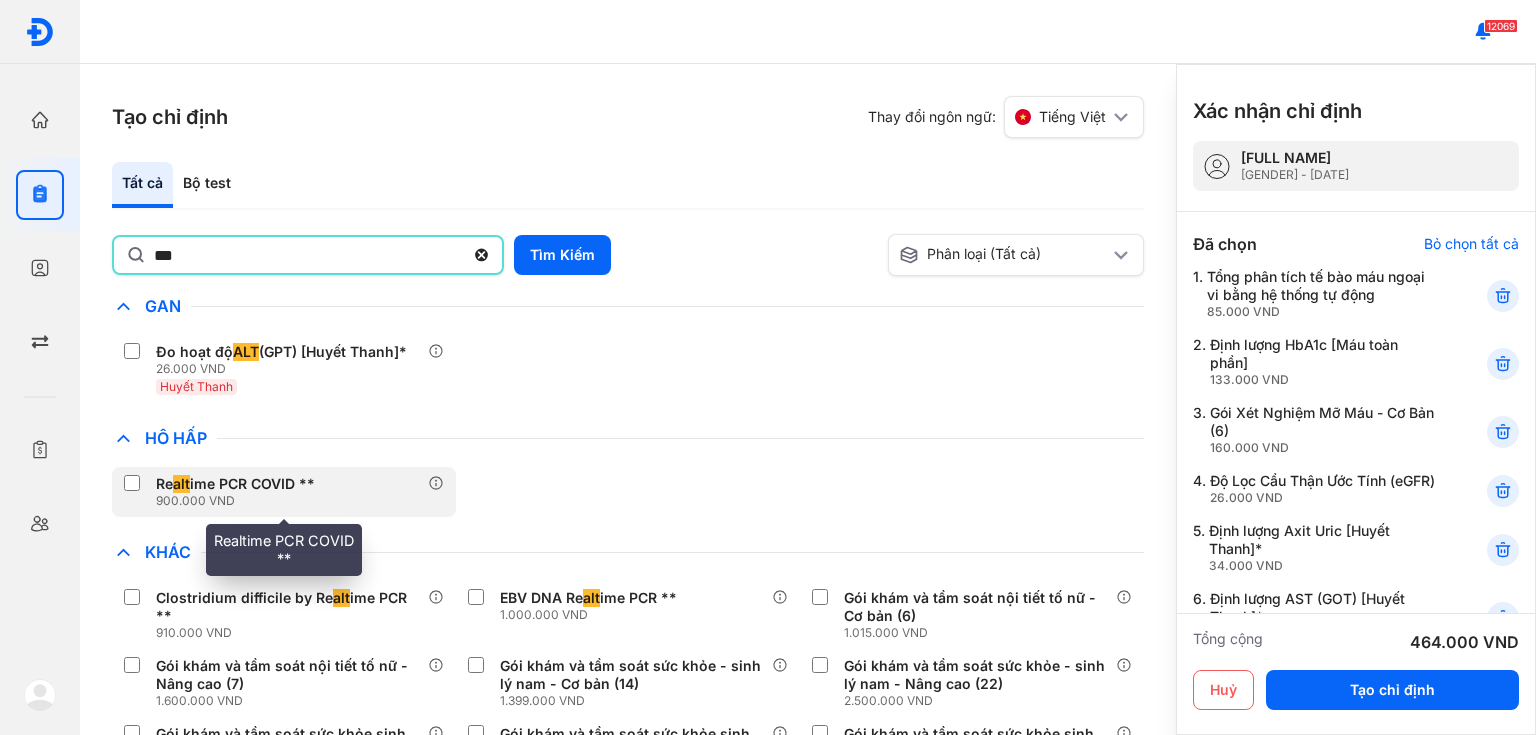 scroll, scrollTop: 426, scrollLeft: 0, axis: vertical 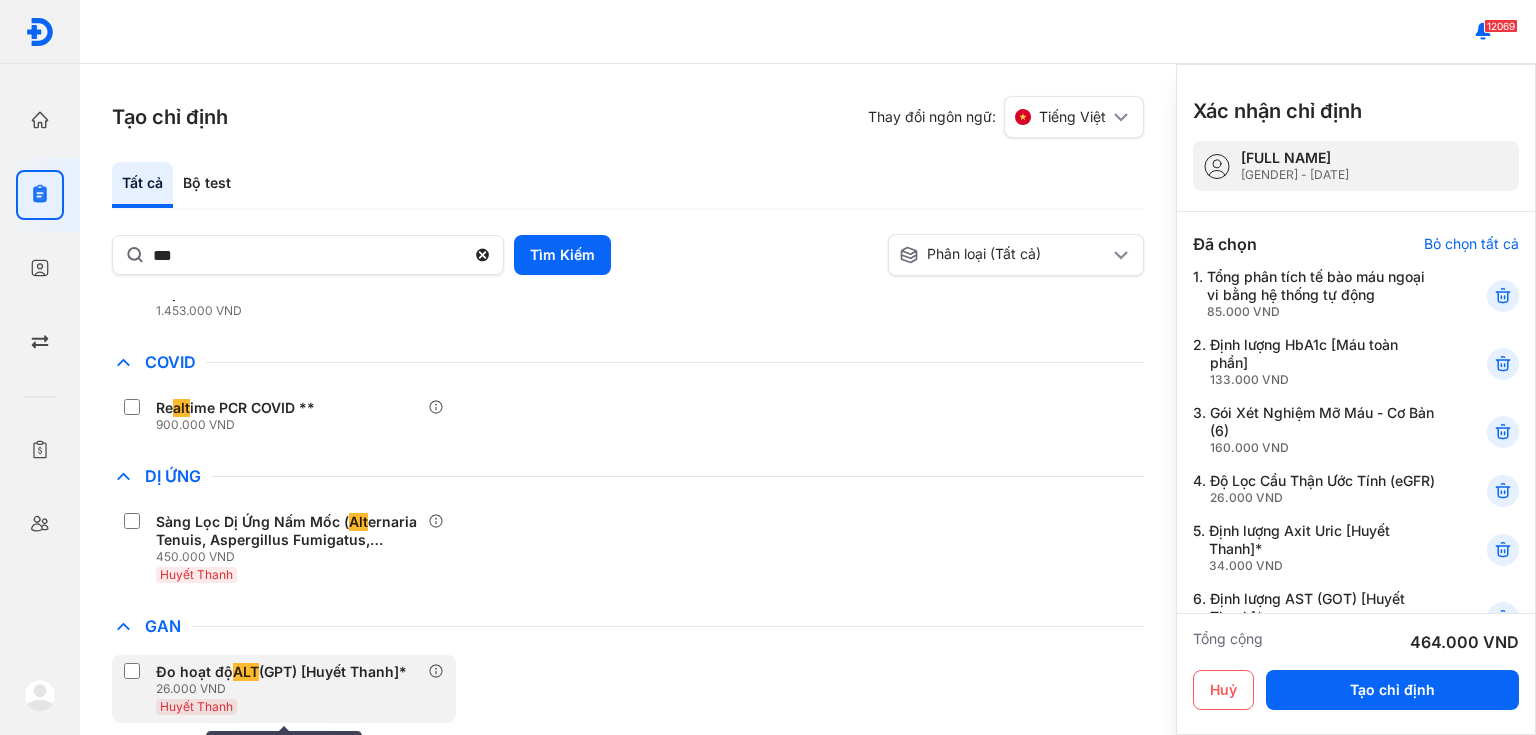 click on "ALT" at bounding box center (246, 672) 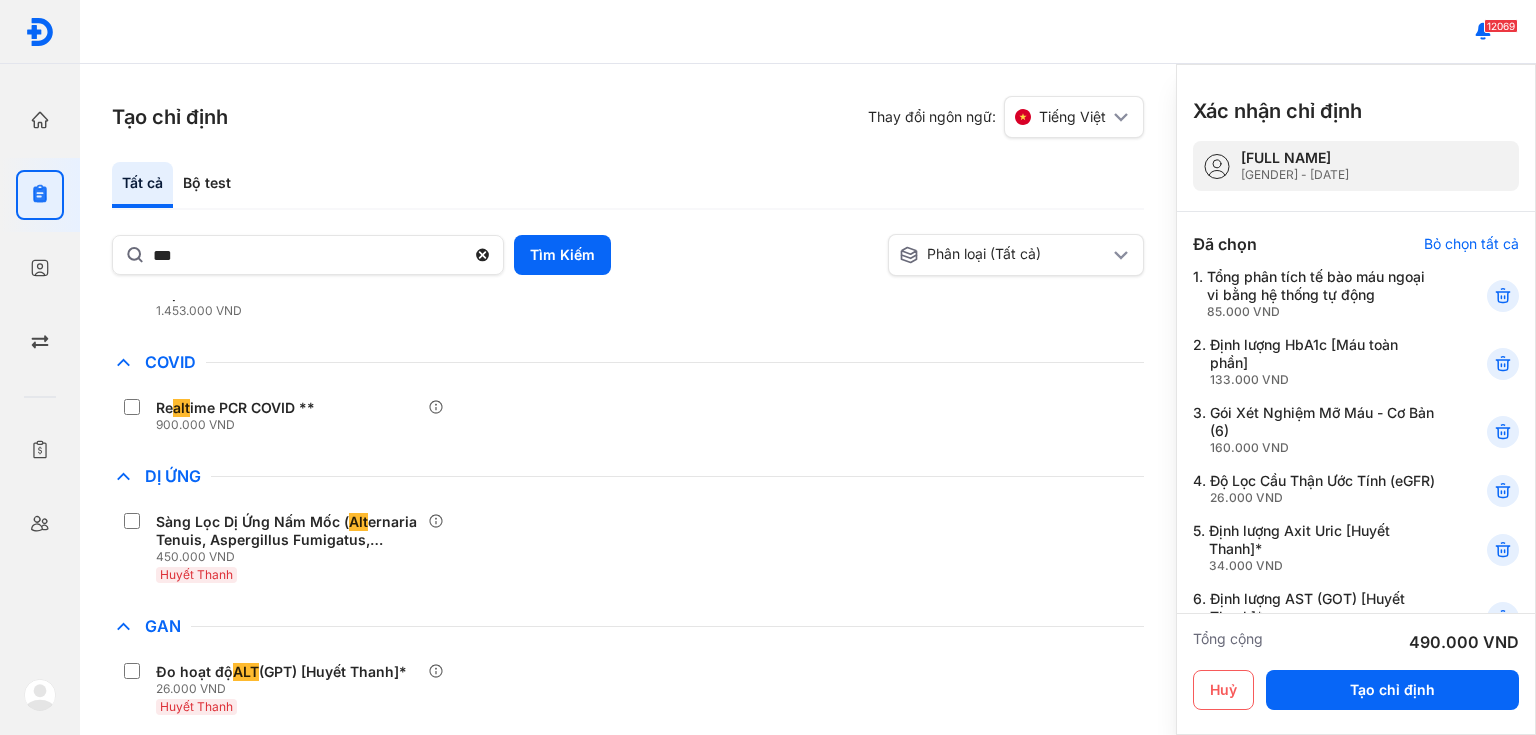 scroll, scrollTop: 400, scrollLeft: 0, axis: vertical 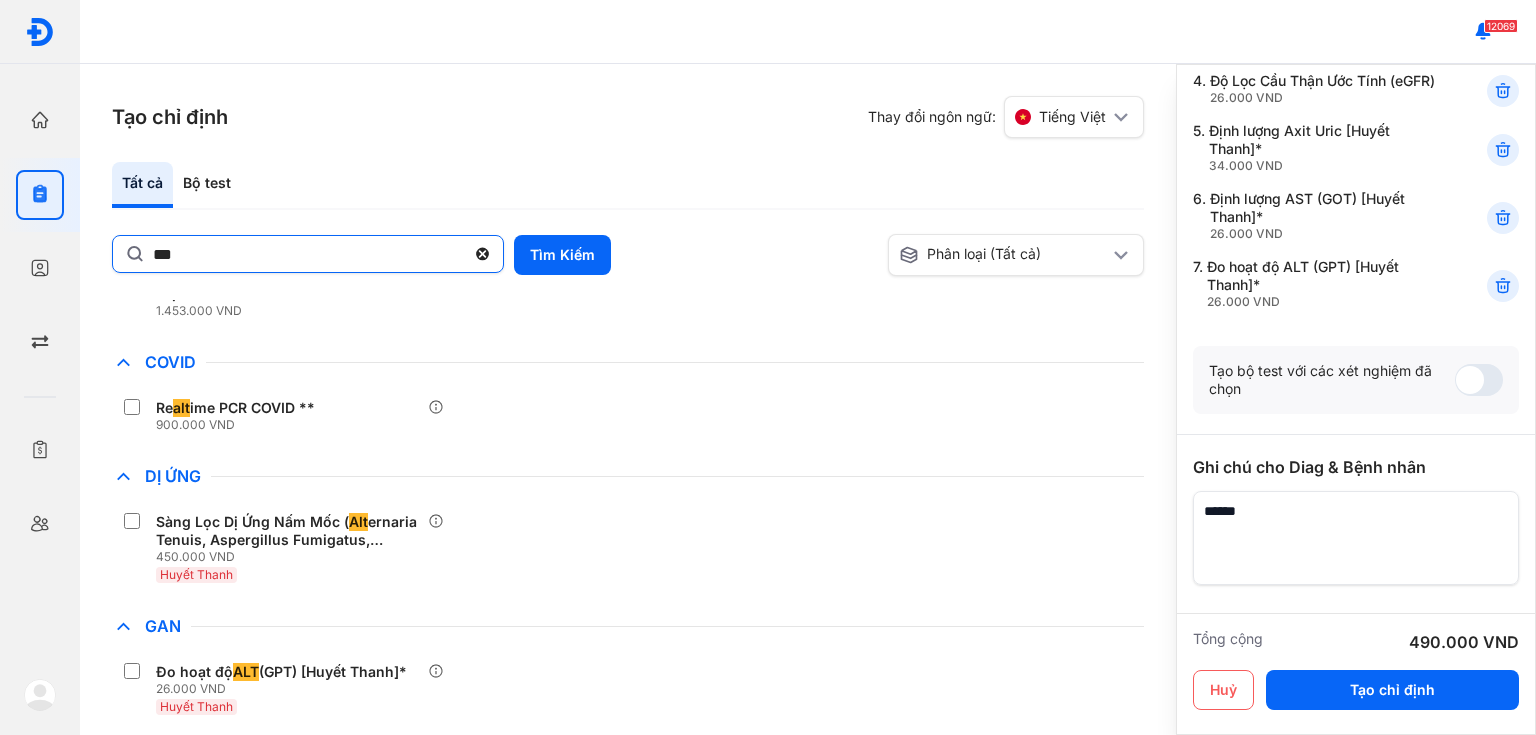 click on "***" 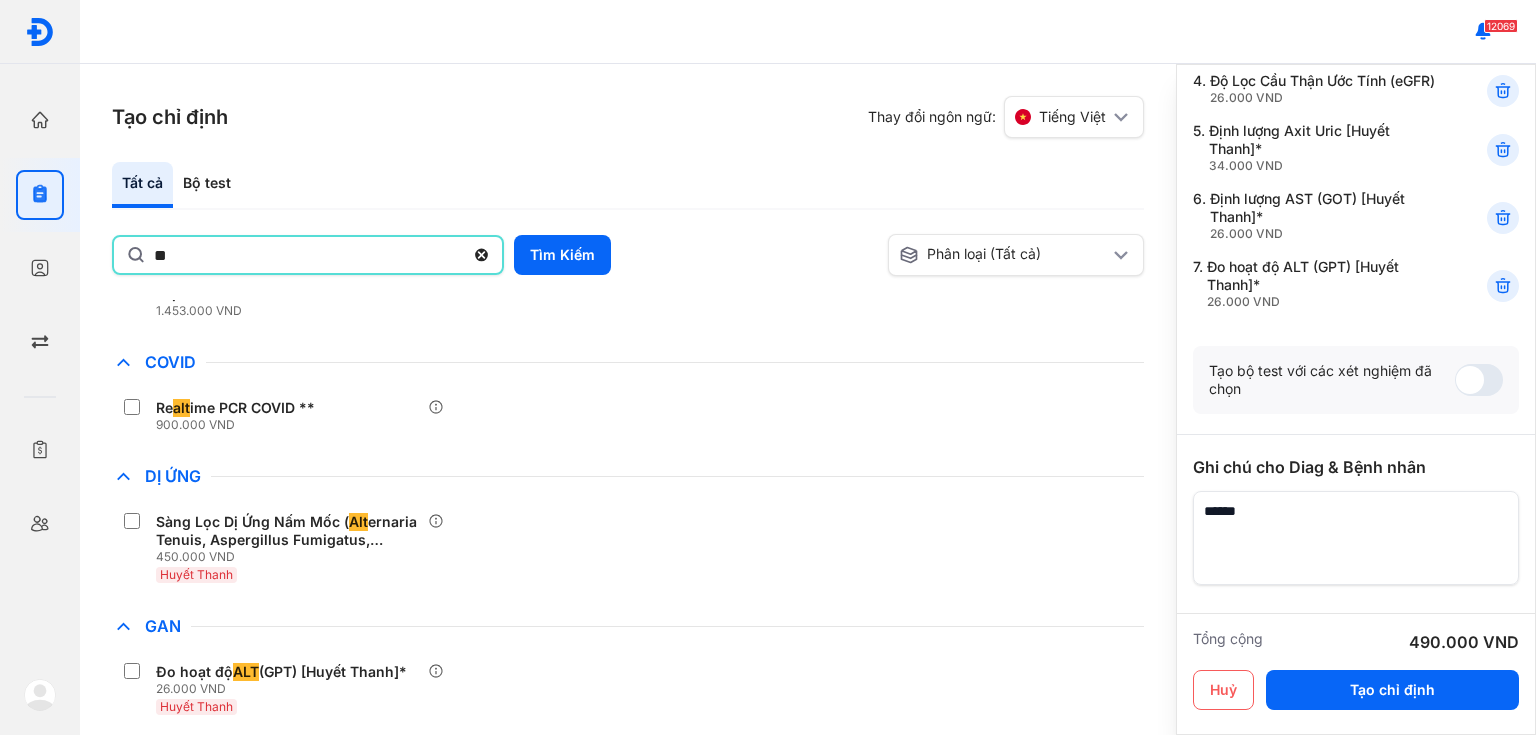 type on "*" 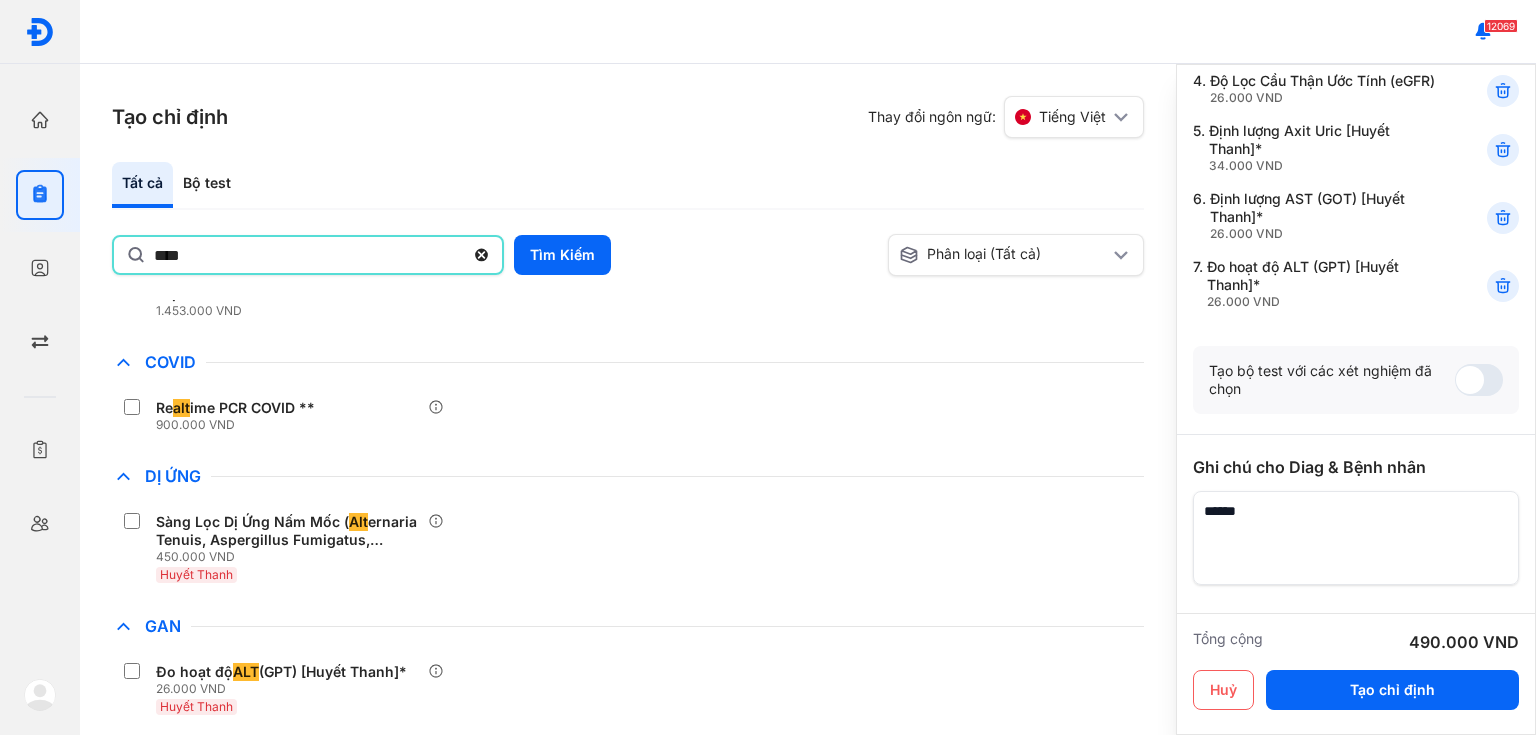 type on "****" 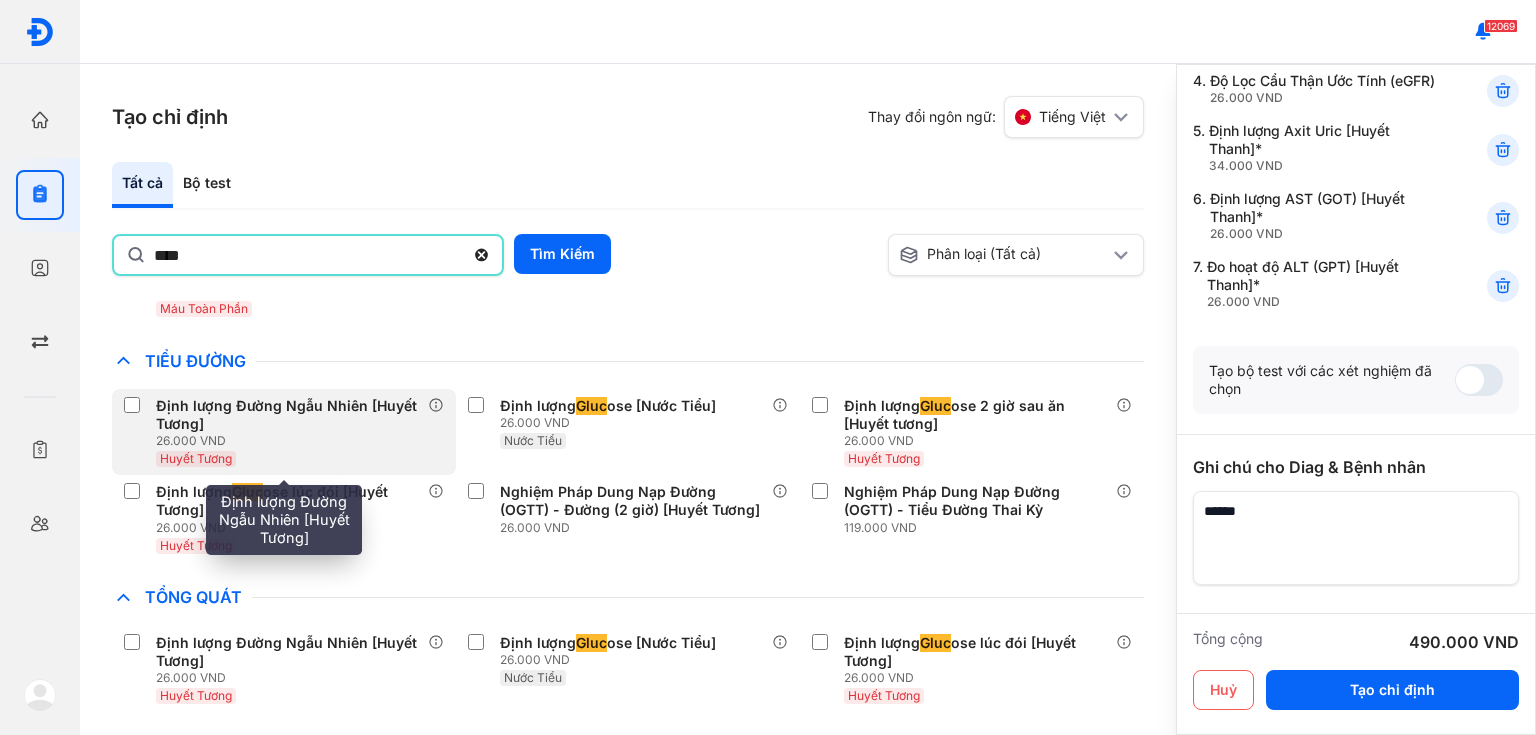 click on "Định lượng Đường Ngẫu Nhiên [Huyết Tương]" at bounding box center [288, 415] 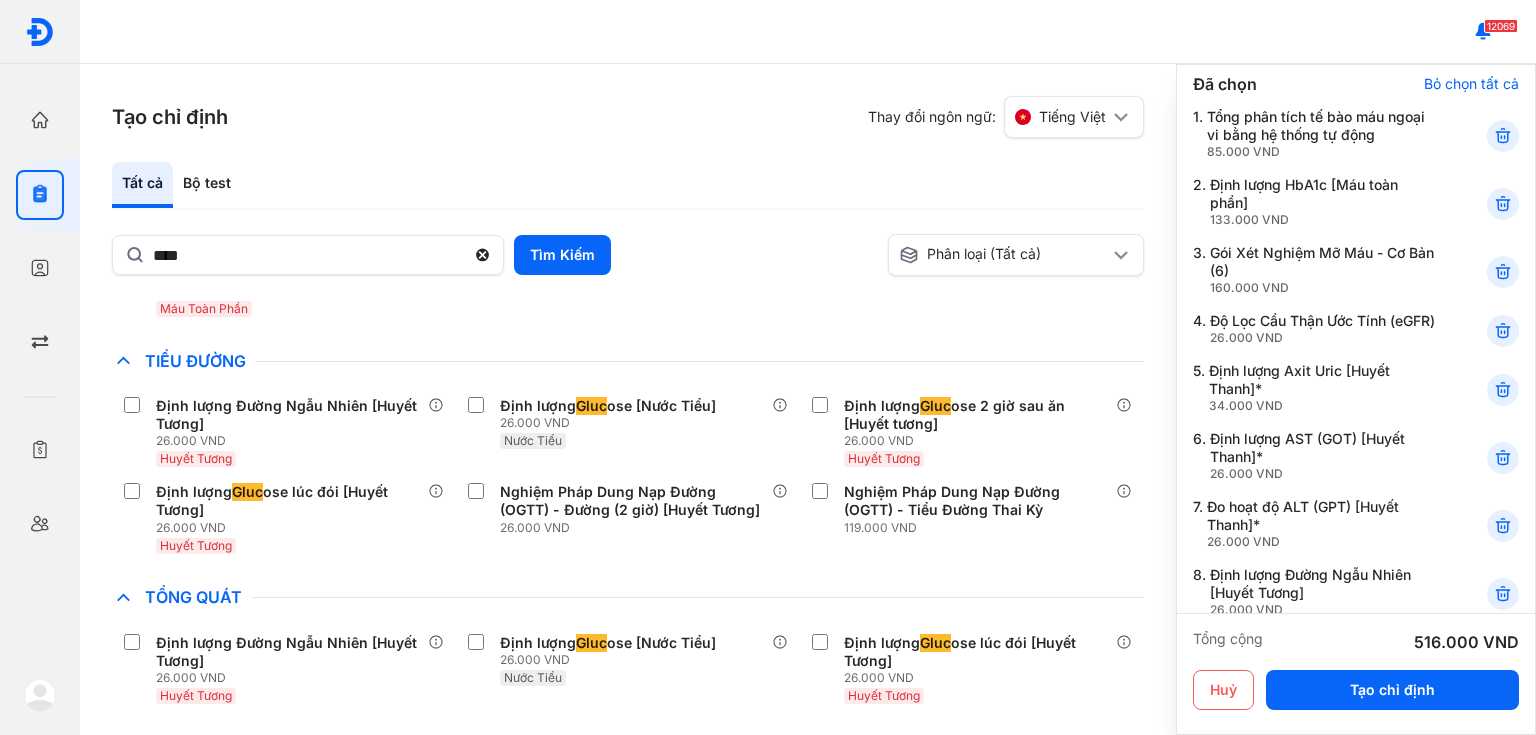 scroll, scrollTop: 0, scrollLeft: 0, axis: both 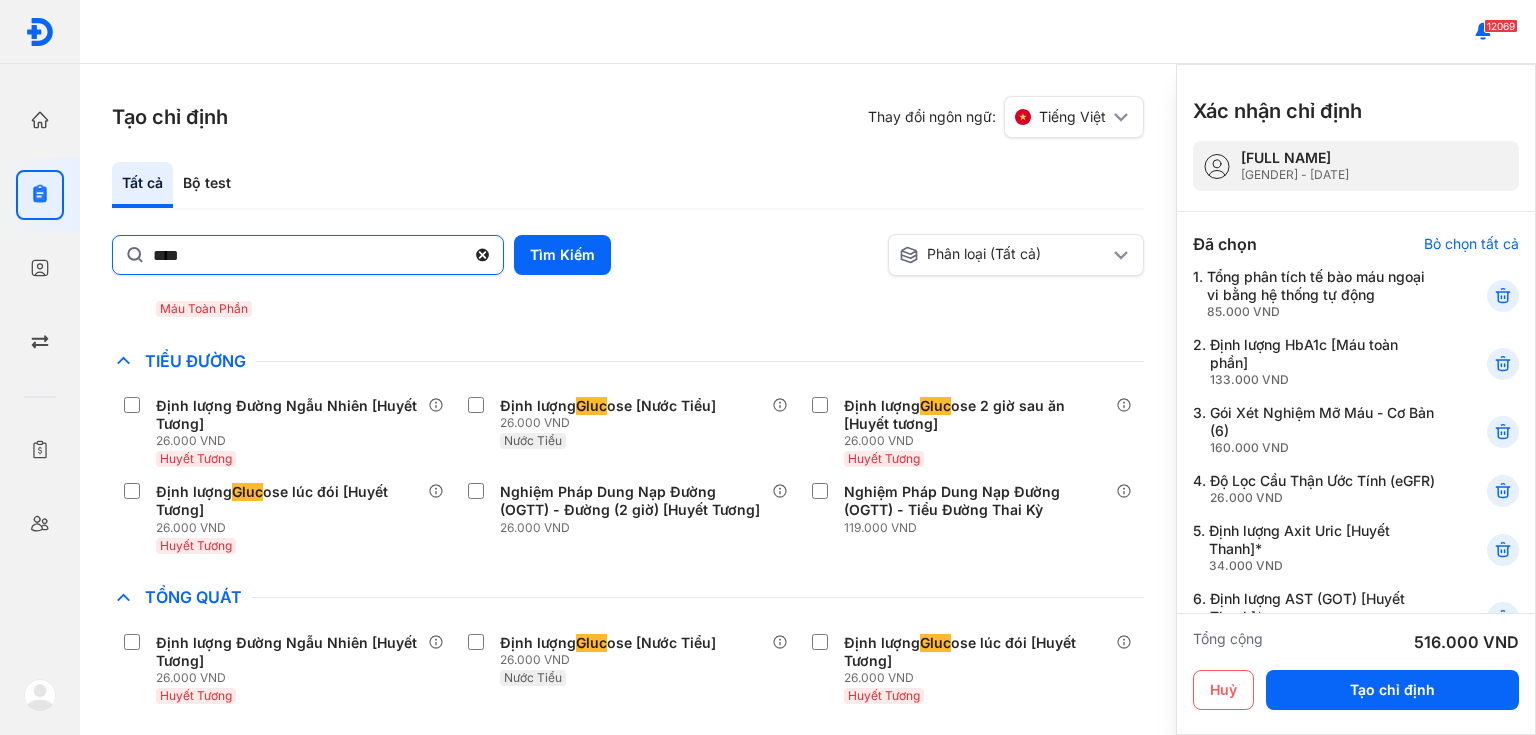 click 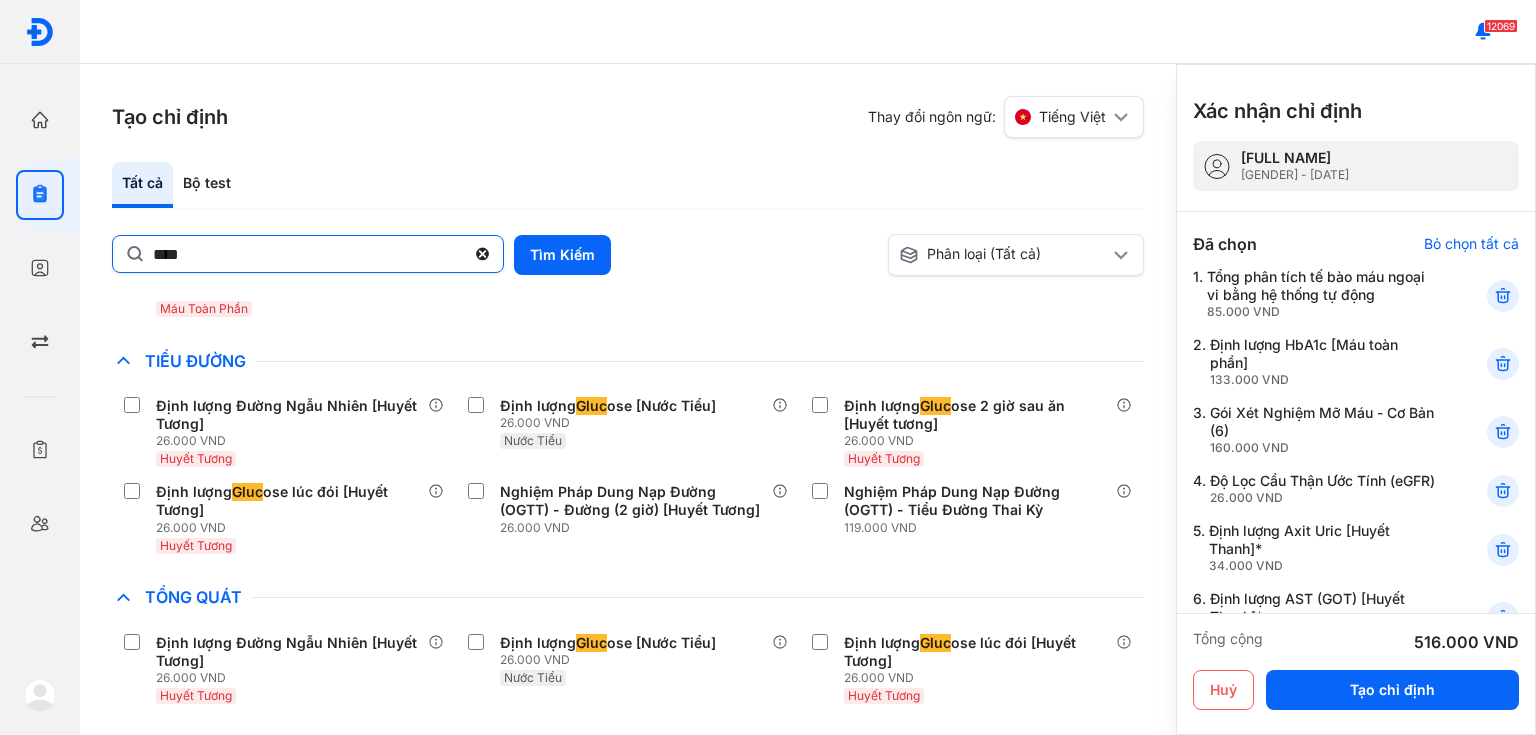 click on "****" 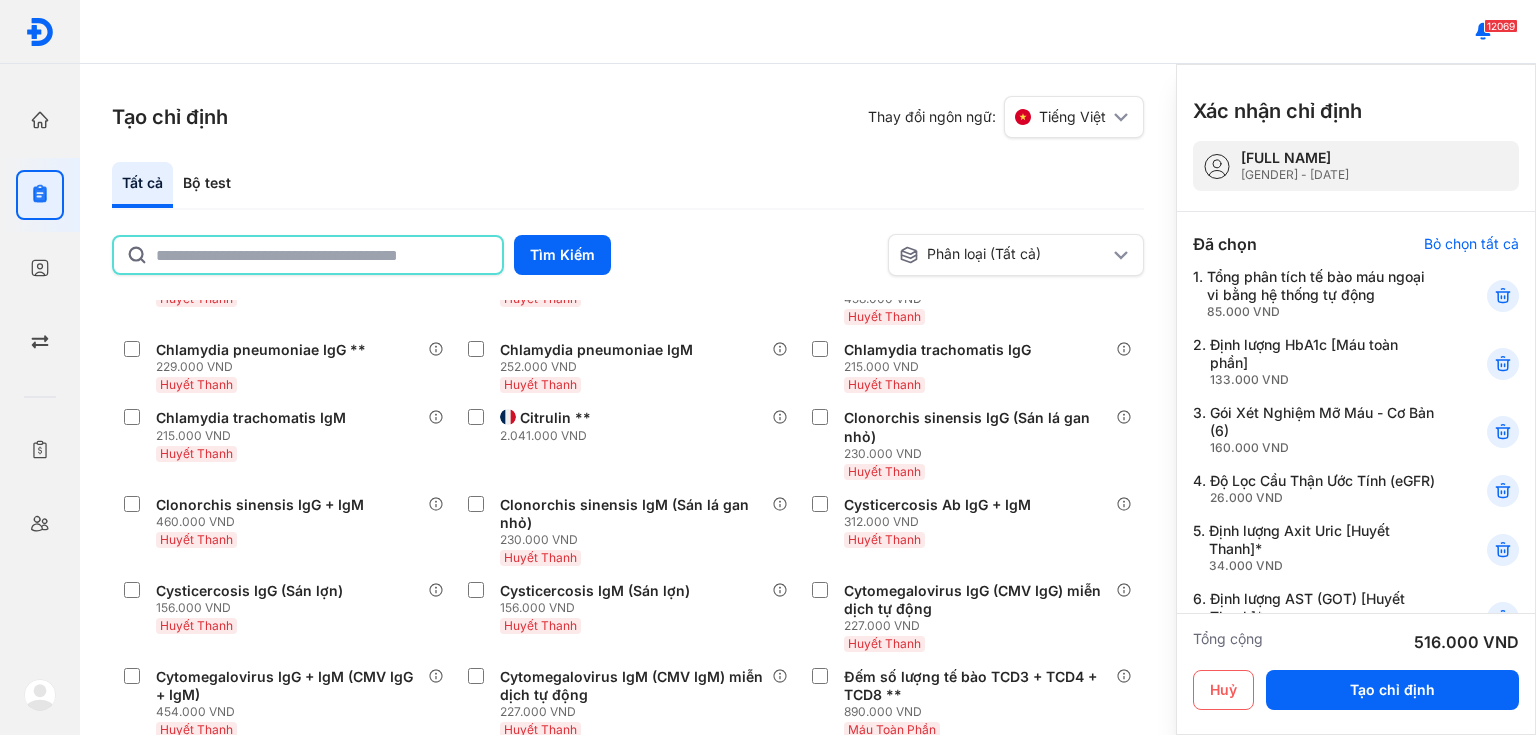 scroll, scrollTop: 426, scrollLeft: 0, axis: vertical 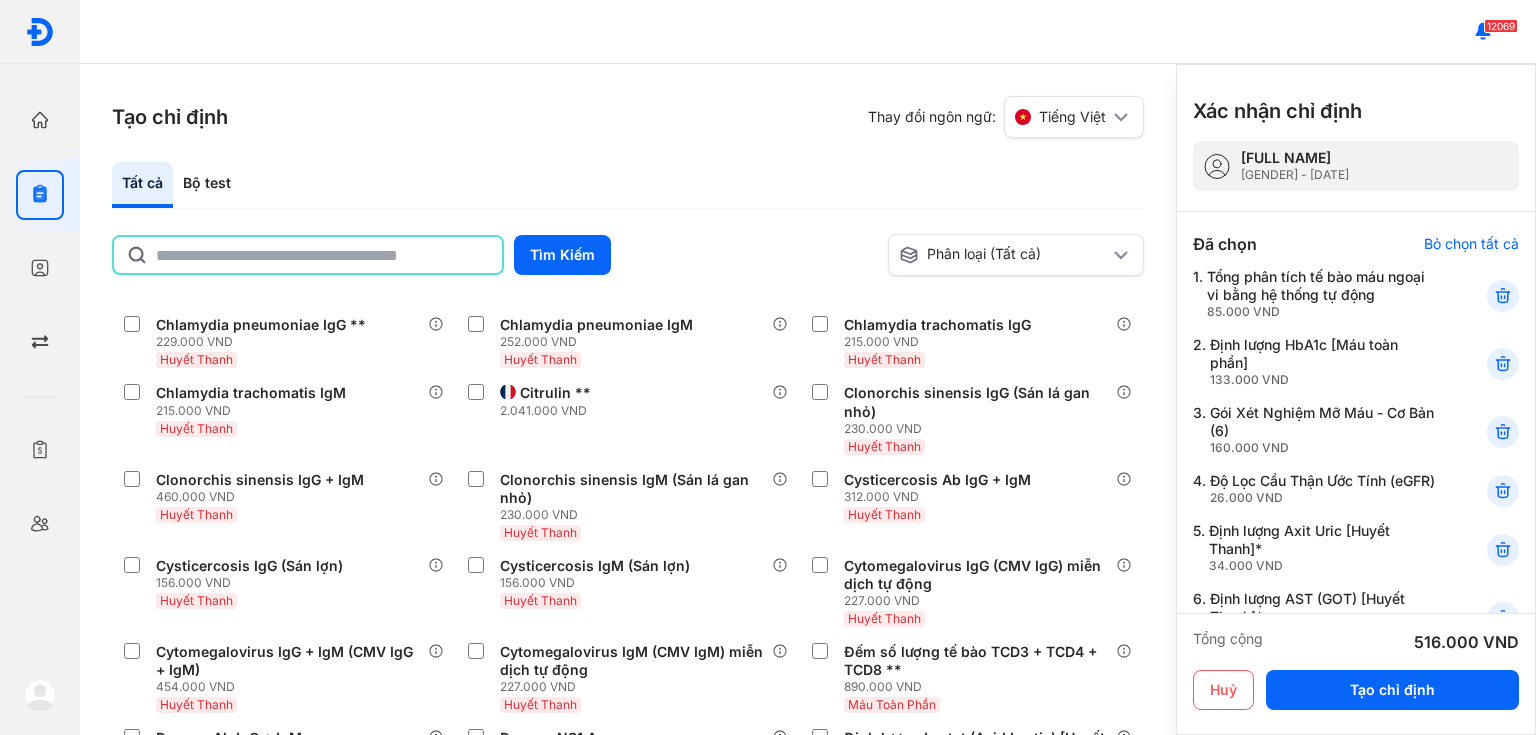 click 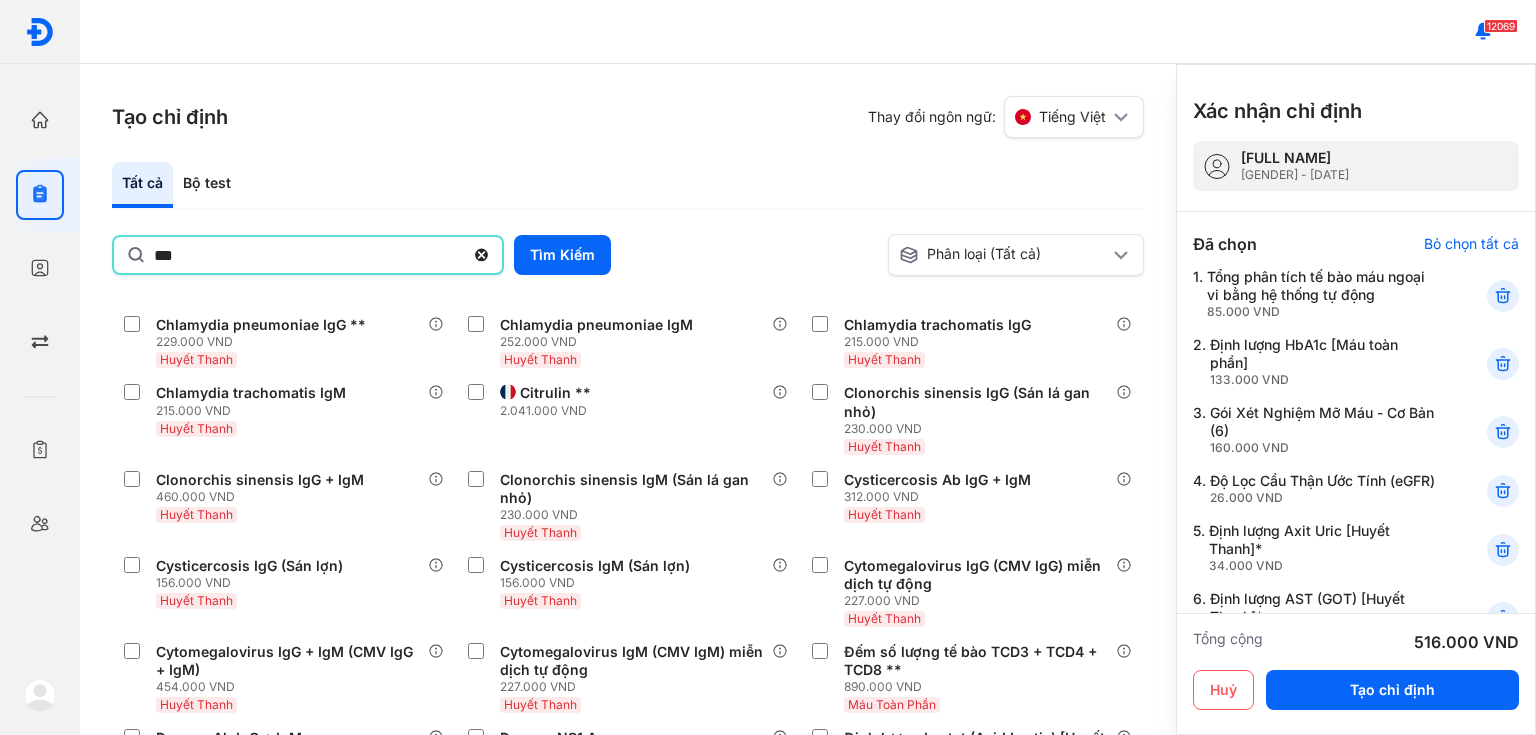 type on "***" 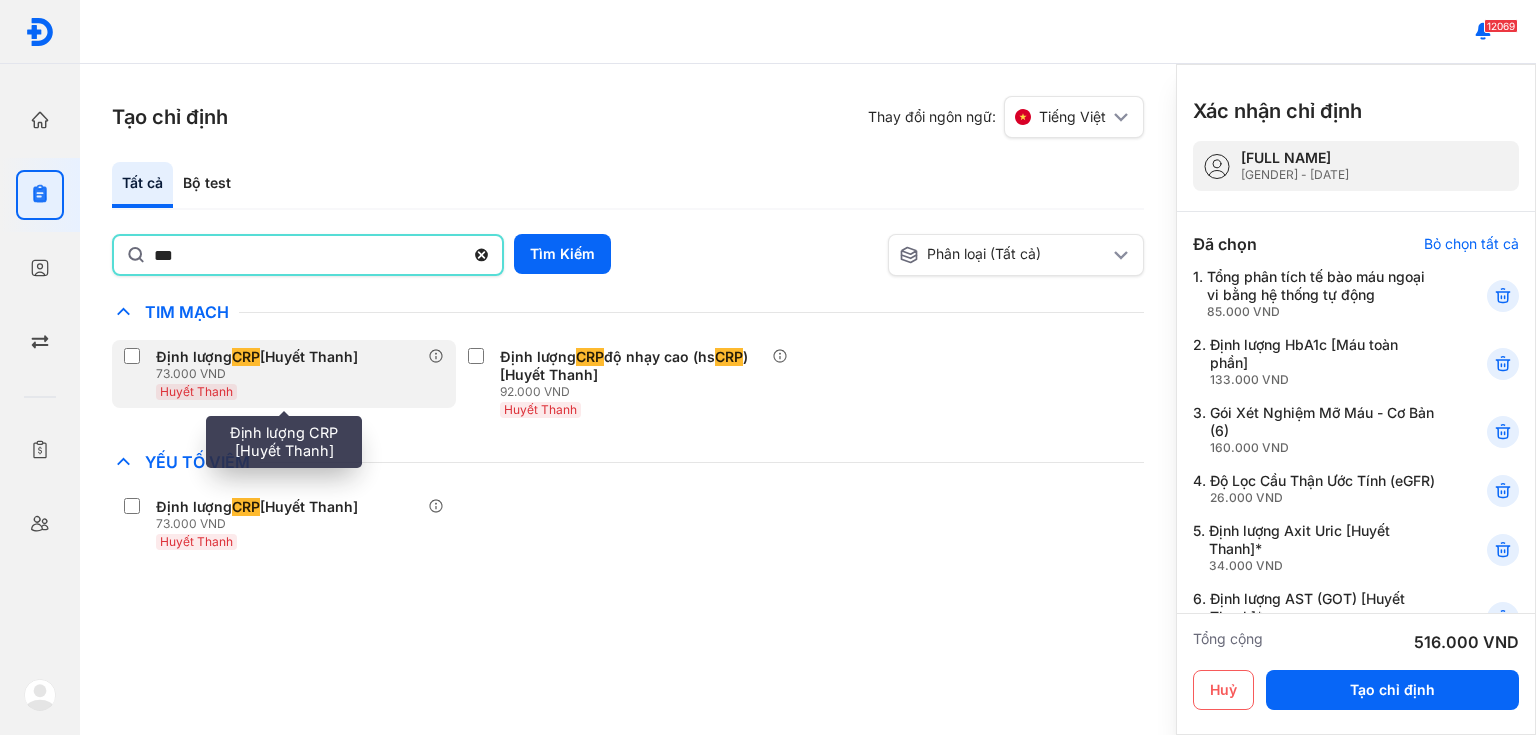 click on "CRP" at bounding box center [246, 357] 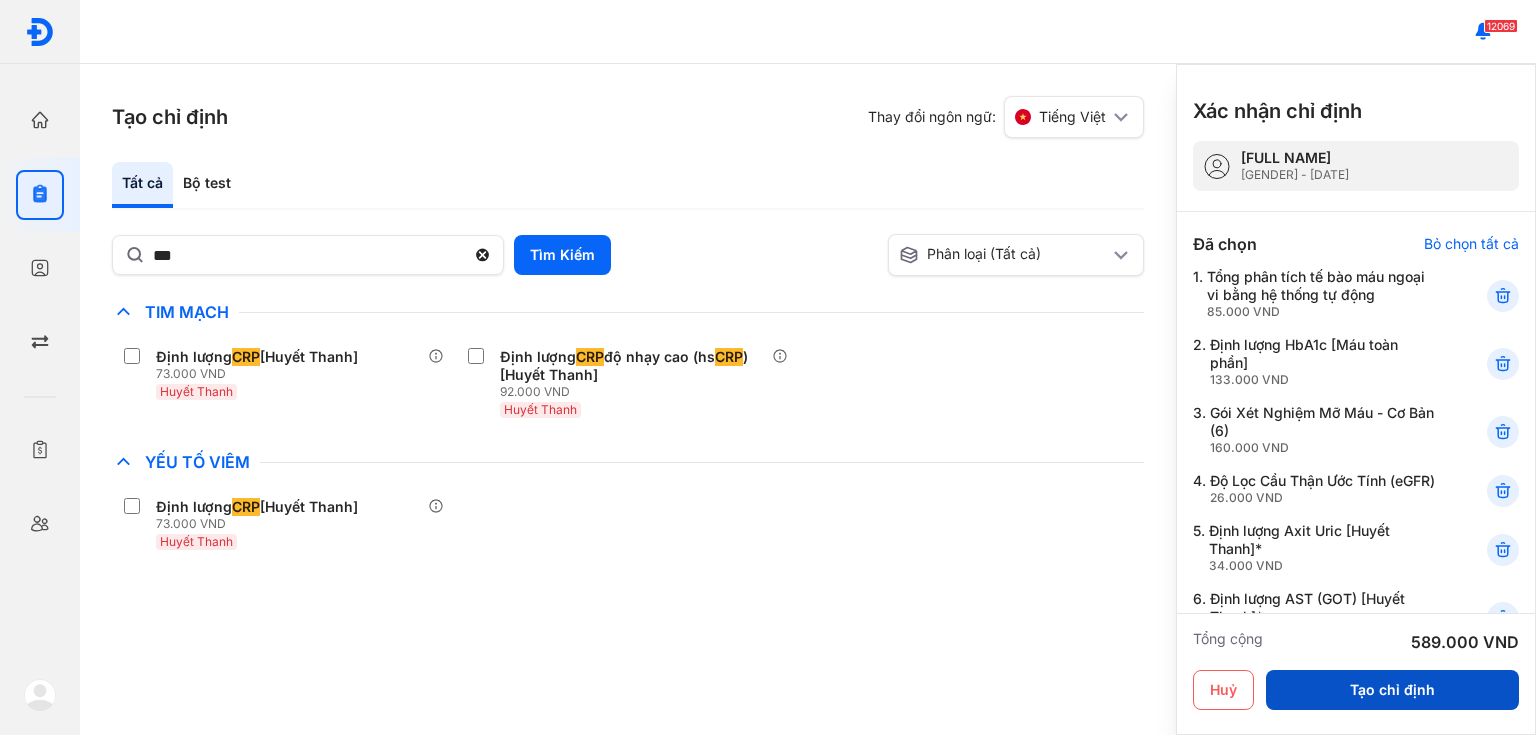 click on "Tạo chỉ định" at bounding box center (1392, 690) 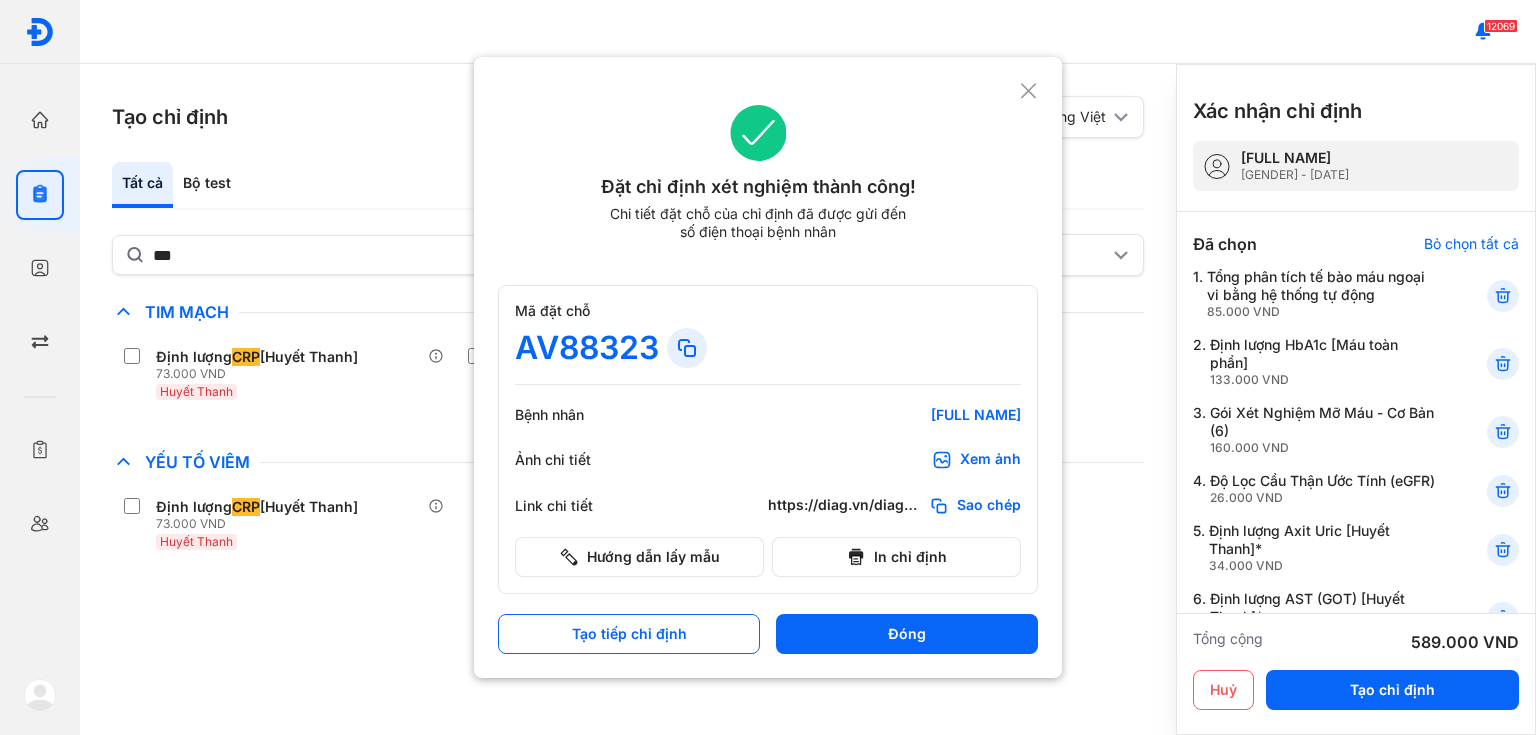click 